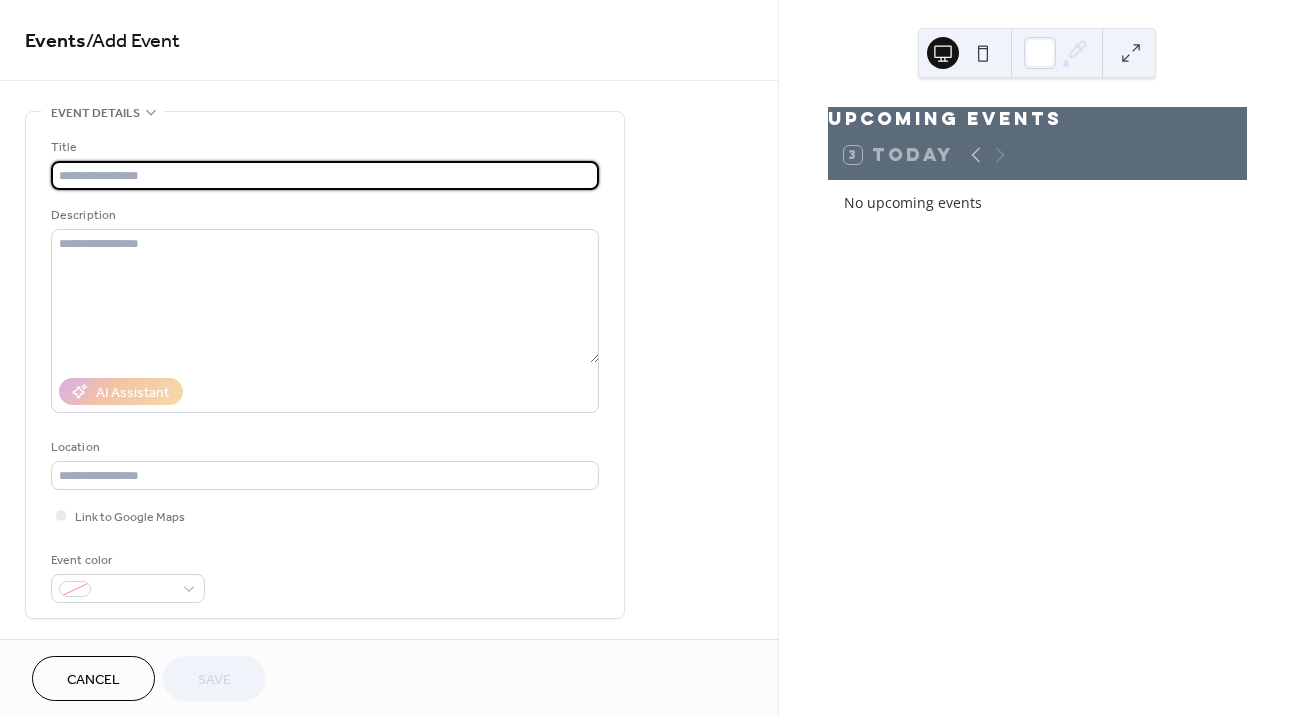 click at bounding box center [325, 175] 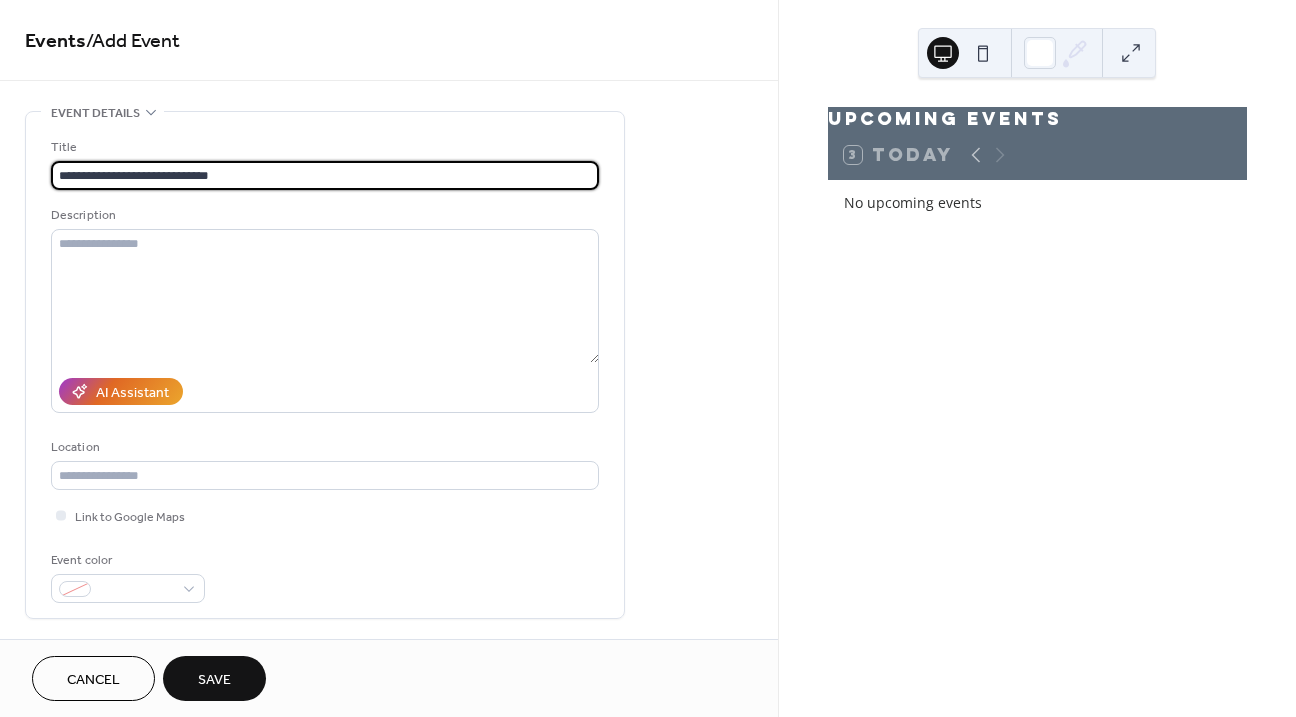 type on "**********" 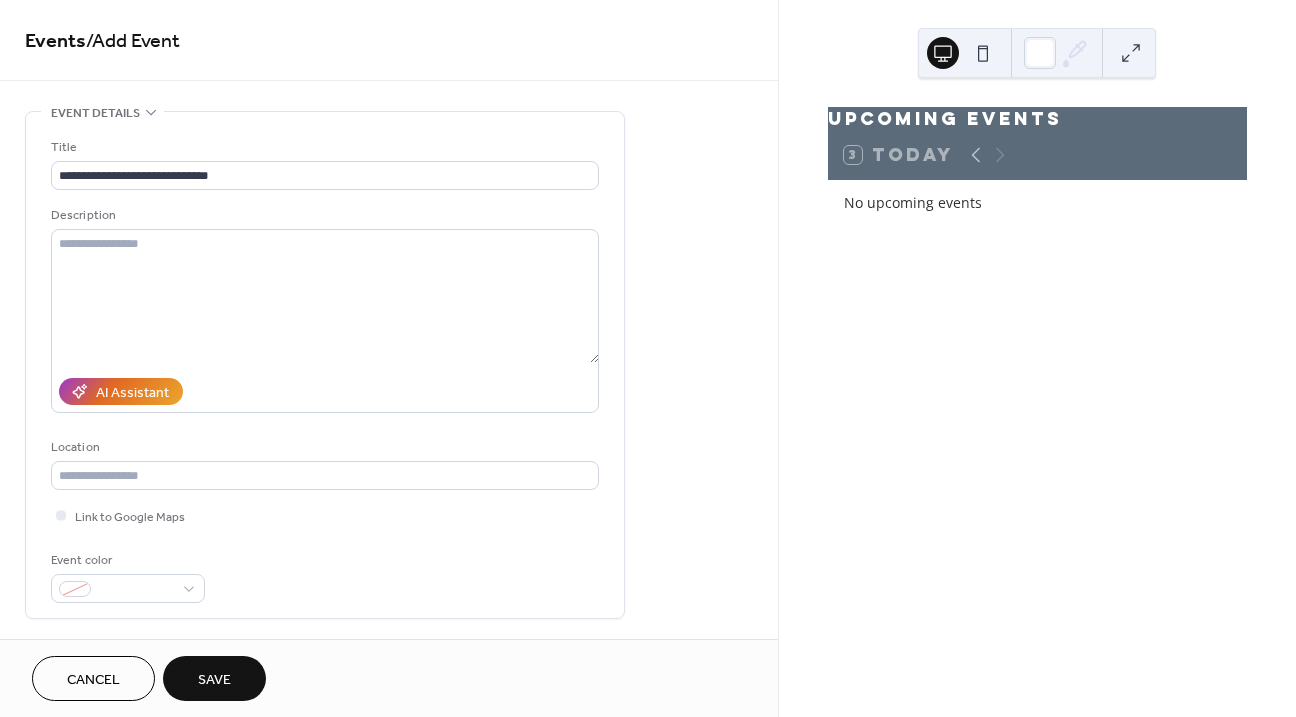 click on "Description" at bounding box center [325, 309] 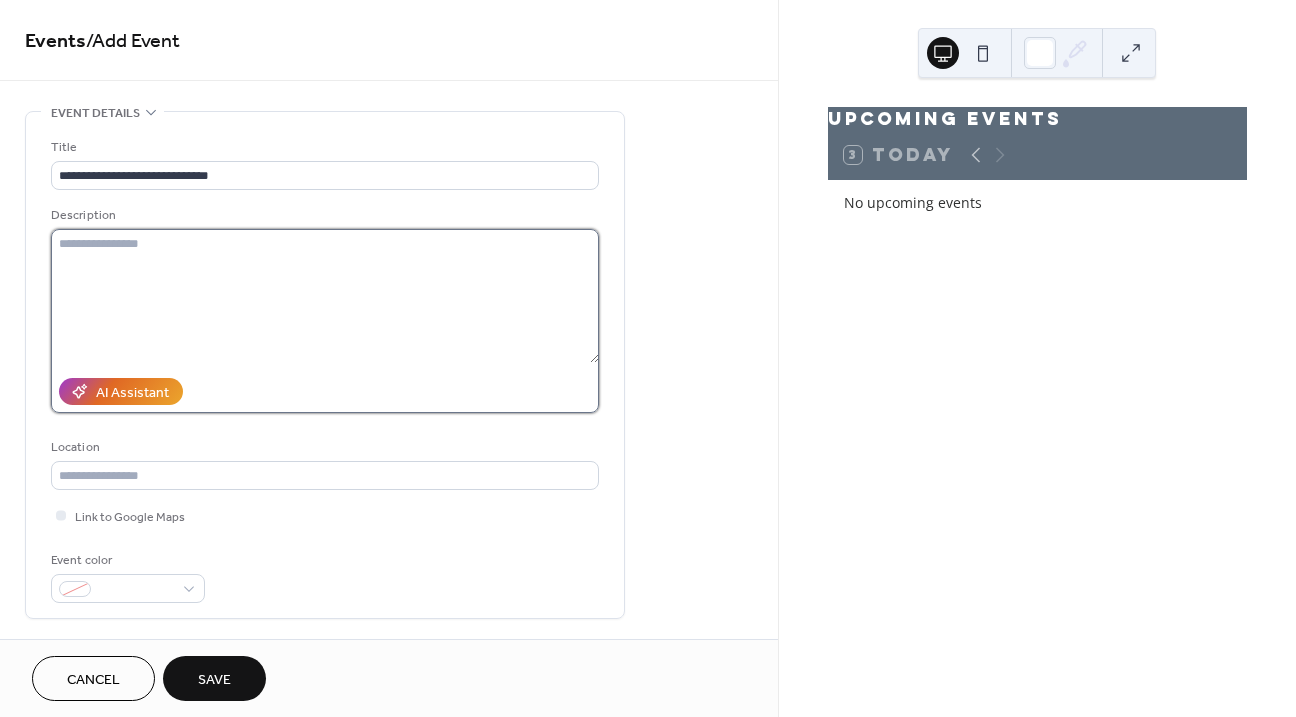 click at bounding box center (325, 296) 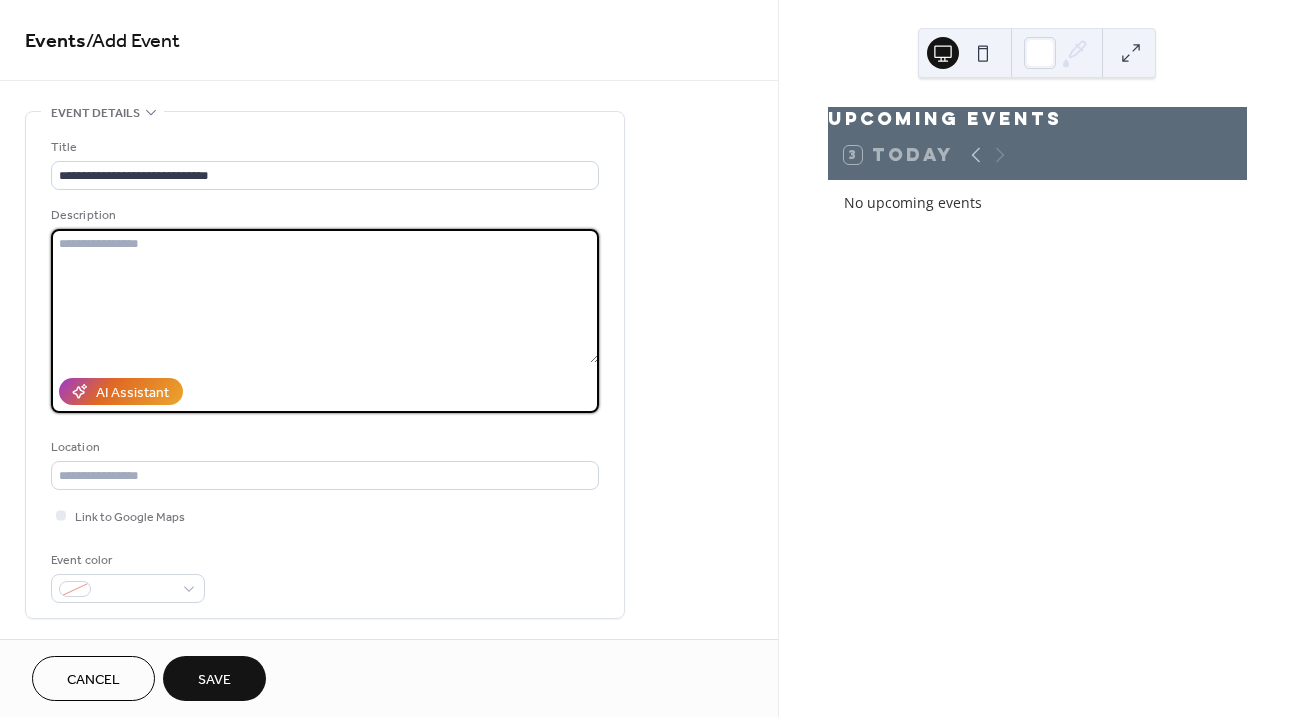 paste on "**********" 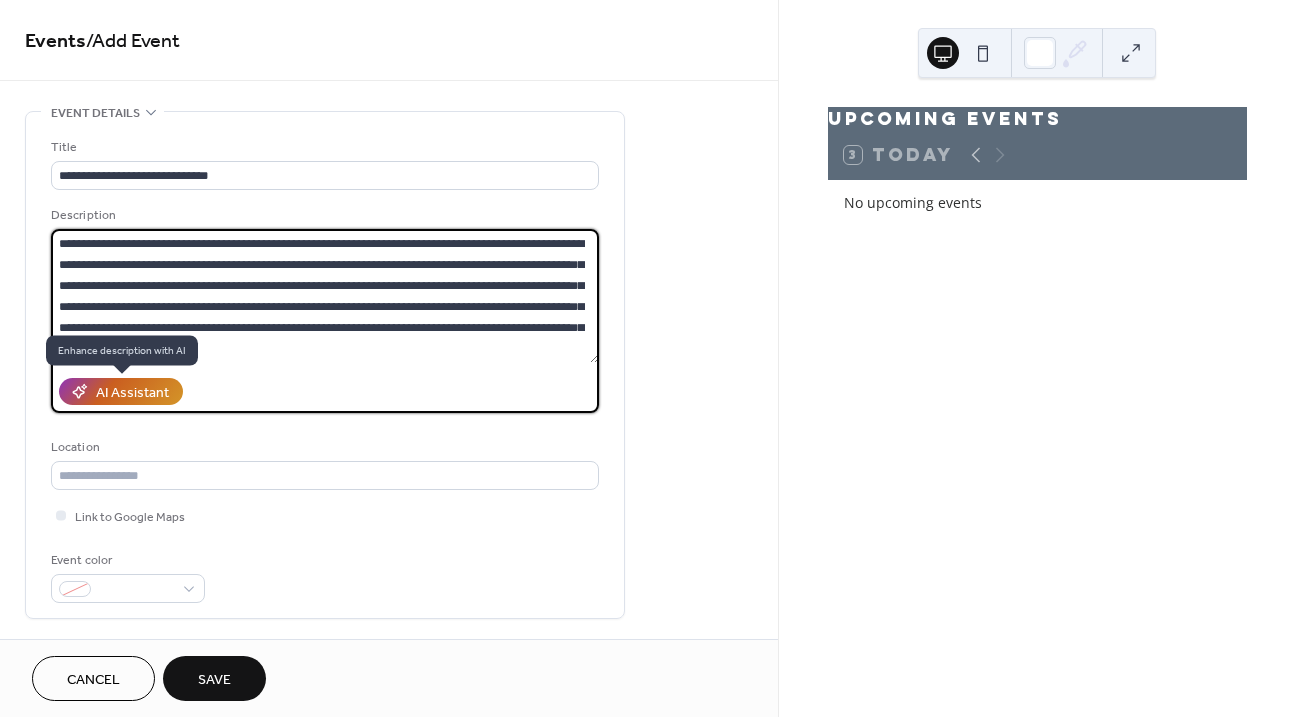 type on "**********" 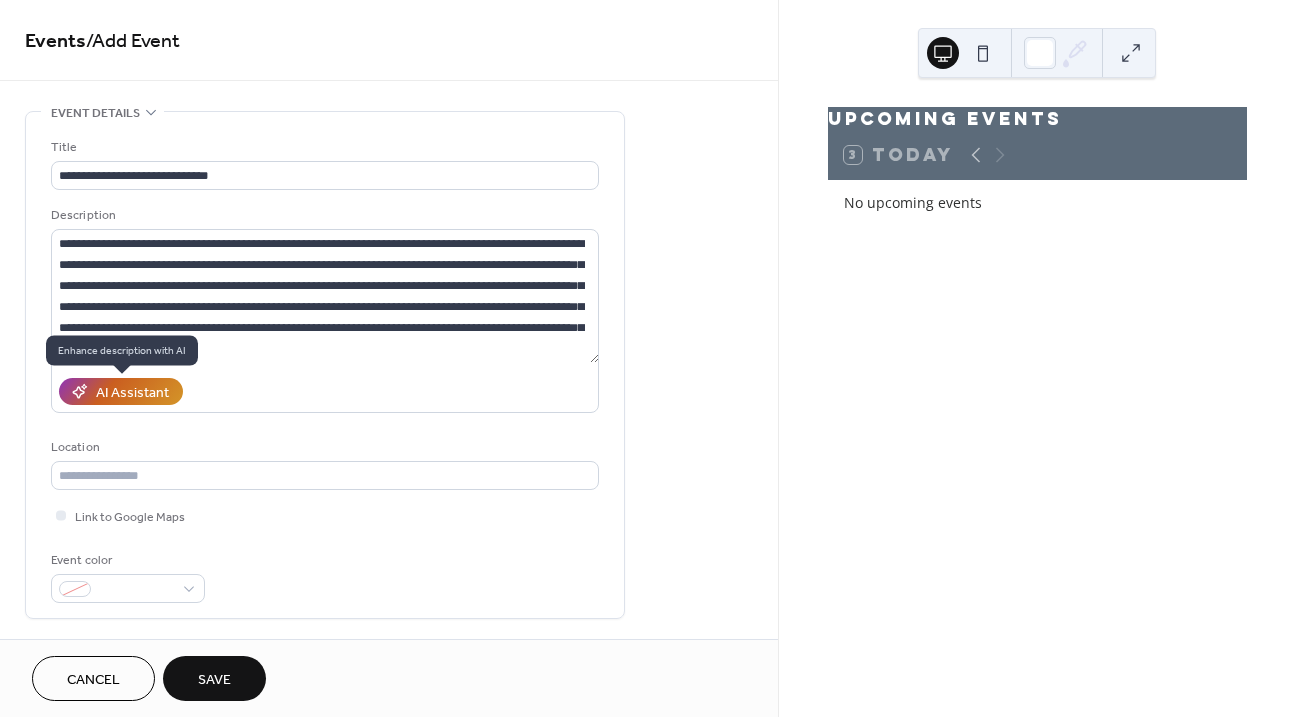 click on "AI Assistant" at bounding box center [132, 393] 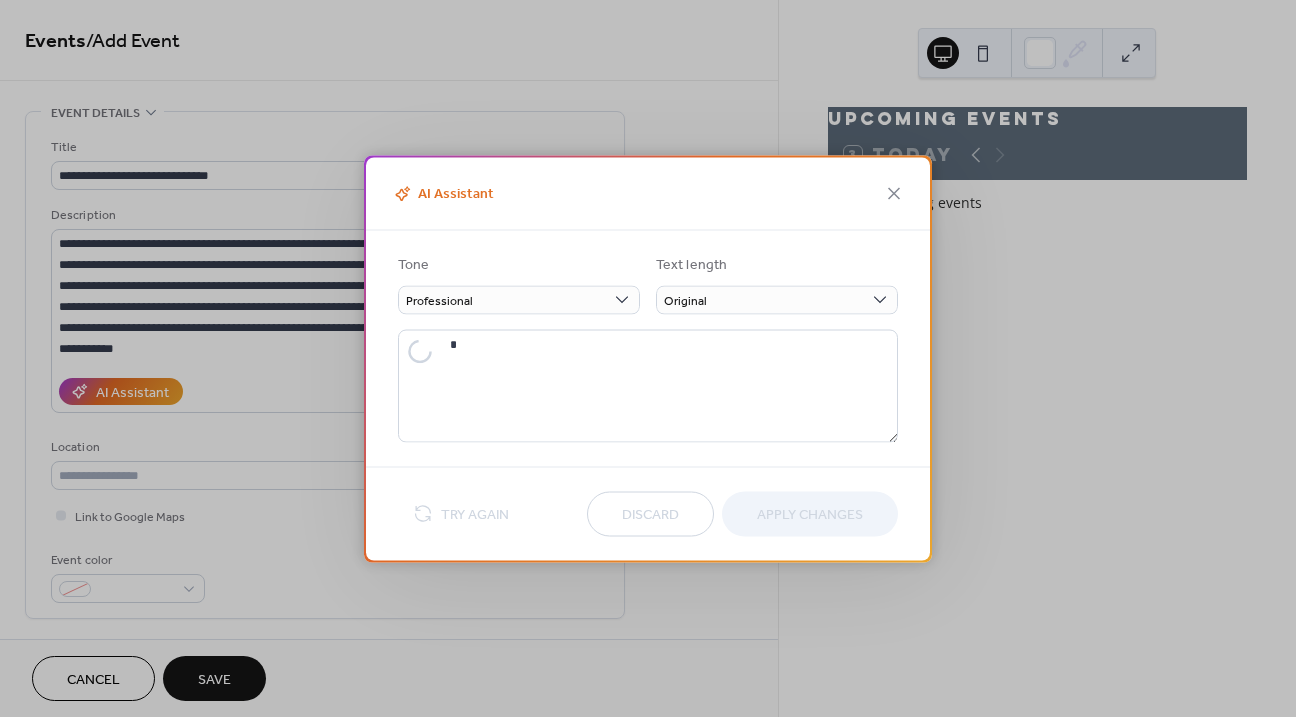 type on "**********" 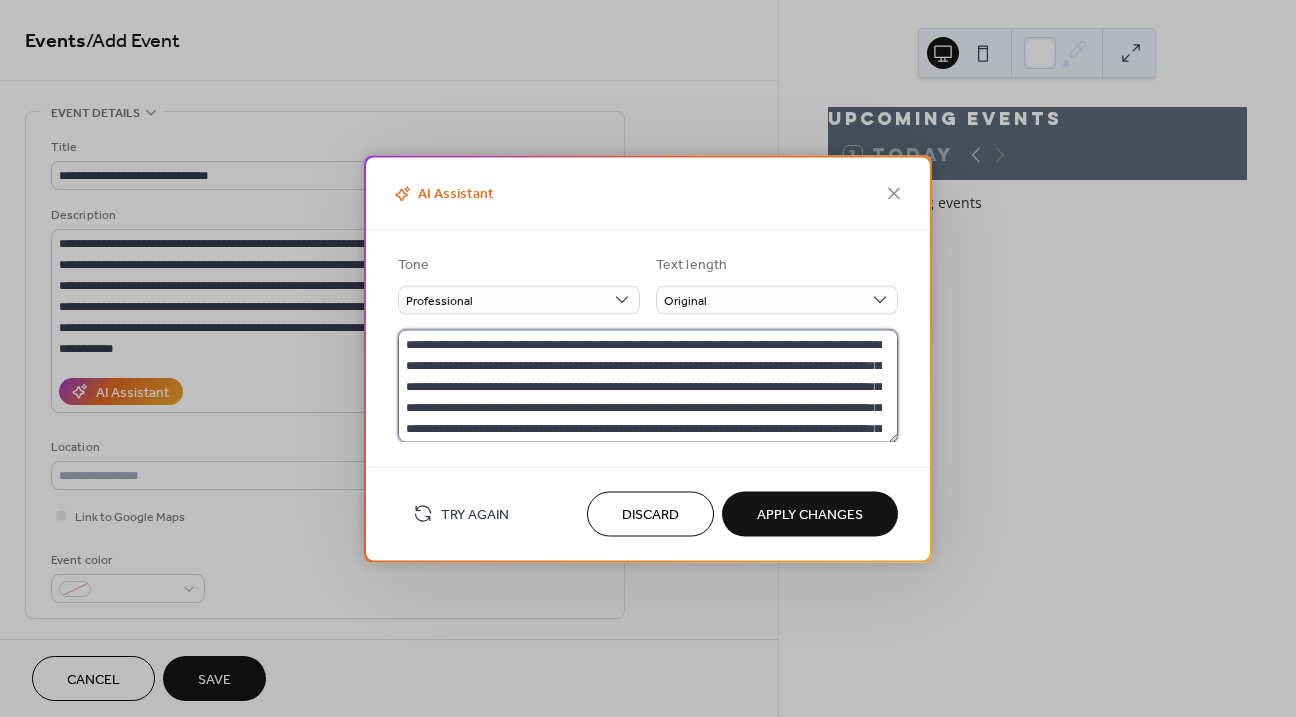 click on "**********" at bounding box center [648, 385] 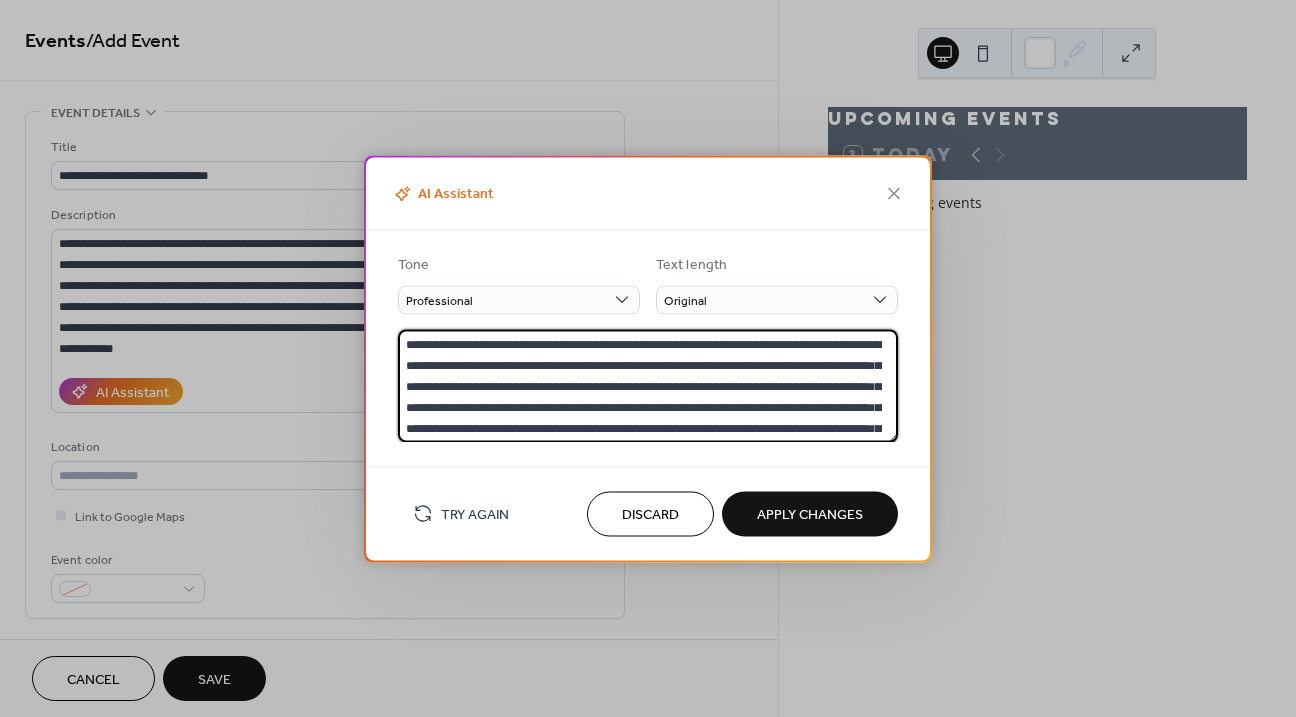 click on "Apply Changes" at bounding box center (810, 515) 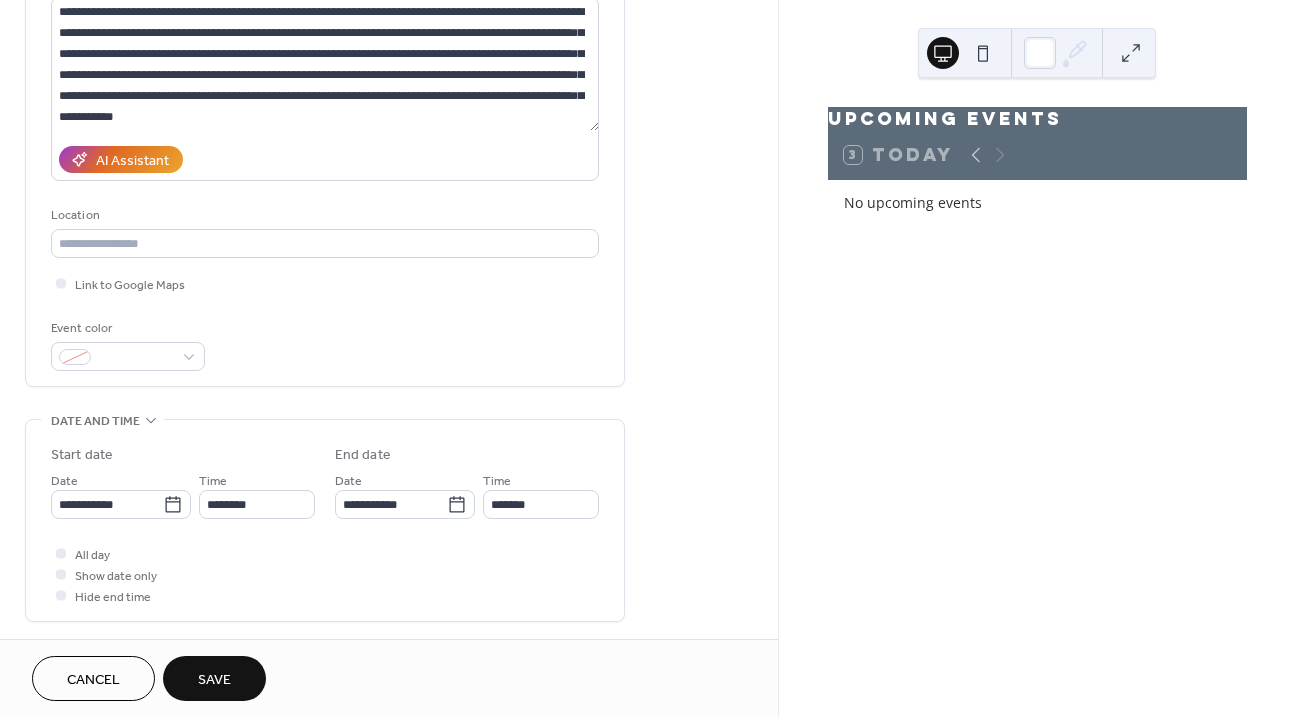 scroll, scrollTop: 253, scrollLeft: 0, axis: vertical 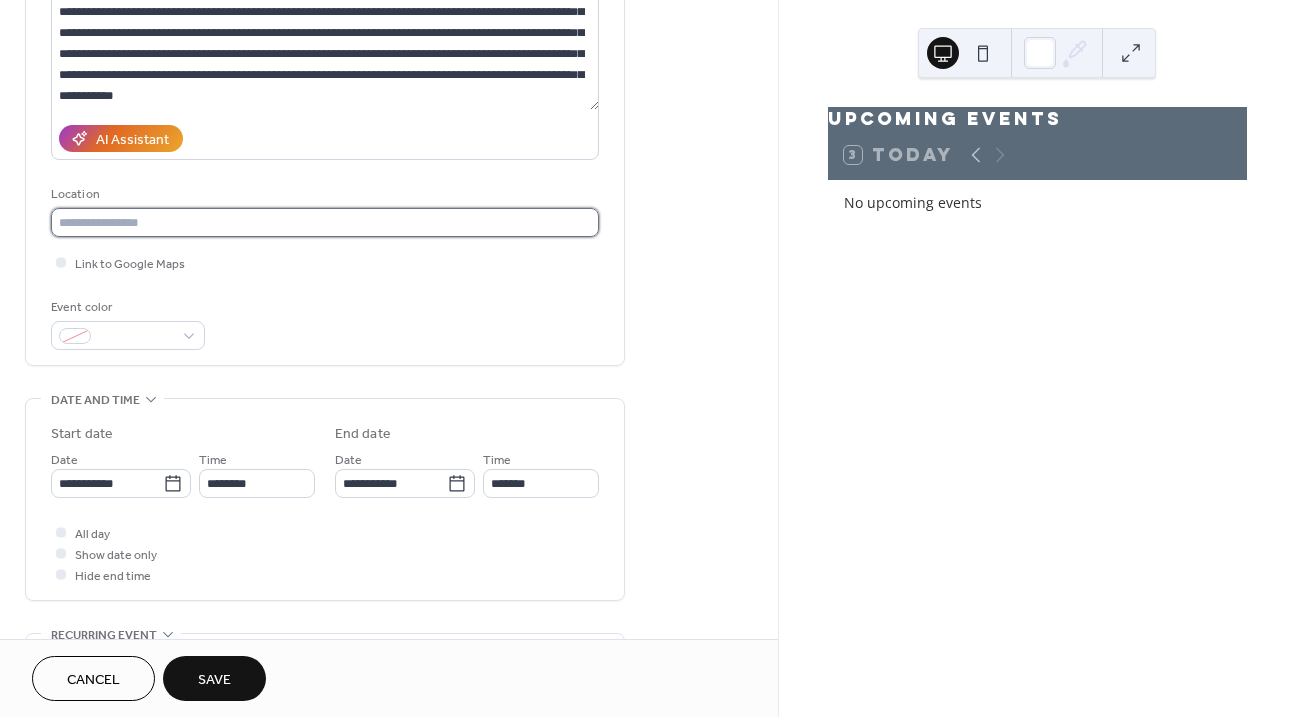 click at bounding box center [325, 222] 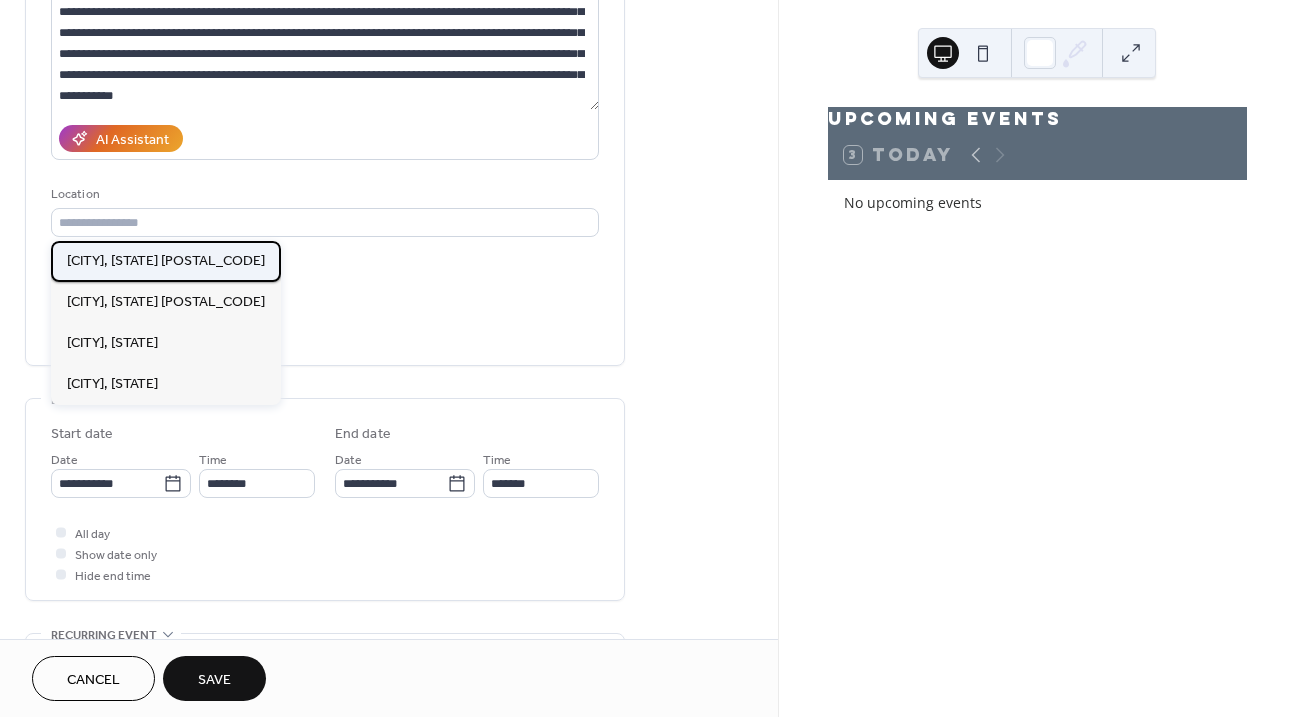 click on "[CITY], [STATE] [POSTAL_CODE]" at bounding box center [166, 261] 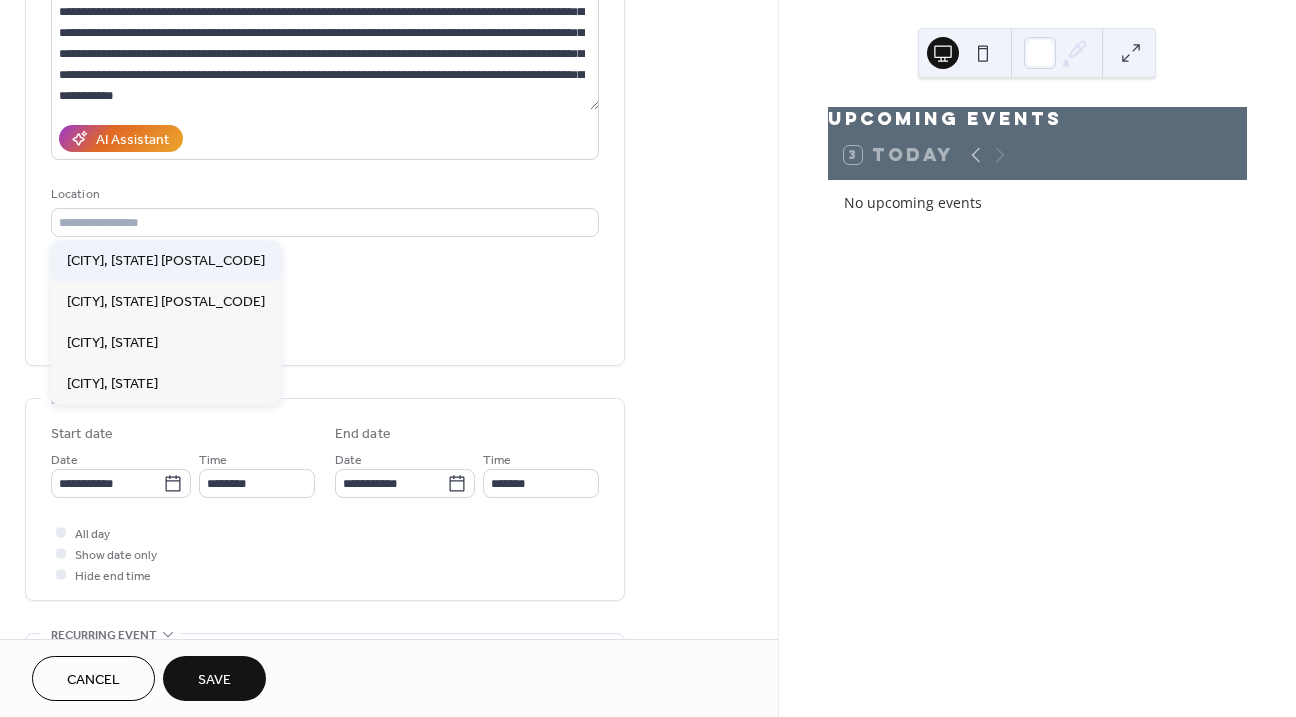 type on "**********" 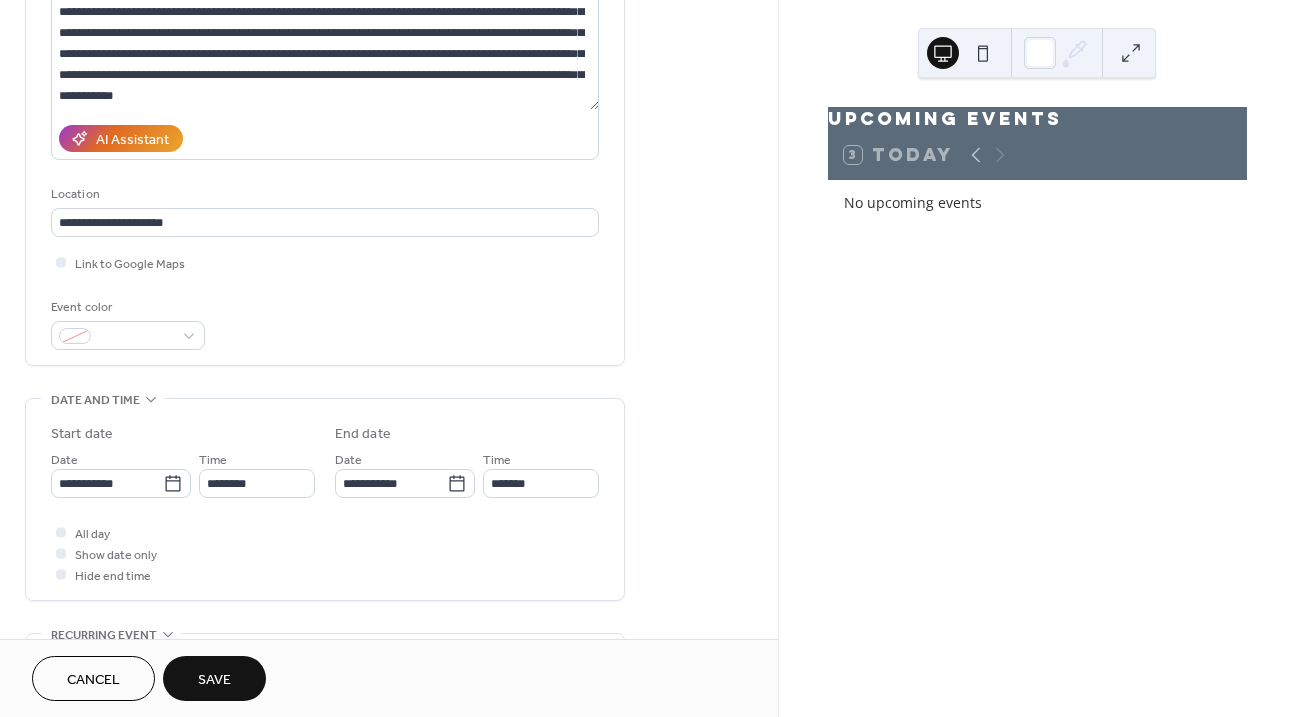 click on "**********" at bounding box center (325, 117) 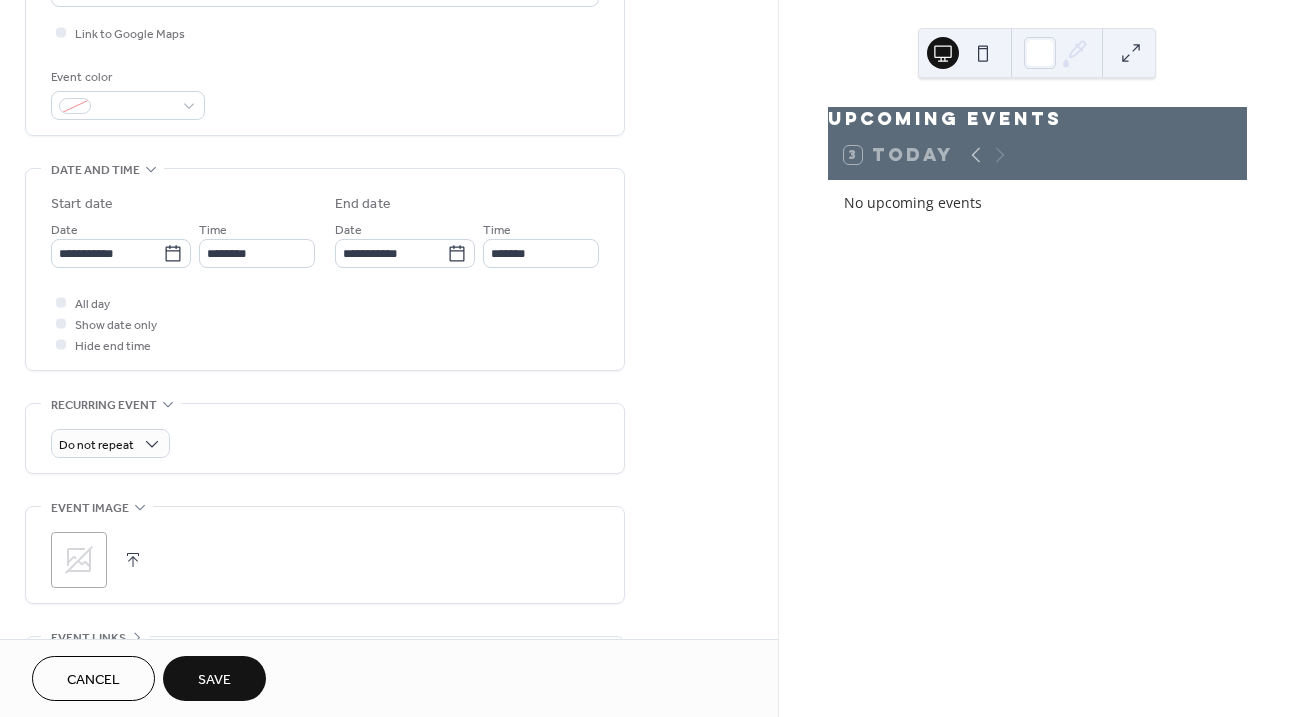 scroll, scrollTop: 497, scrollLeft: 0, axis: vertical 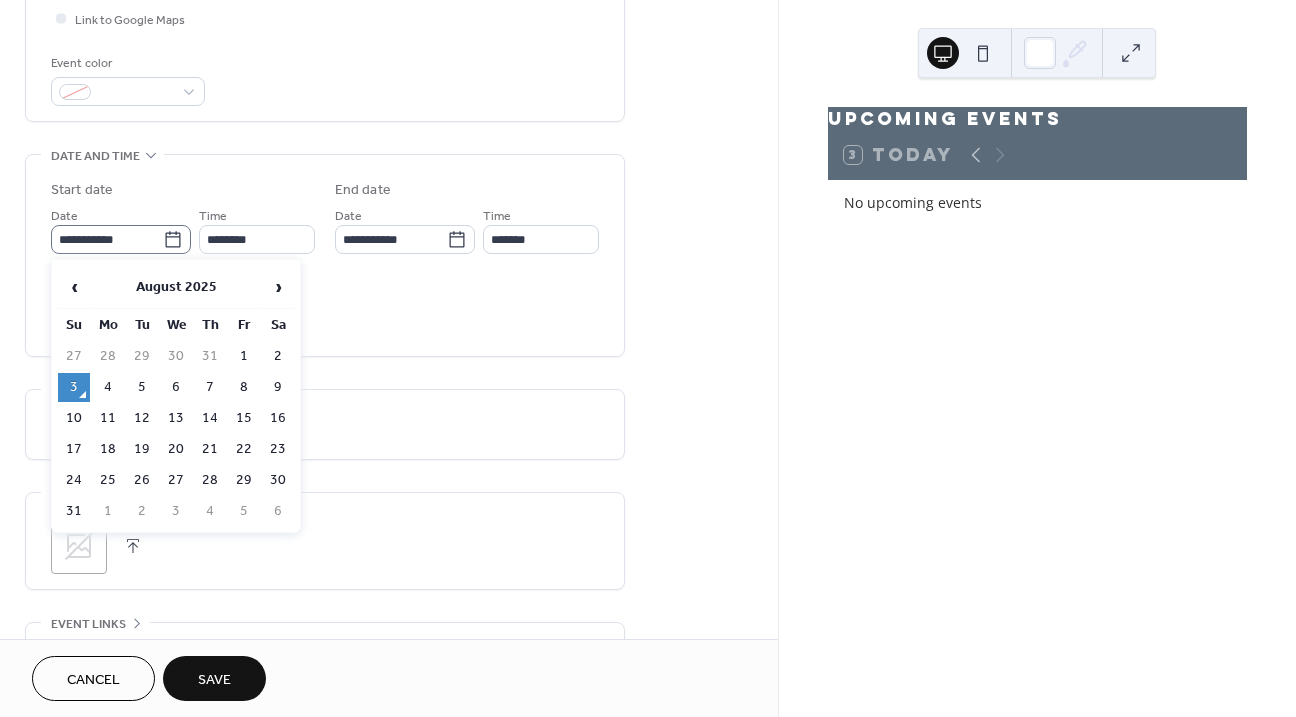 click 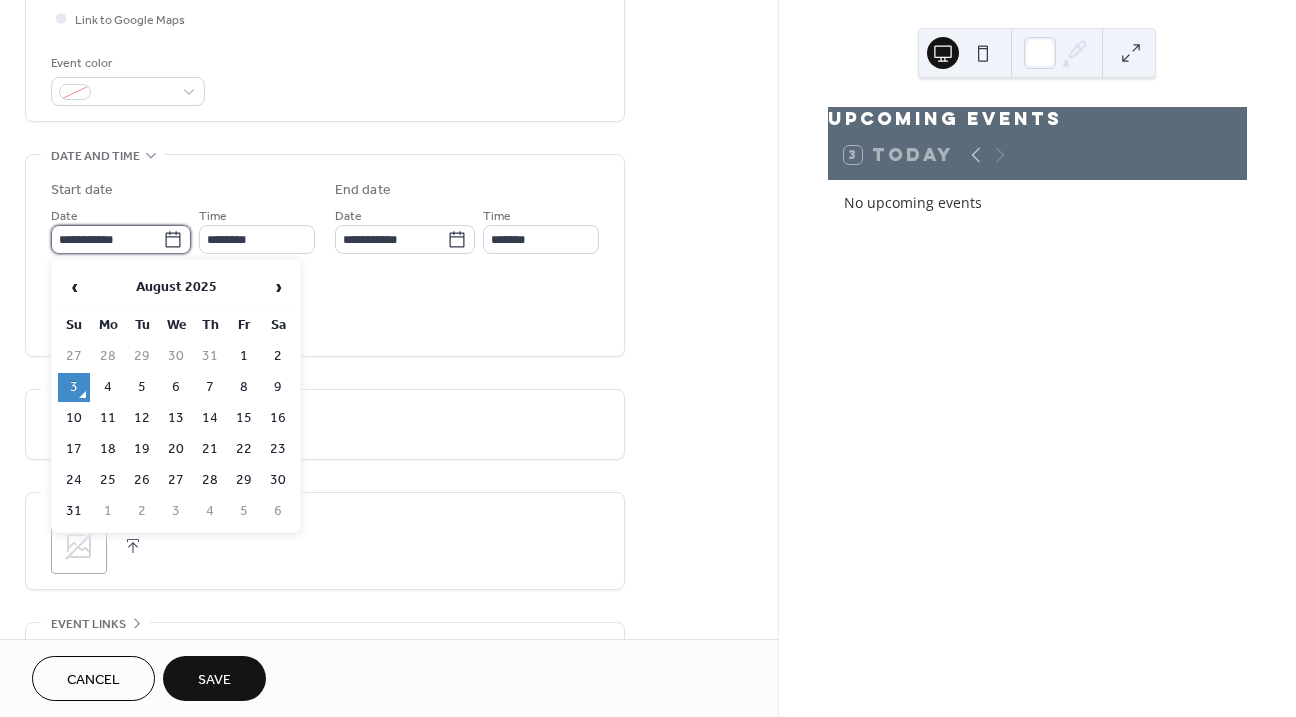 click on "**********" at bounding box center (107, 239) 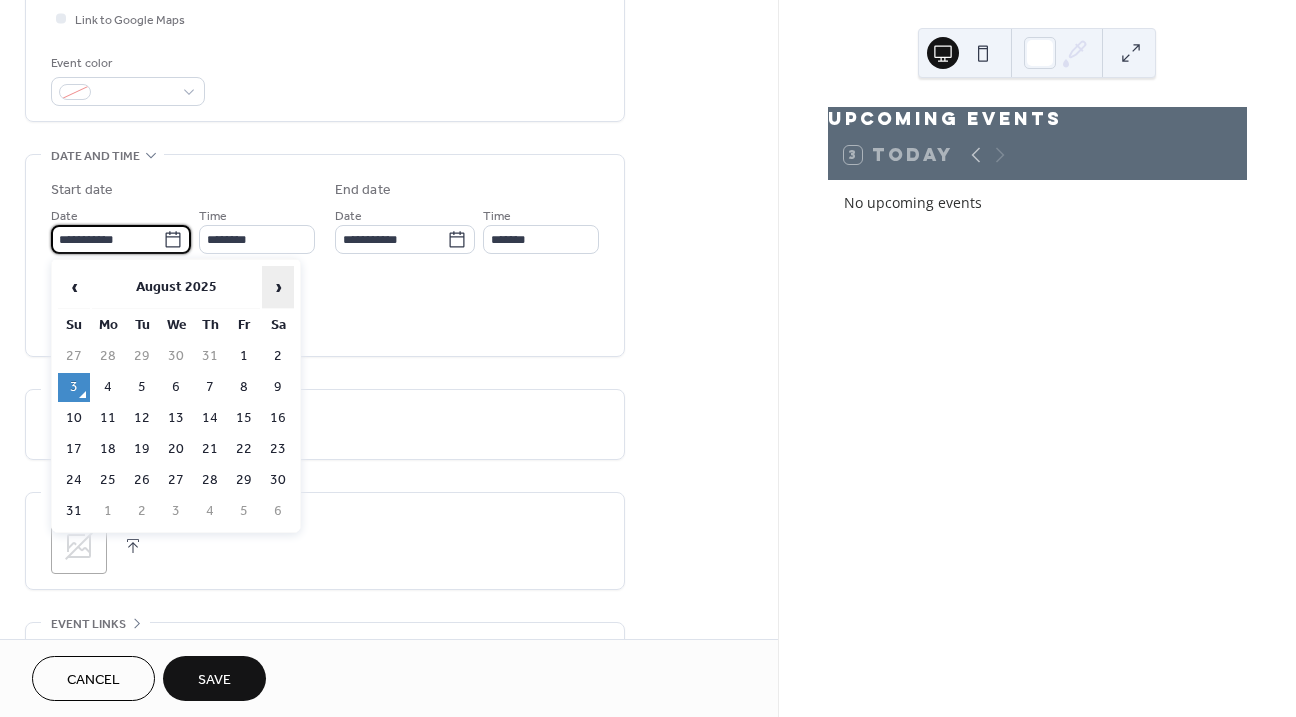 click on "›" at bounding box center (278, 287) 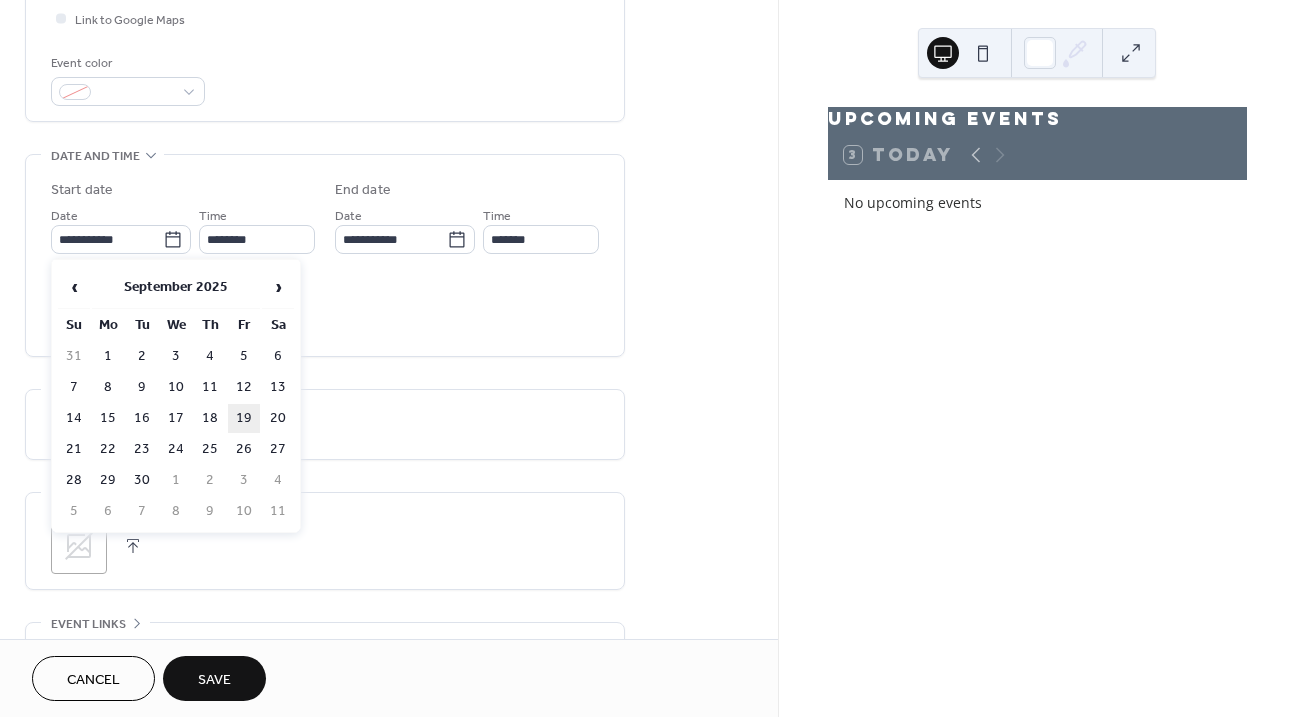 click on "19" at bounding box center (244, 418) 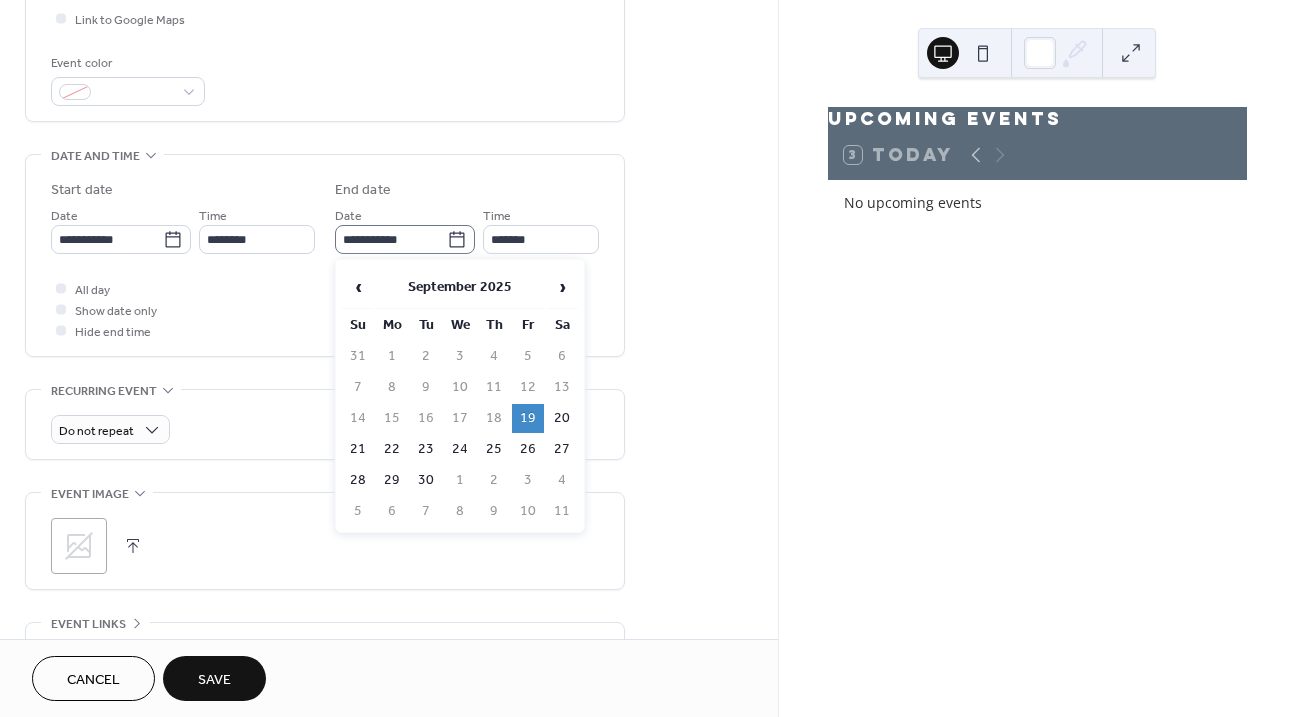 click 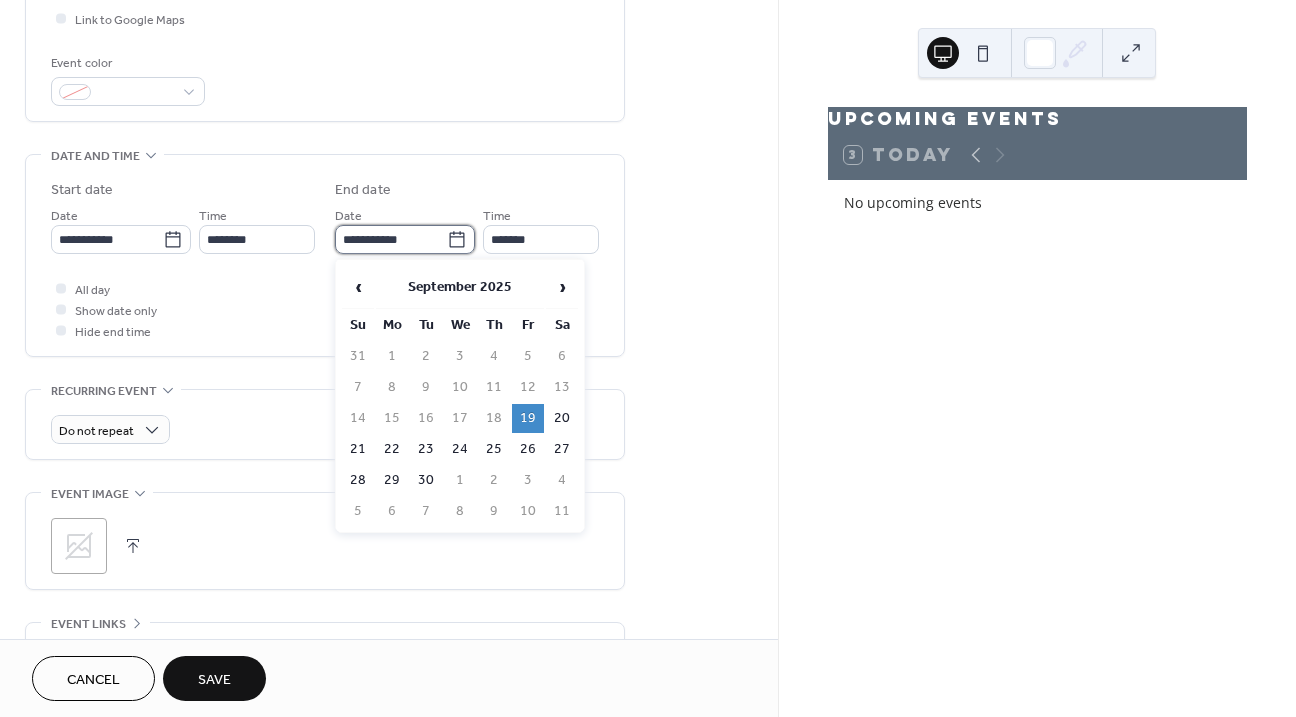 click on "**********" at bounding box center (391, 239) 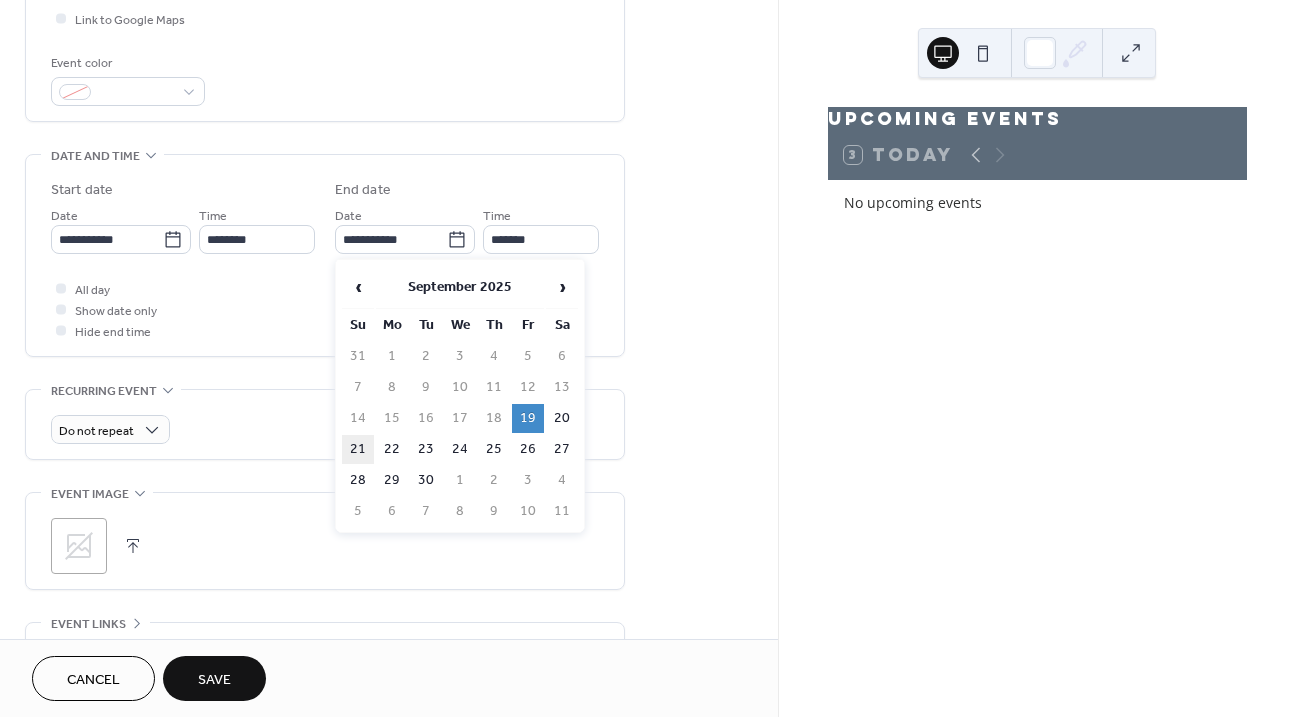 click on "21" at bounding box center (358, 449) 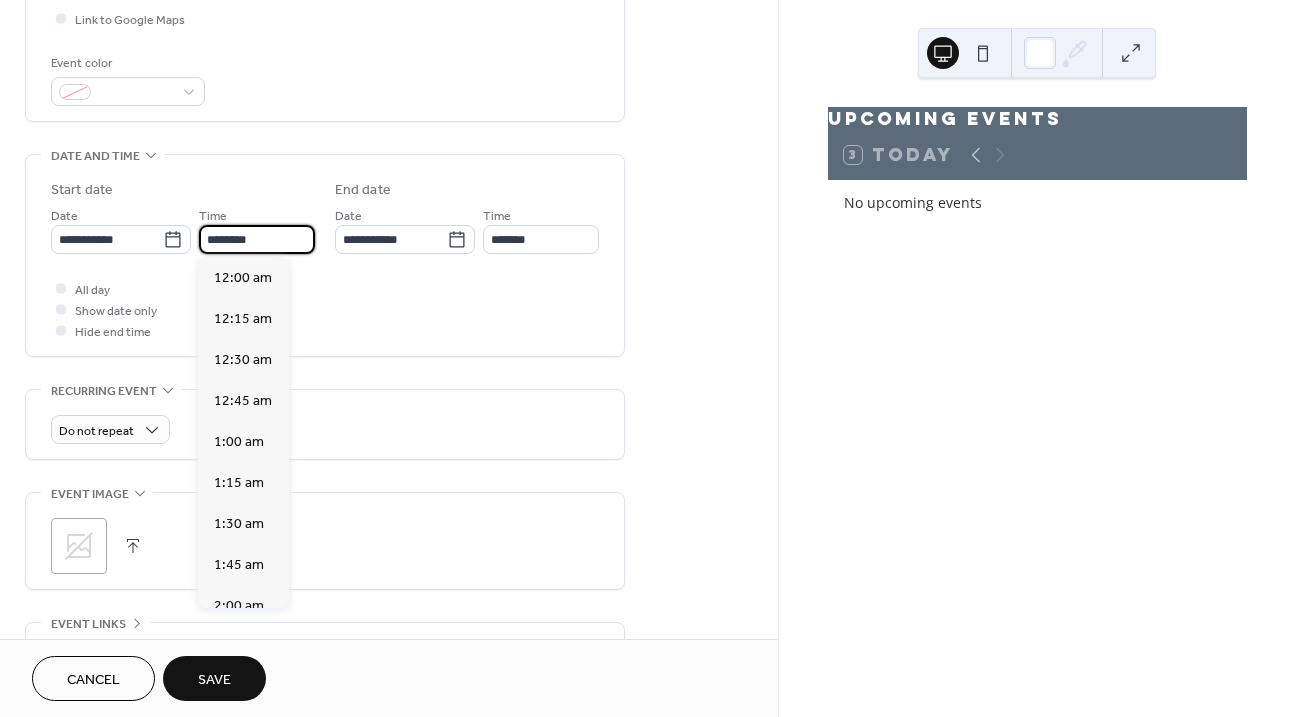 click on "********" at bounding box center (257, 239) 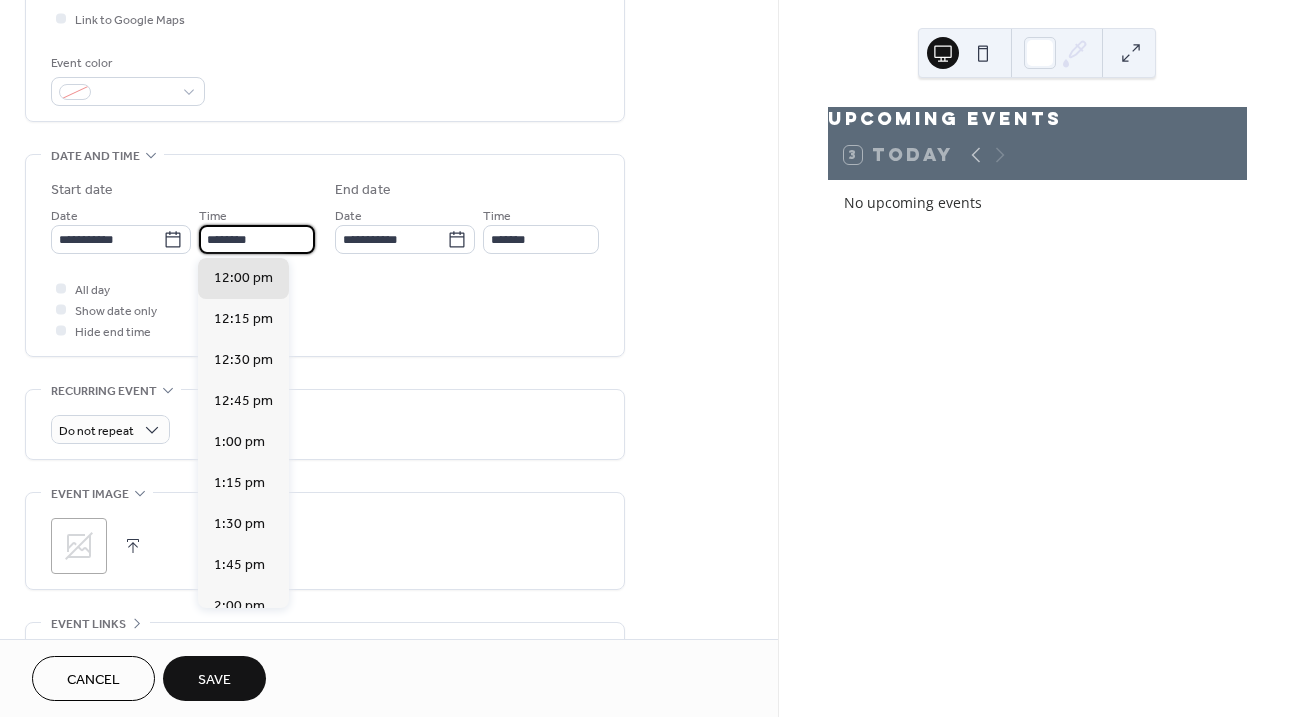 drag, startPoint x: 276, startPoint y: 242, endPoint x: 190, endPoint y: 236, distance: 86.209045 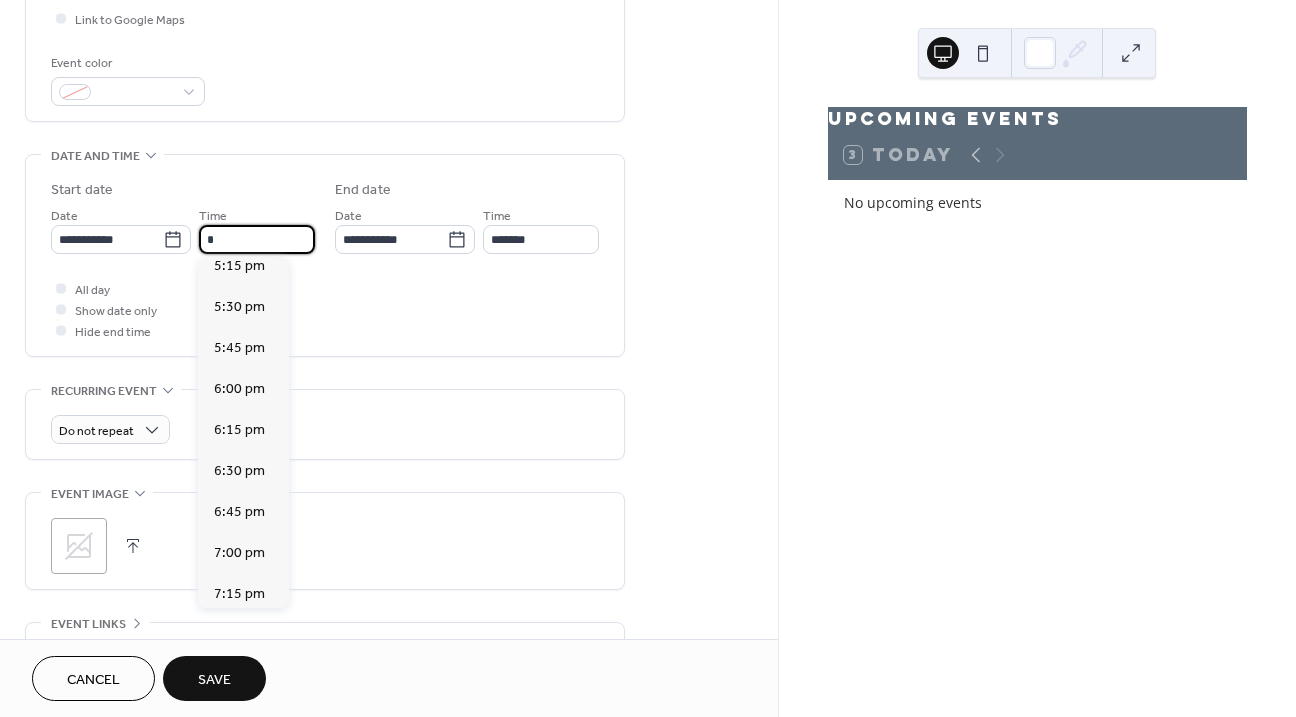 scroll, scrollTop: 2846, scrollLeft: 0, axis: vertical 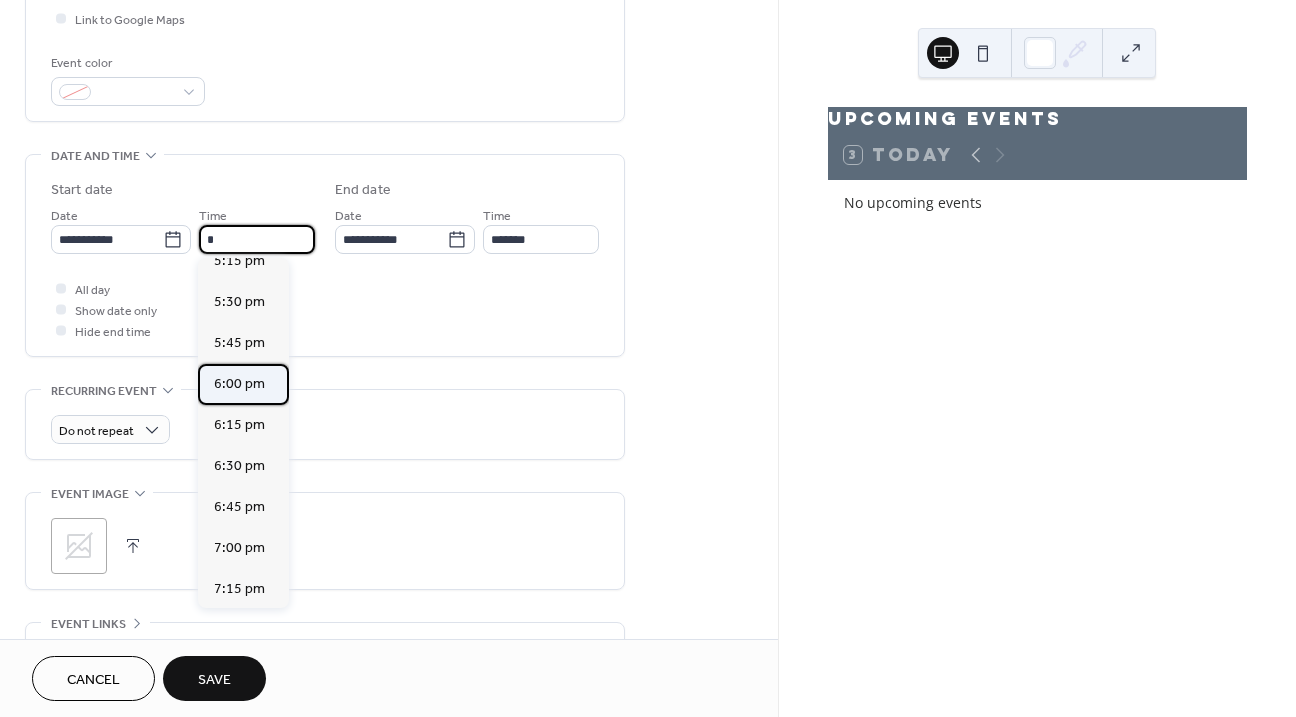 click on "6:00 pm" at bounding box center [239, 384] 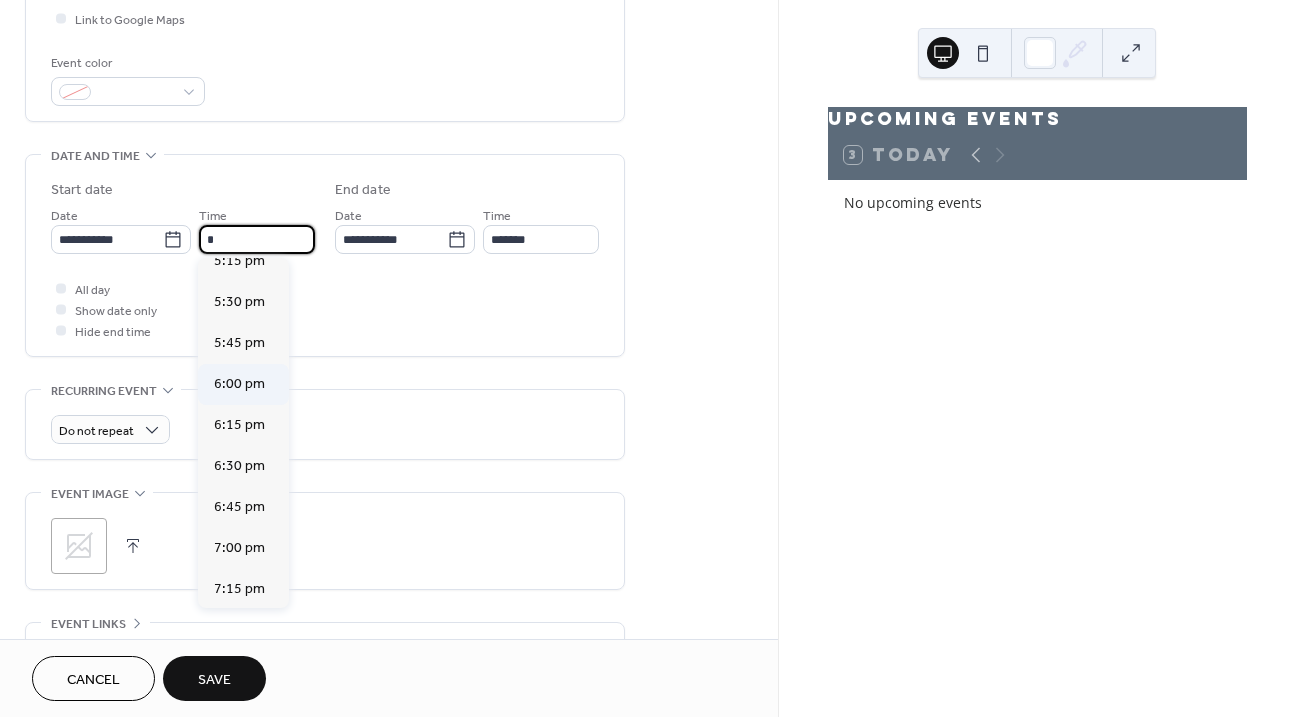 type on "*******" 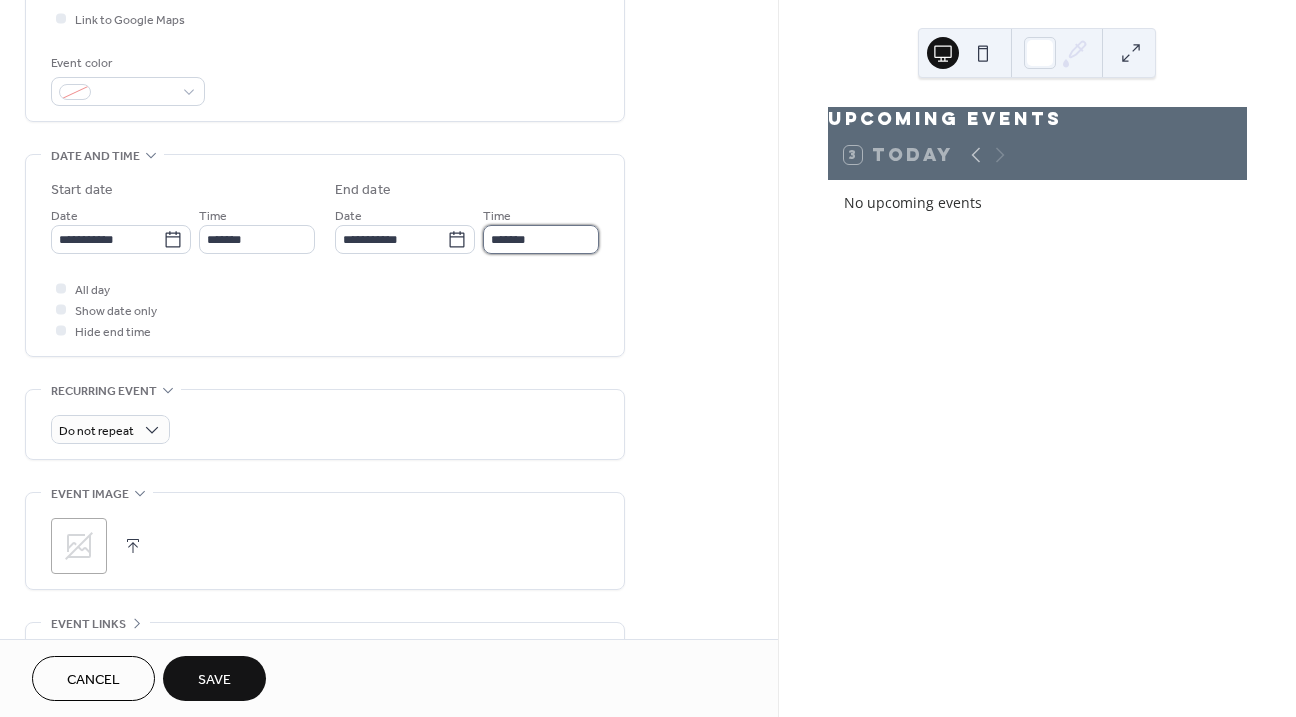 click on "*******" at bounding box center (541, 239) 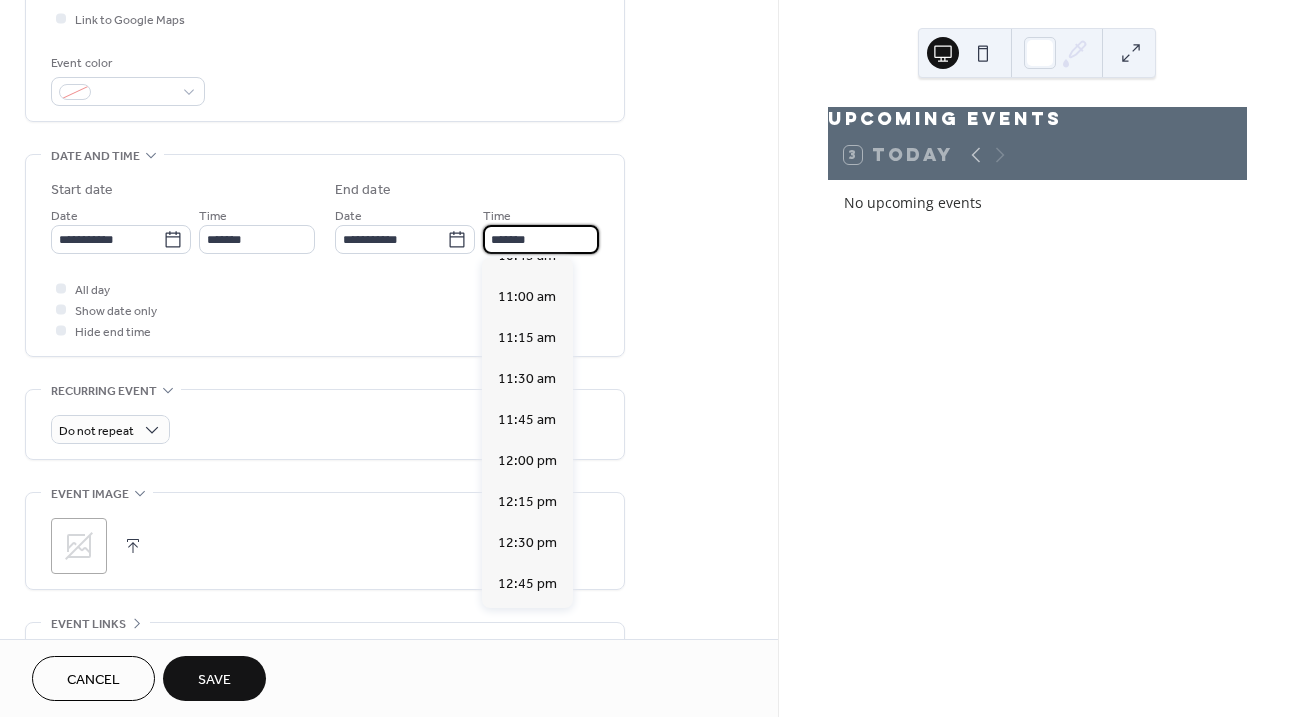 scroll, scrollTop: 1833, scrollLeft: 0, axis: vertical 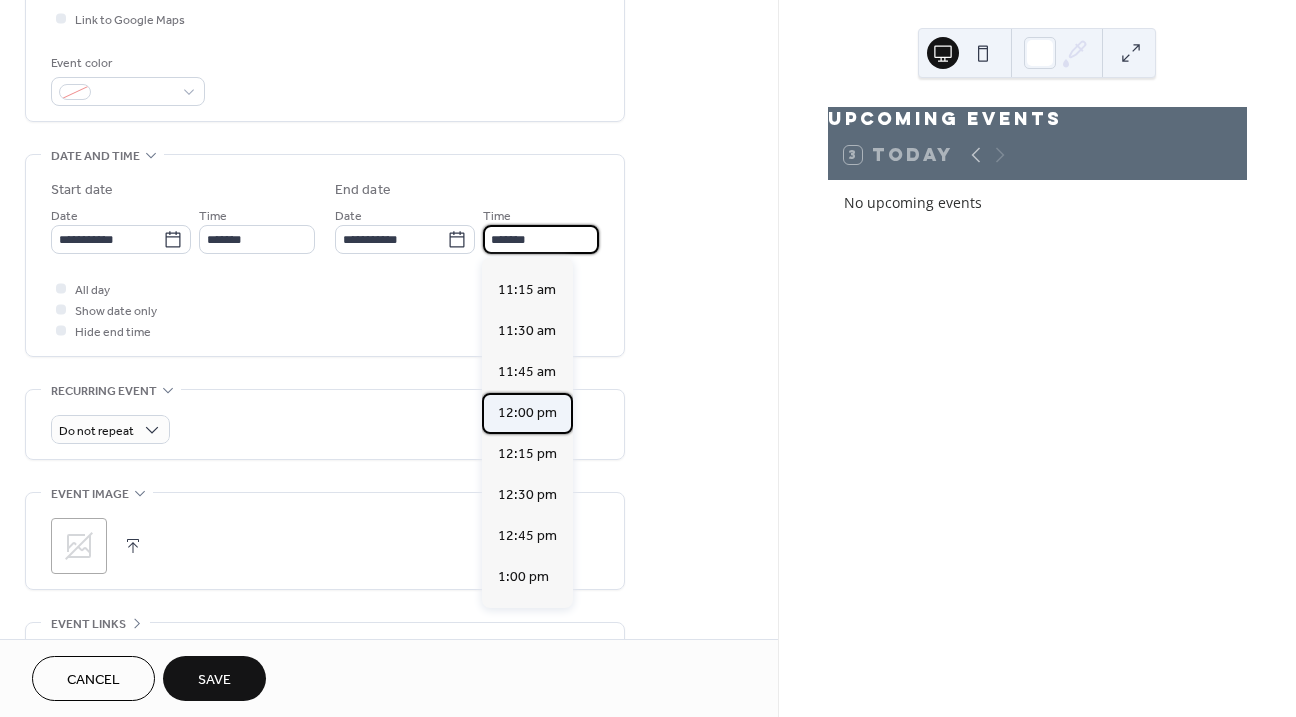 click on "12:00 pm" at bounding box center [527, 413] 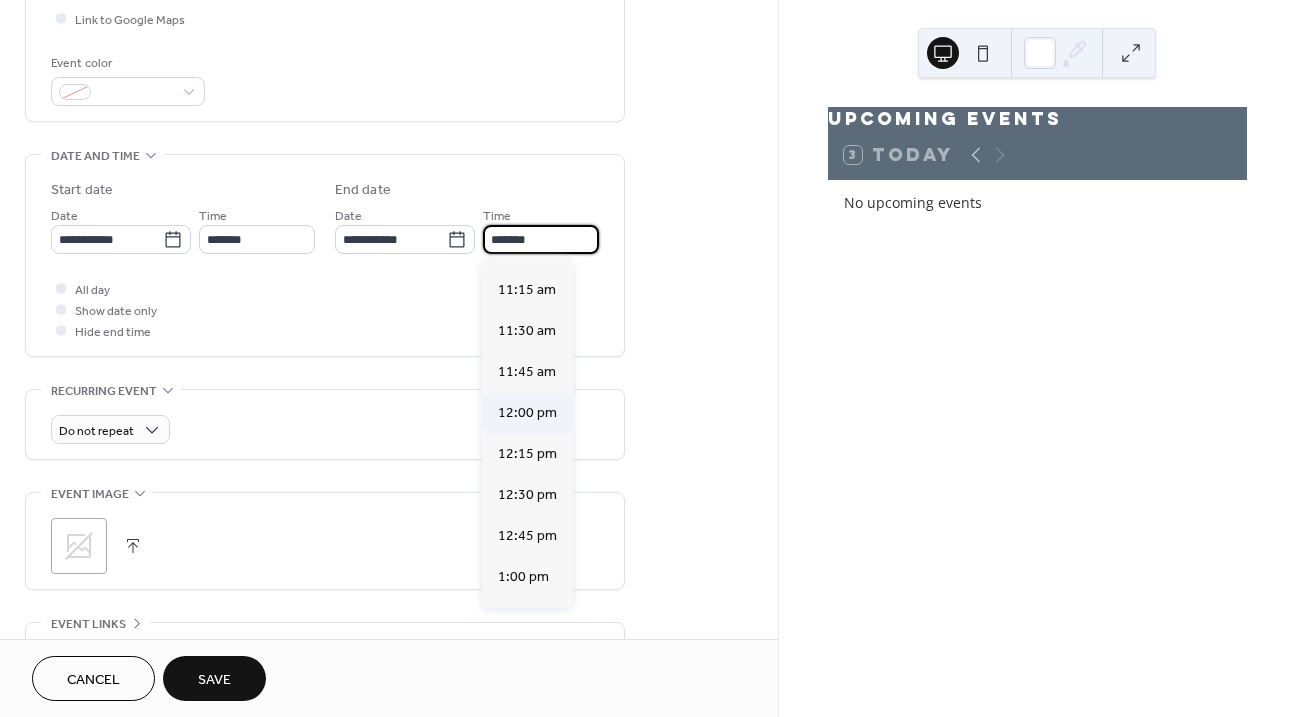 type on "********" 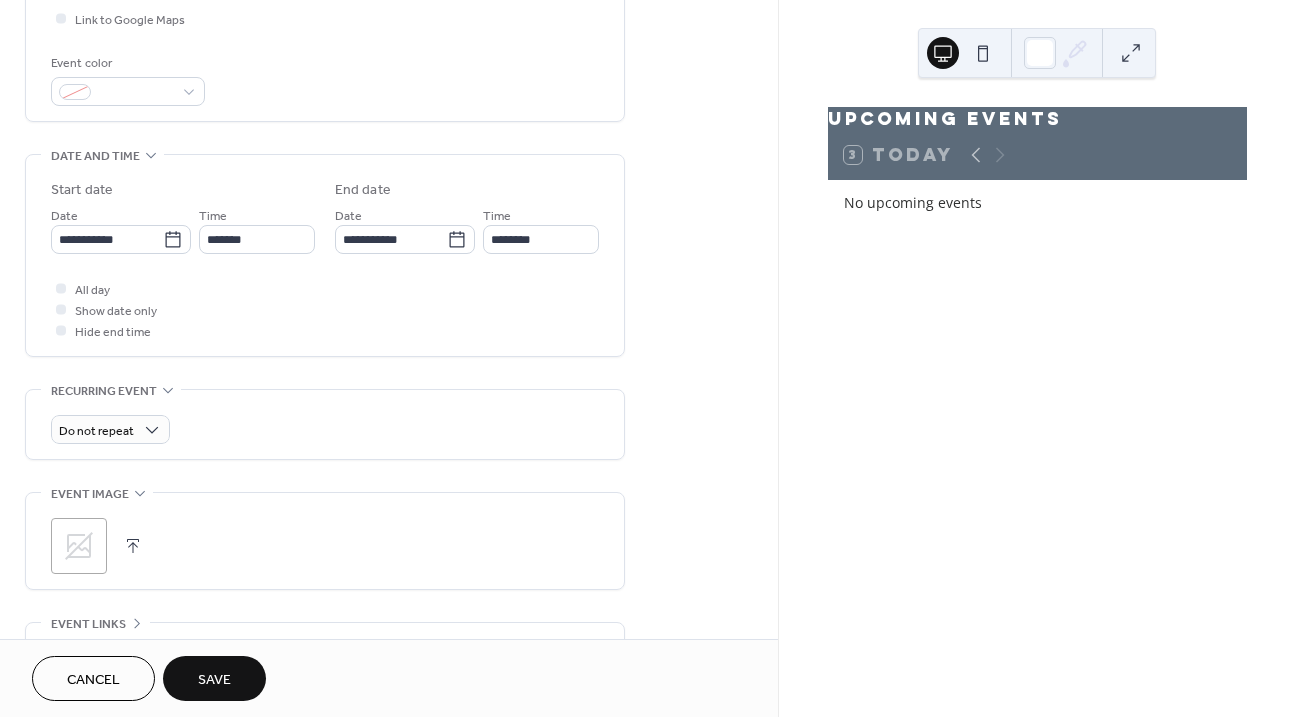 click on "All day Show date only Hide end time" at bounding box center [325, 309] 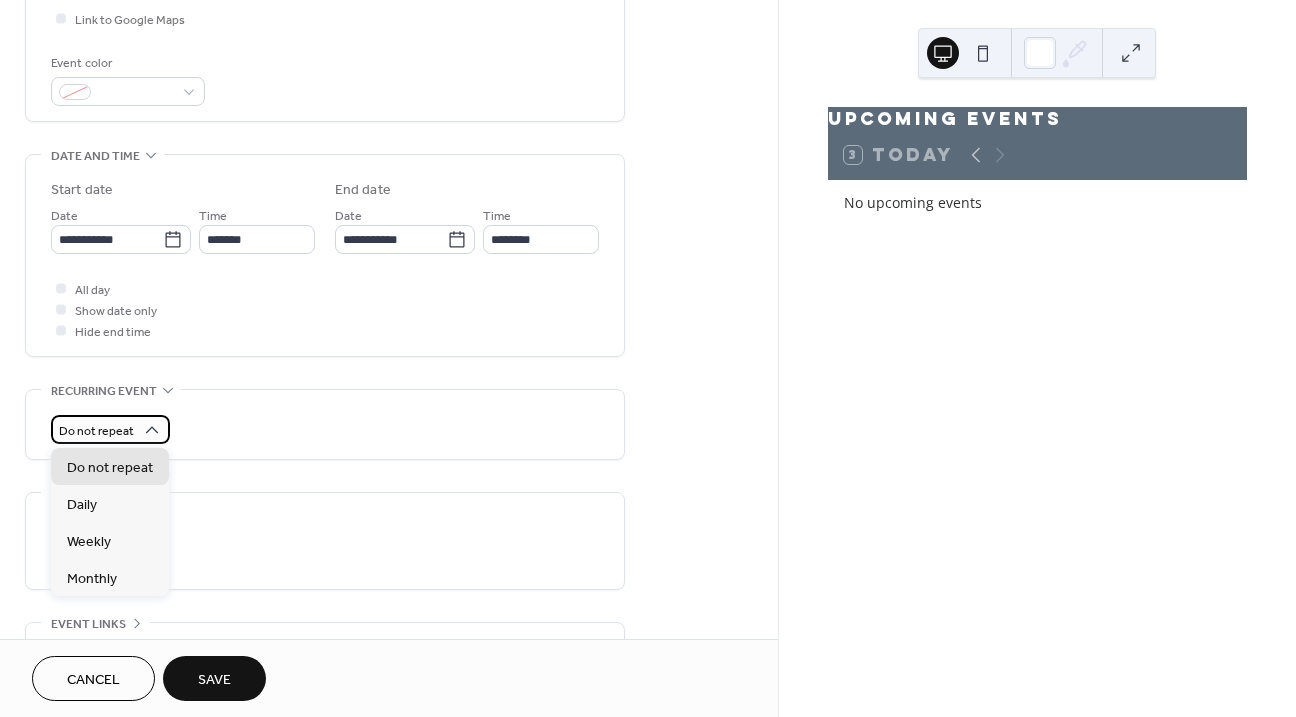 click 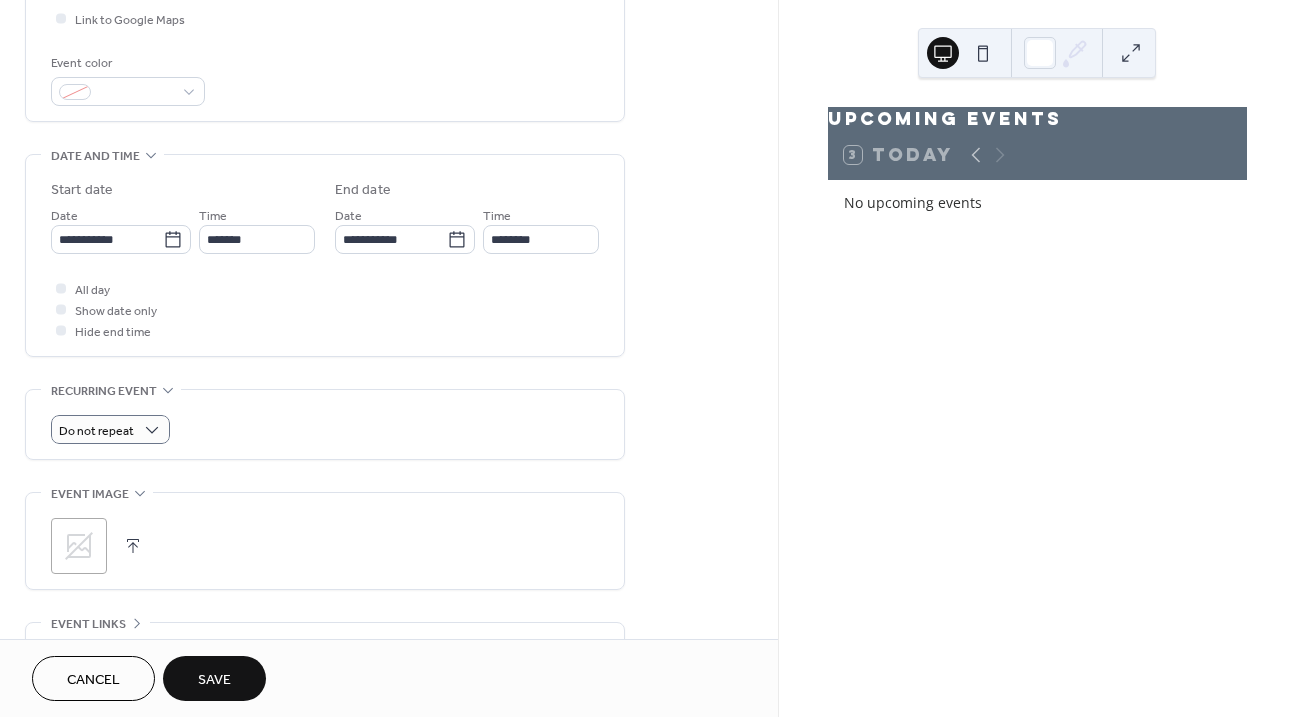 click on "Do not repeat" at bounding box center (325, 429) 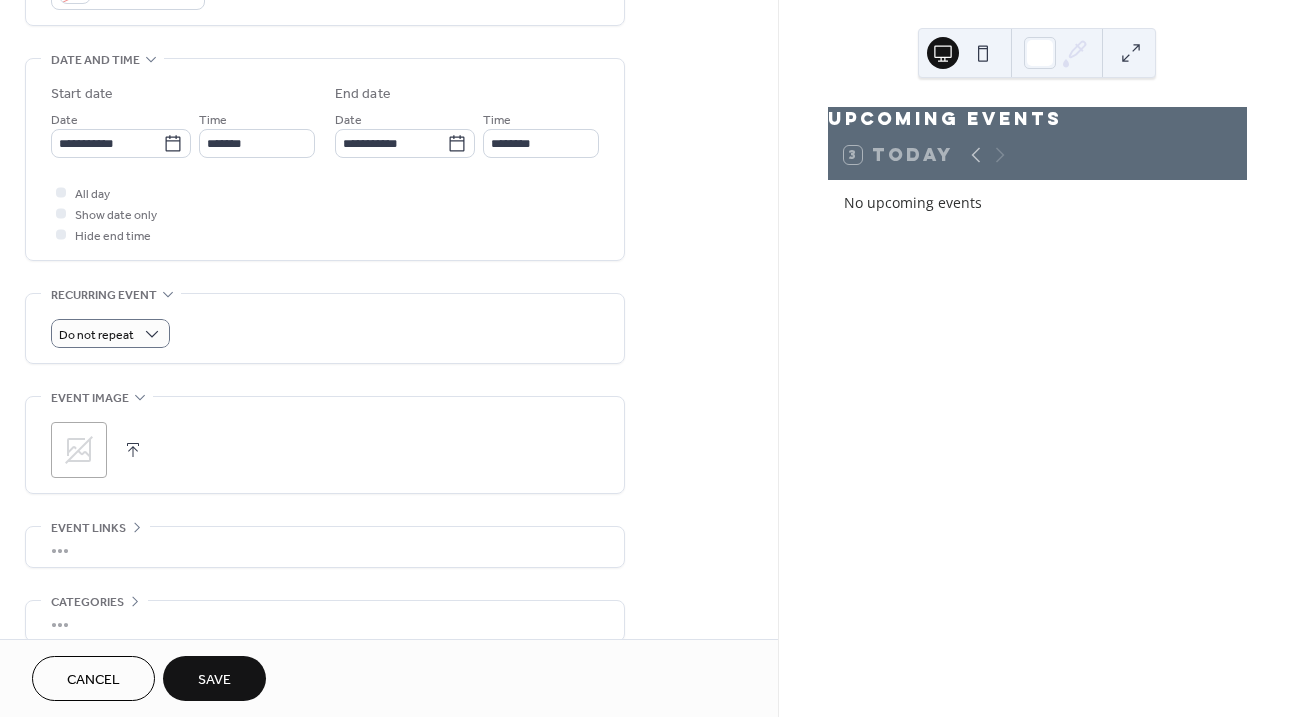 scroll, scrollTop: 690, scrollLeft: 0, axis: vertical 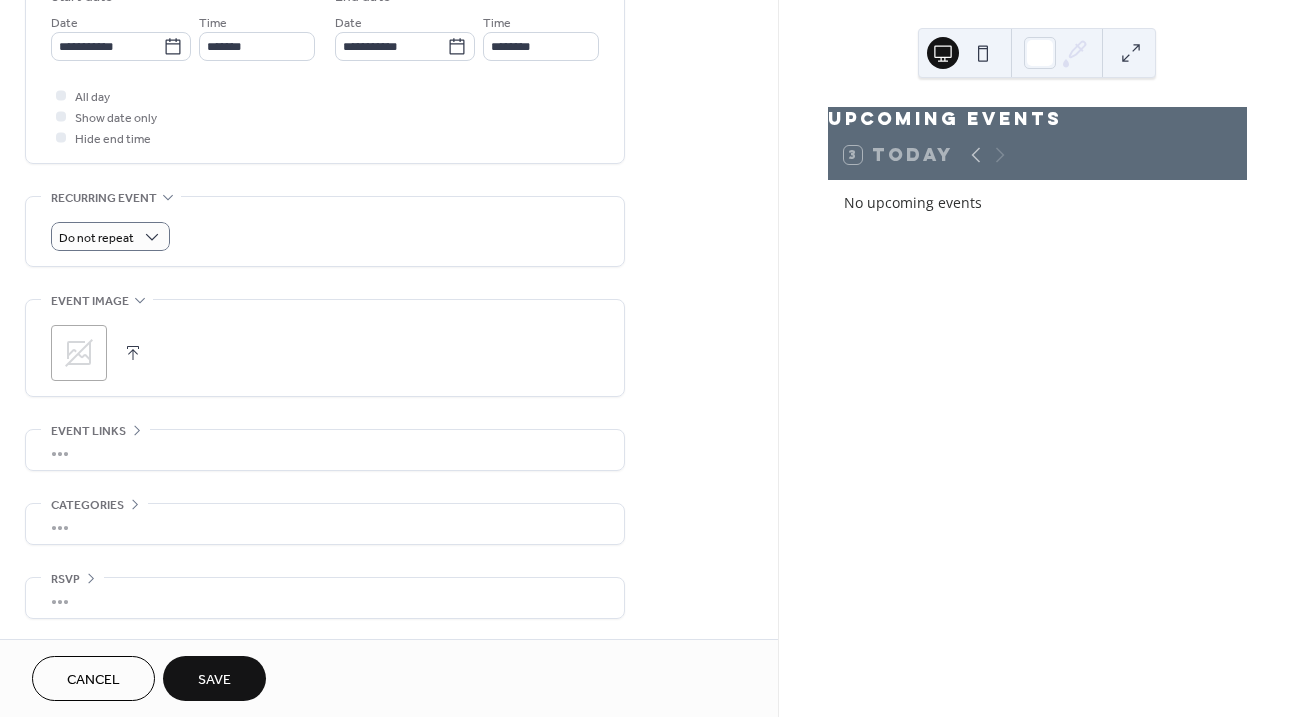 click 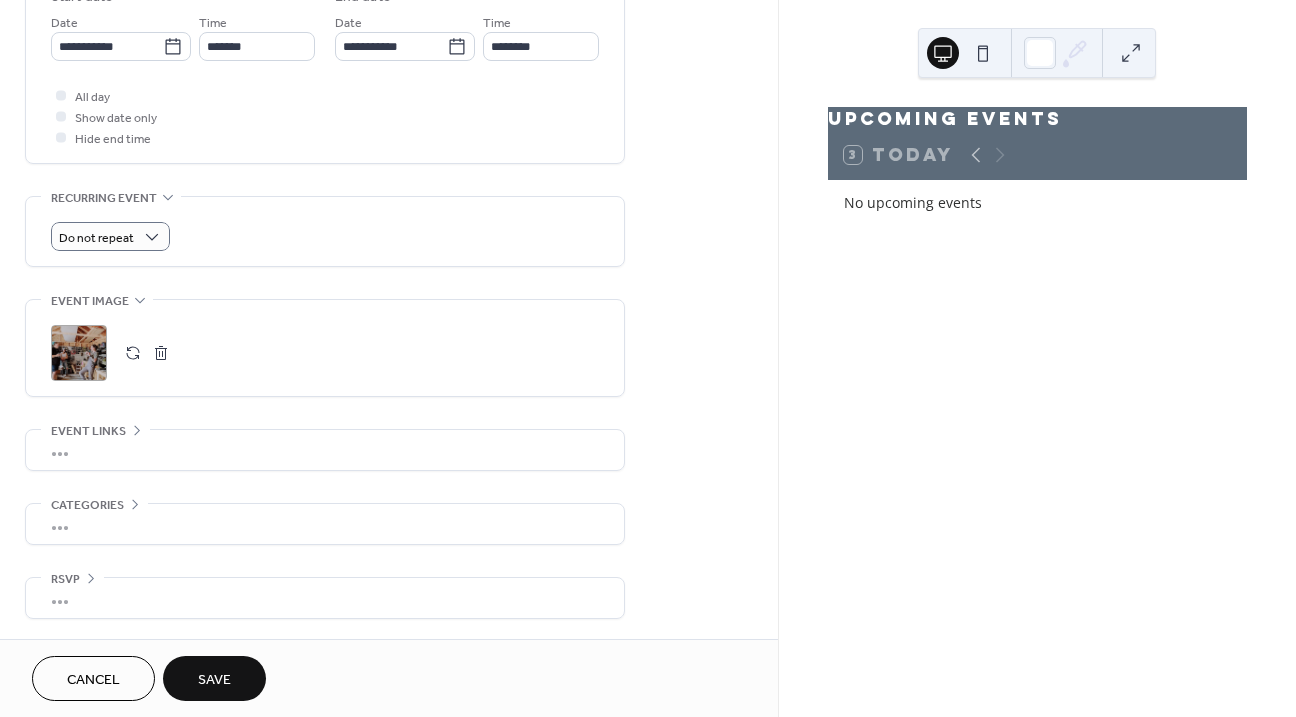 click on "•••" at bounding box center [325, 450] 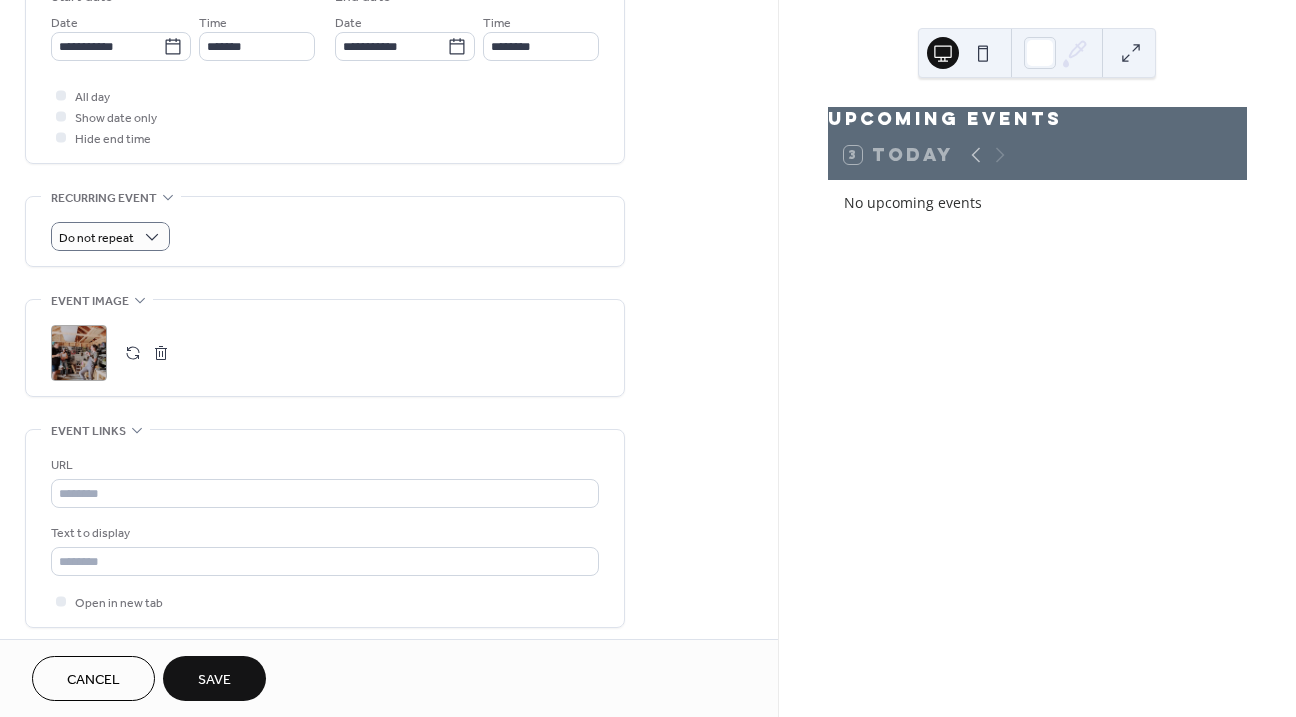 scroll, scrollTop: 690, scrollLeft: 0, axis: vertical 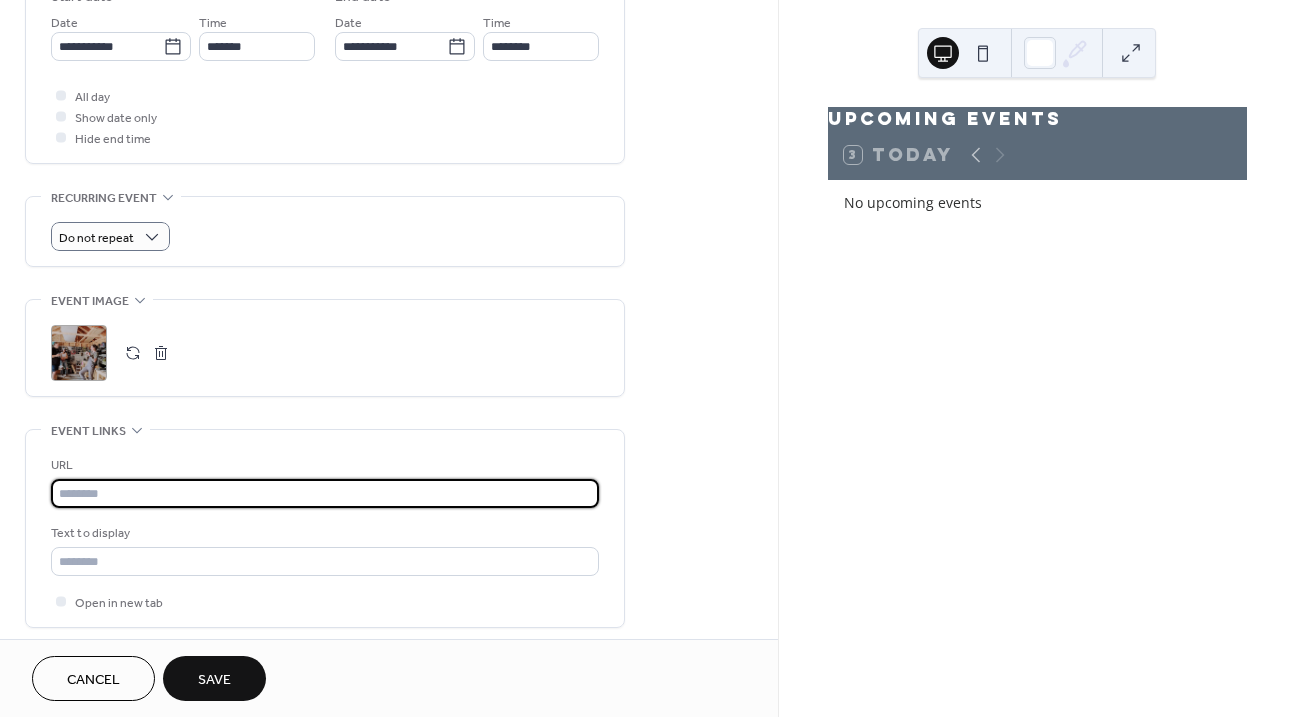 click at bounding box center (325, 493) 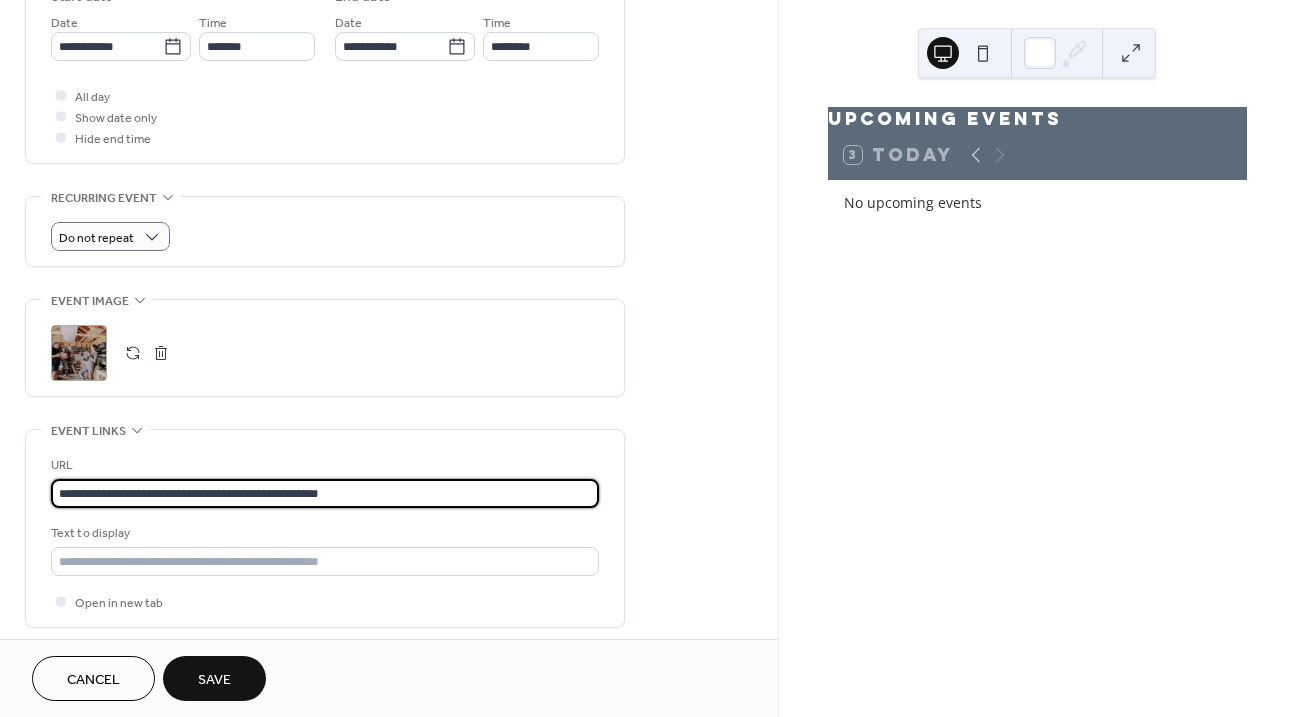 scroll, scrollTop: 1, scrollLeft: 0, axis: vertical 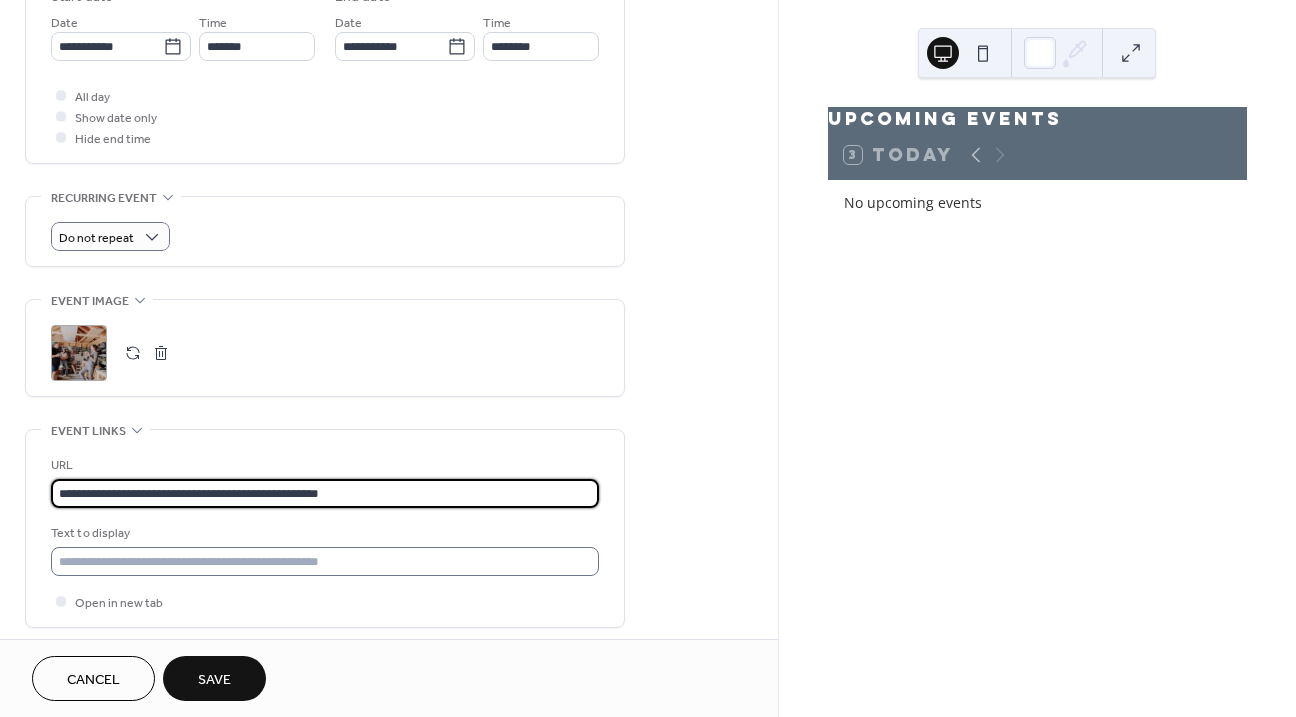 type on "**********" 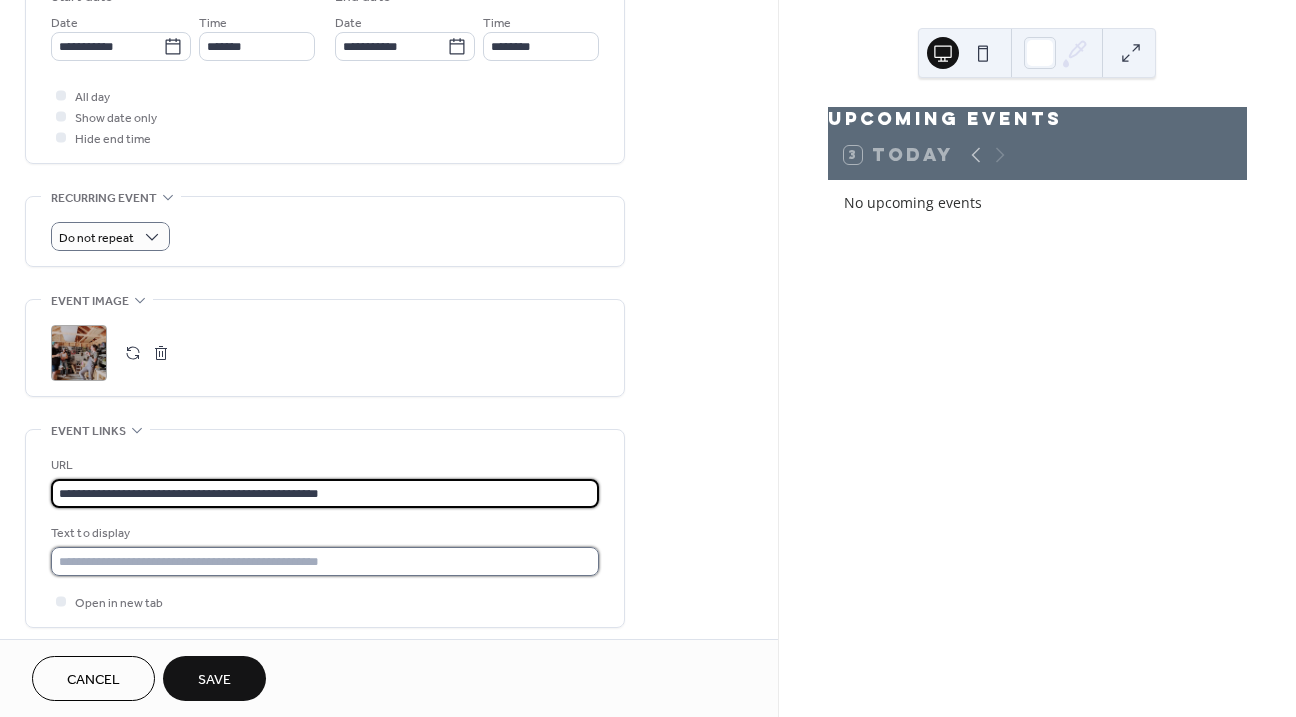 scroll, scrollTop: 0, scrollLeft: 0, axis: both 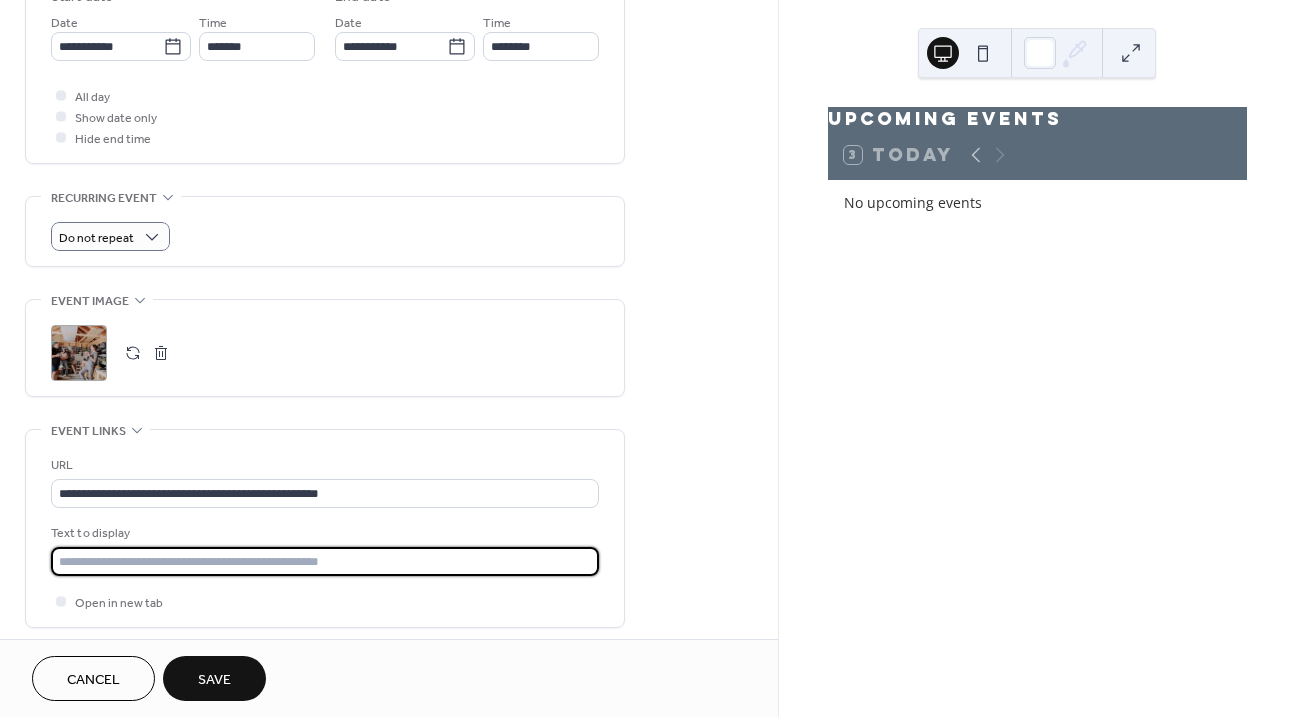 drag, startPoint x: 389, startPoint y: 565, endPoint x: 68, endPoint y: 563, distance: 321.00623 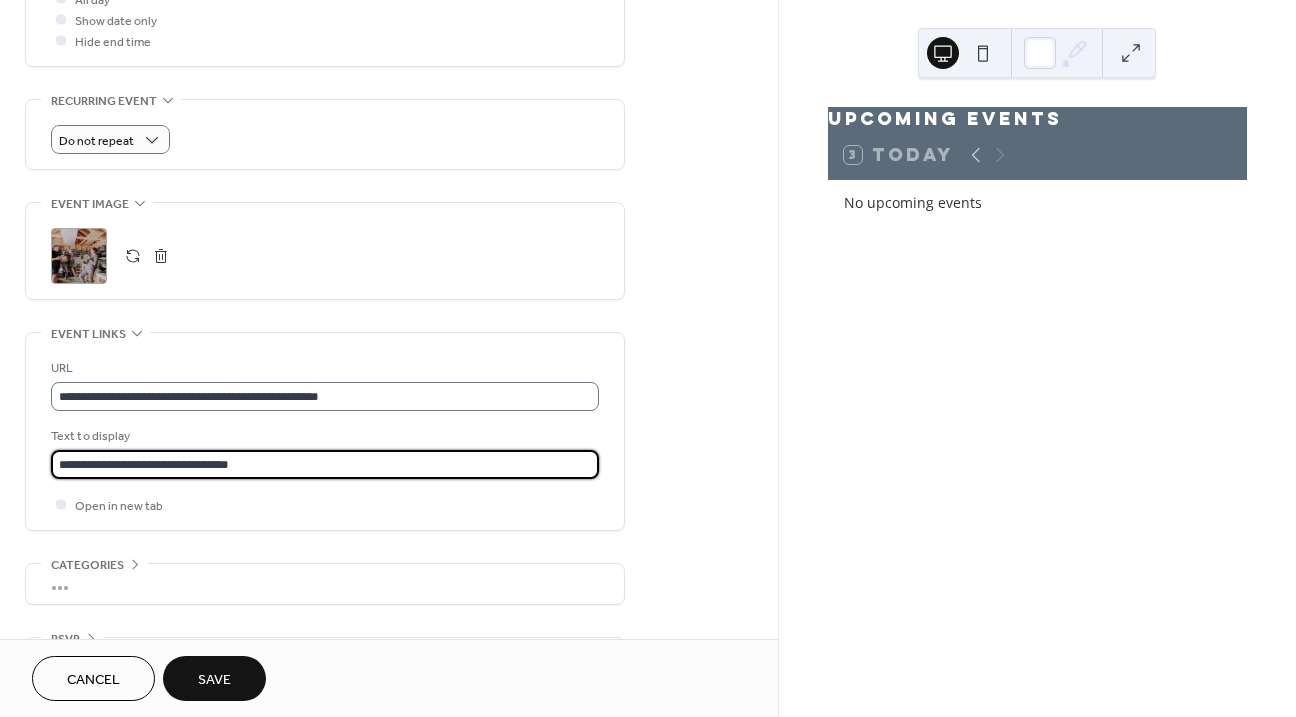 scroll, scrollTop: 847, scrollLeft: 0, axis: vertical 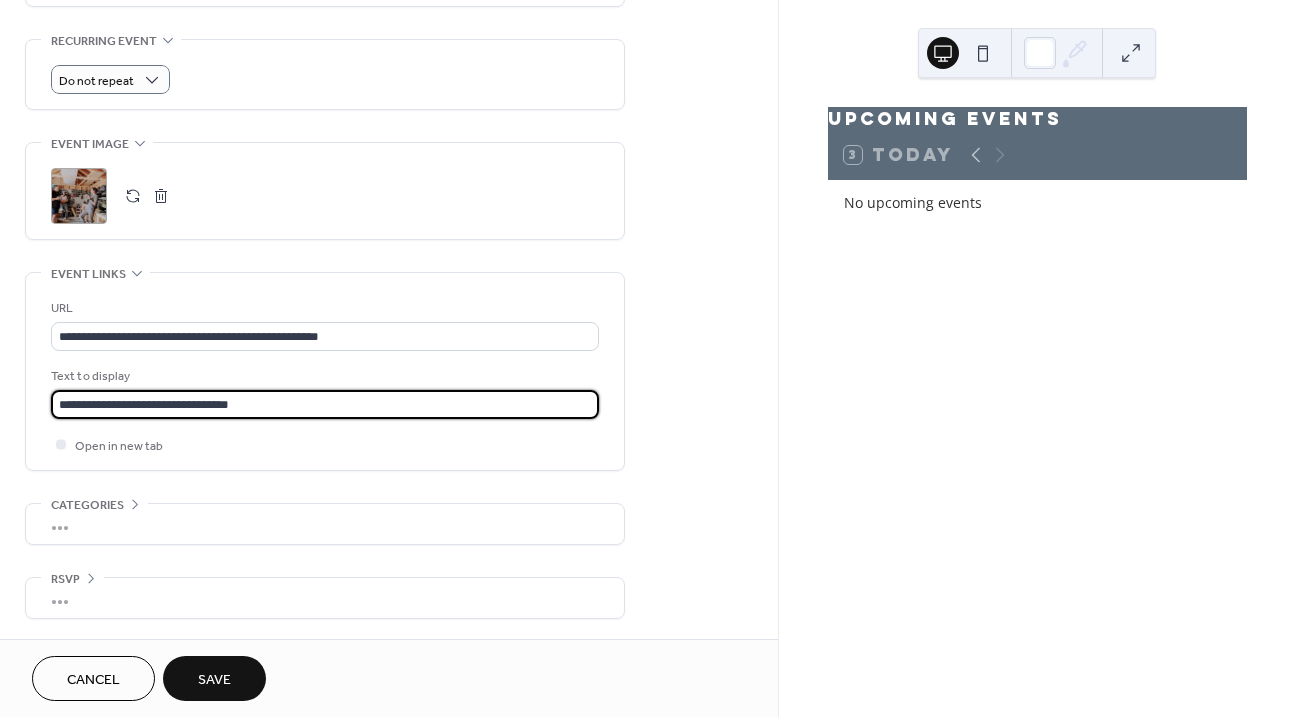 type on "**********" 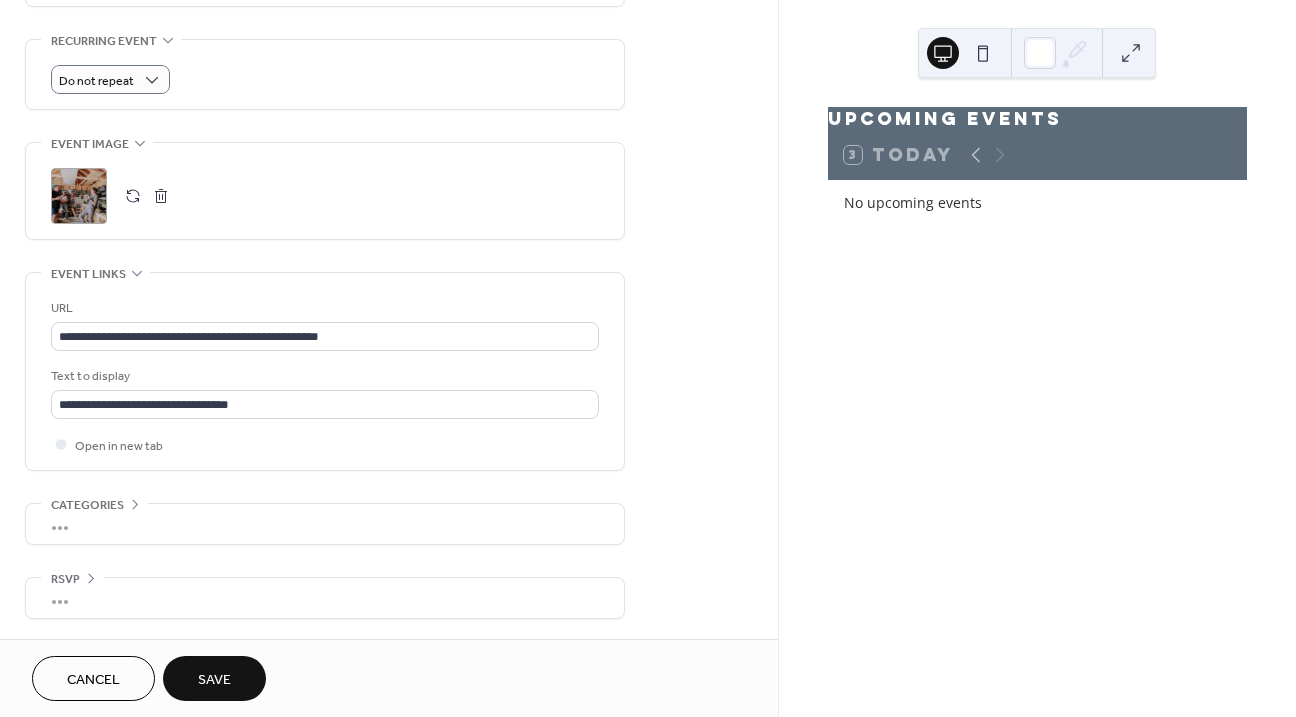 click on "•••" at bounding box center (325, 524) 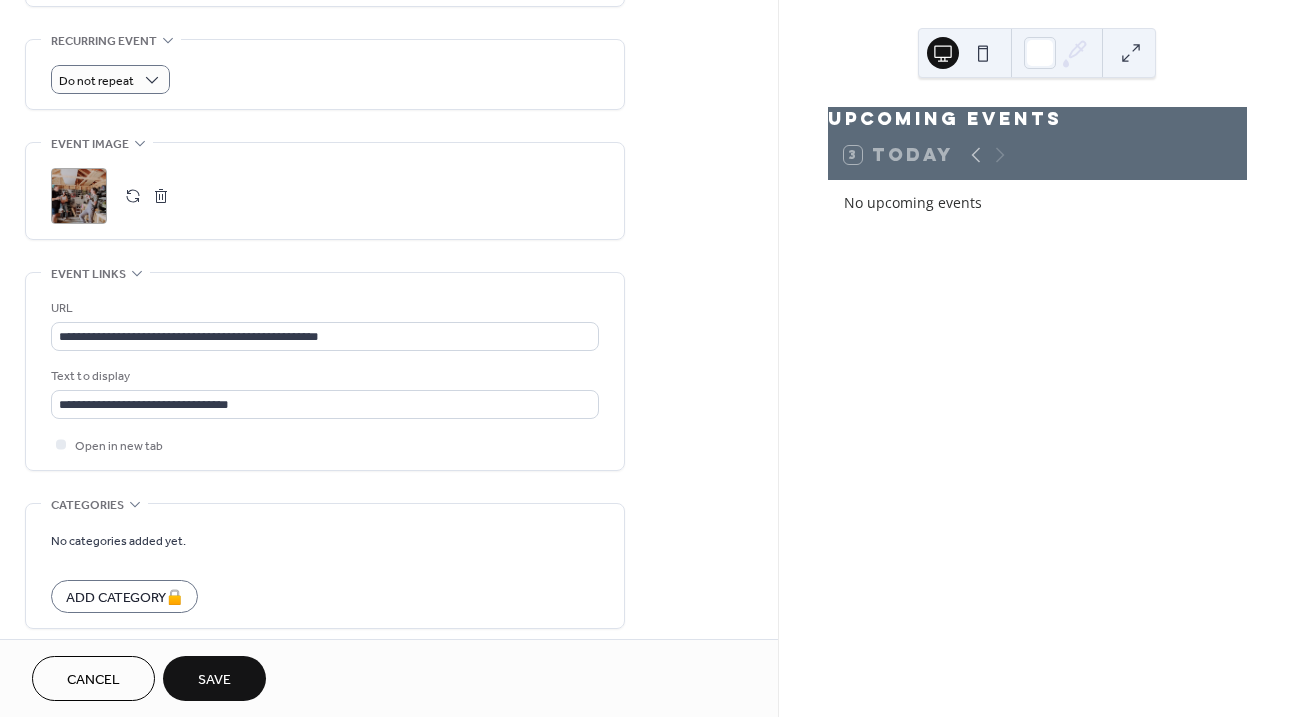 scroll, scrollTop: 931, scrollLeft: 0, axis: vertical 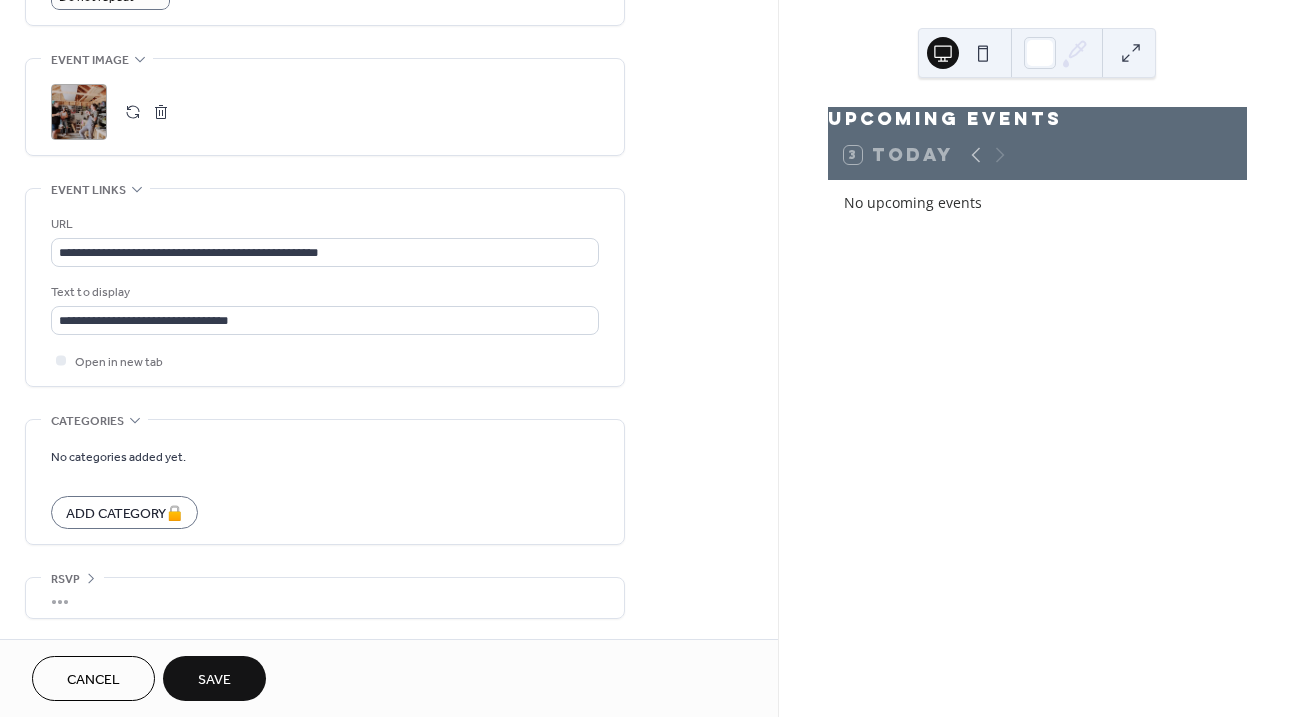 click on "•••" at bounding box center (325, 598) 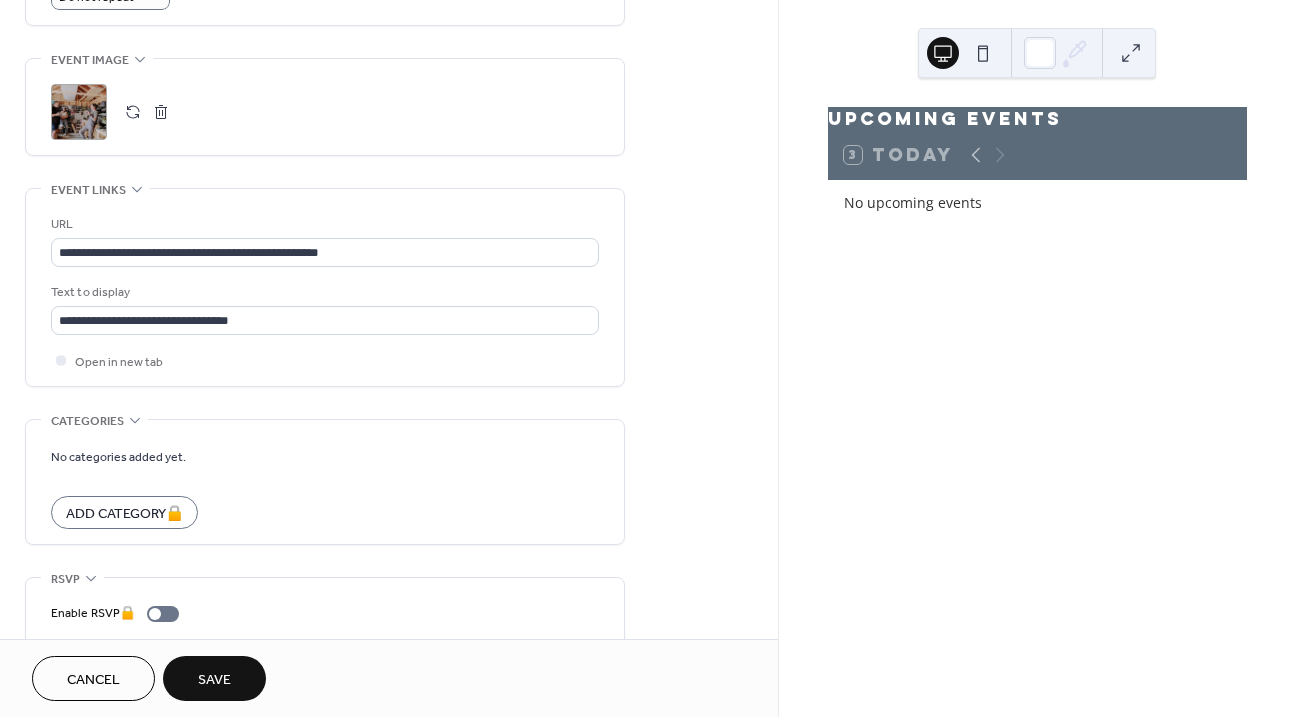 scroll, scrollTop: 997, scrollLeft: 0, axis: vertical 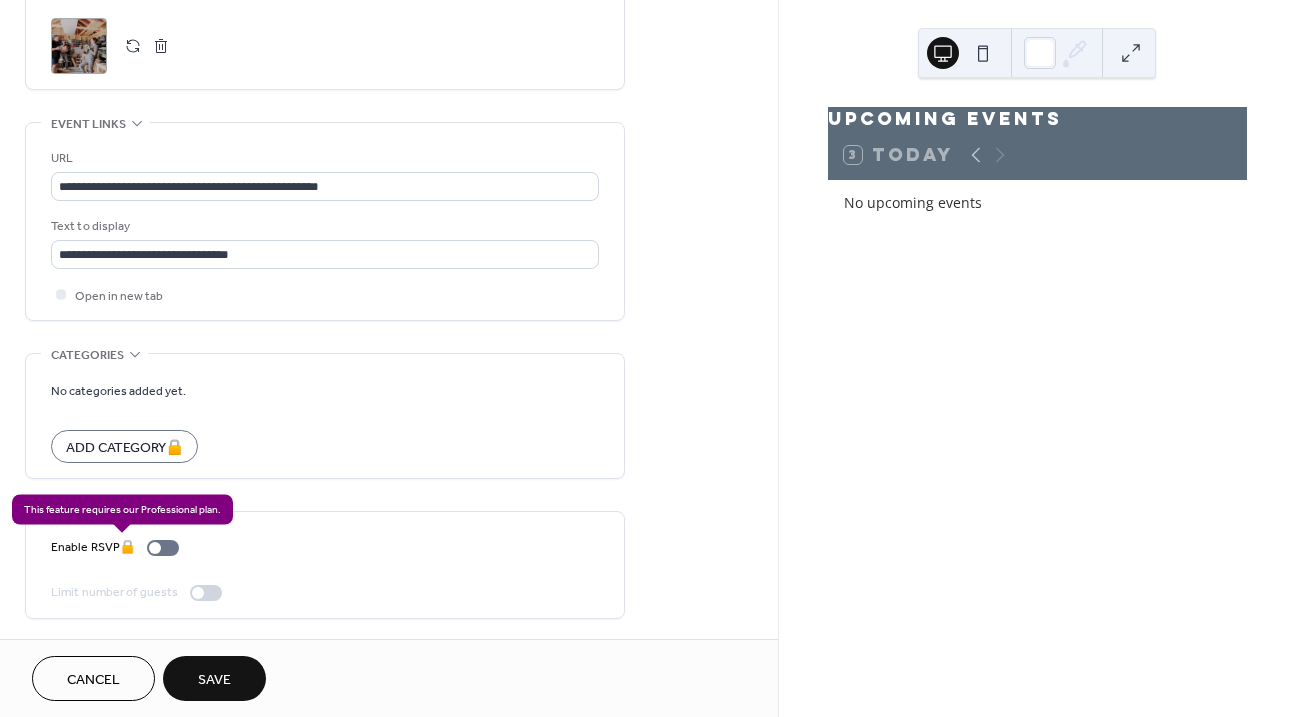 click on "Enable RSVP  🔒" at bounding box center (119, 547) 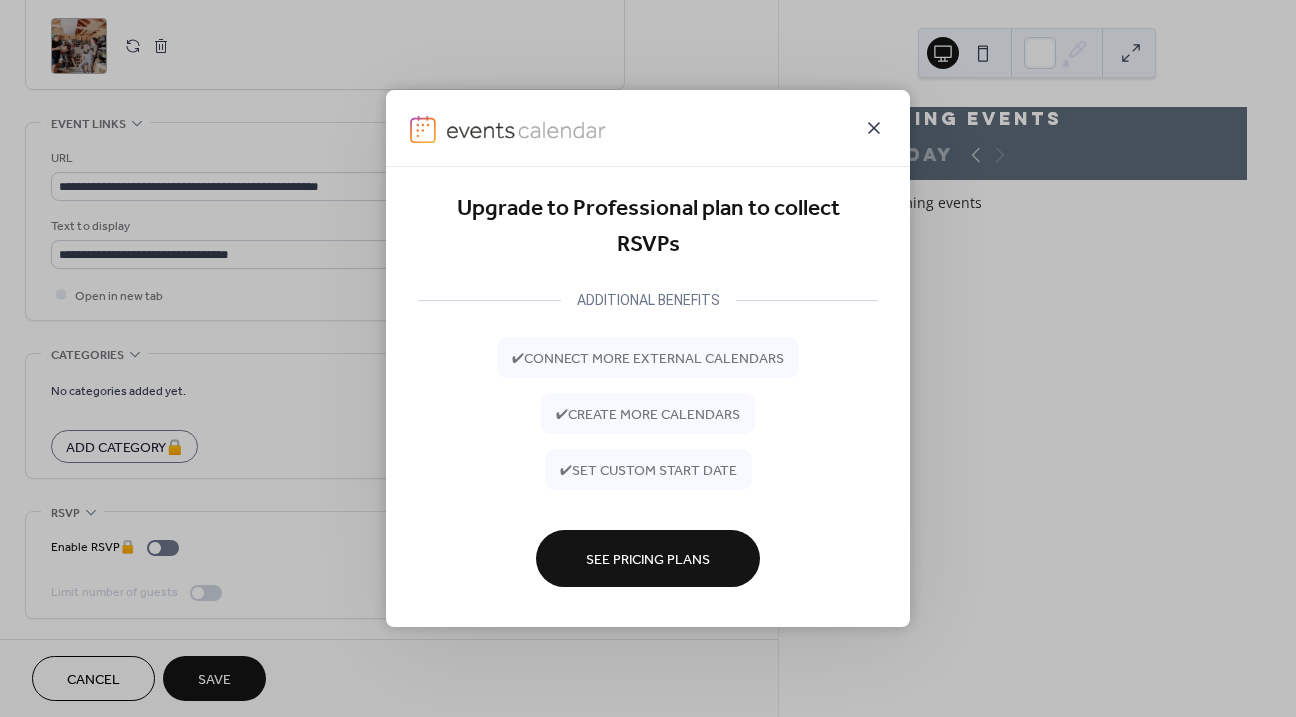 click 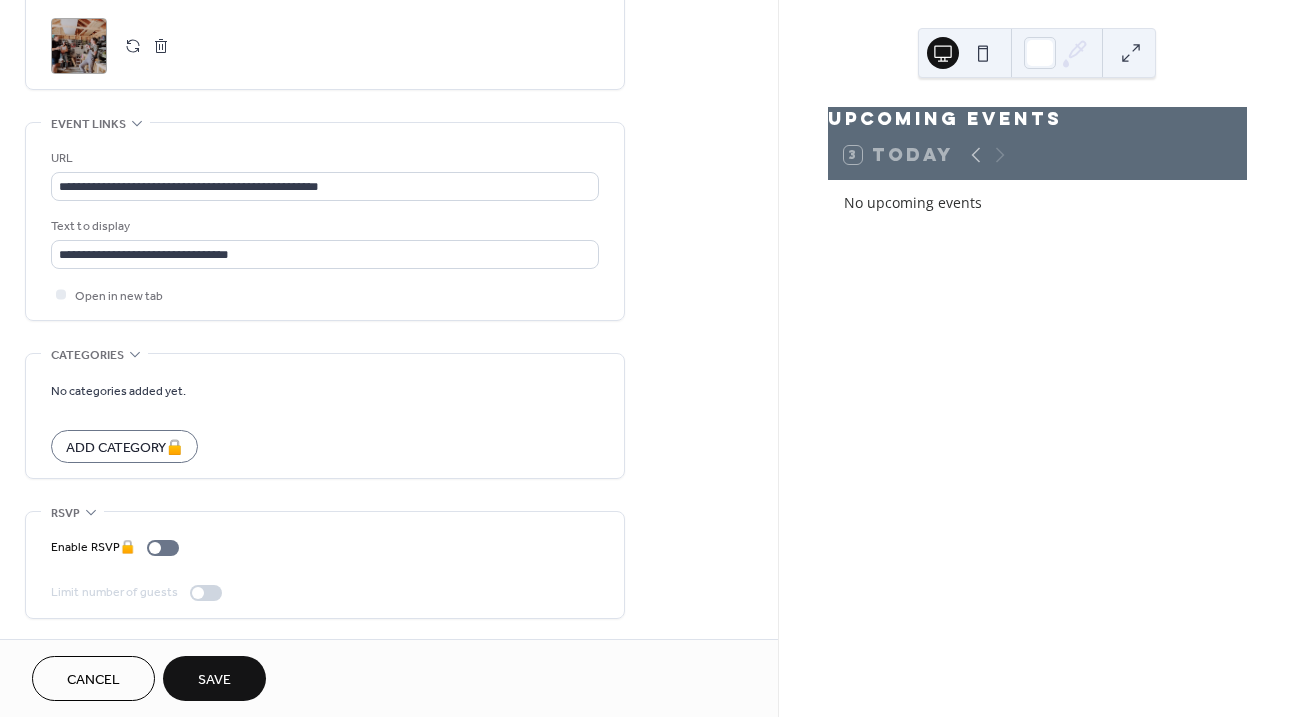 click on "Save" at bounding box center (214, 680) 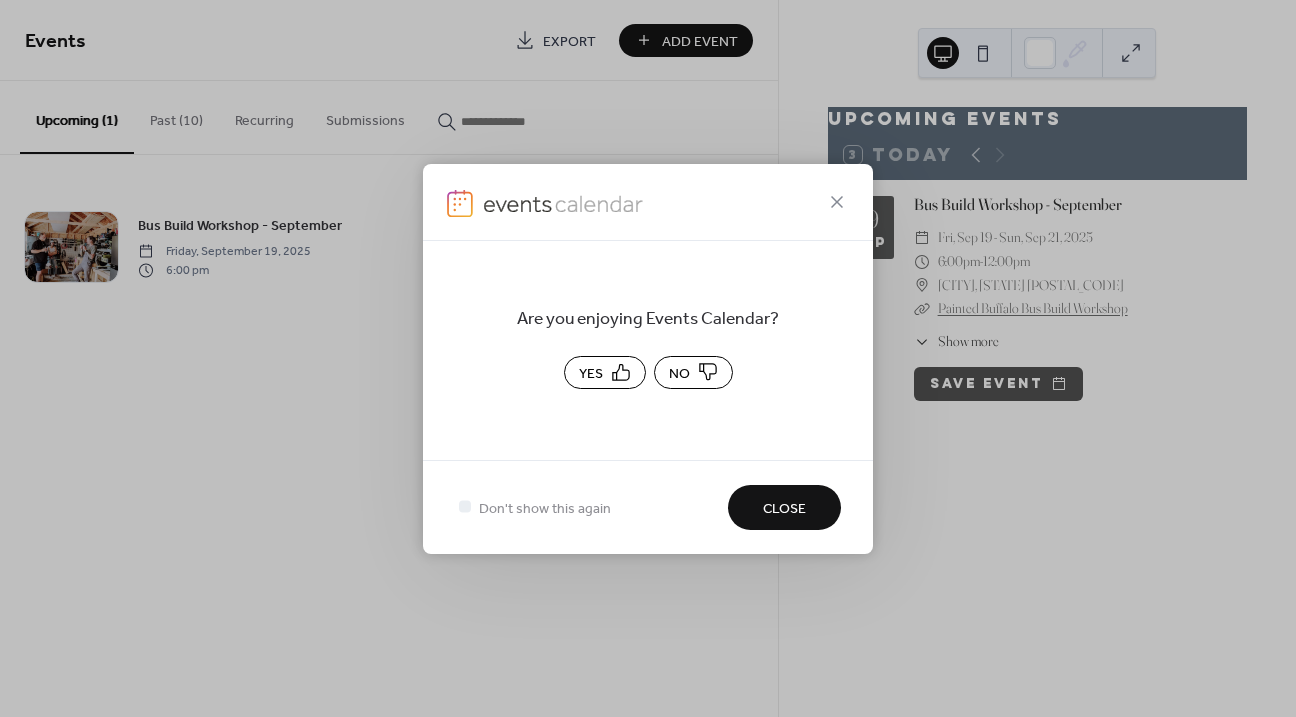 click on "Yes" at bounding box center (605, 372) 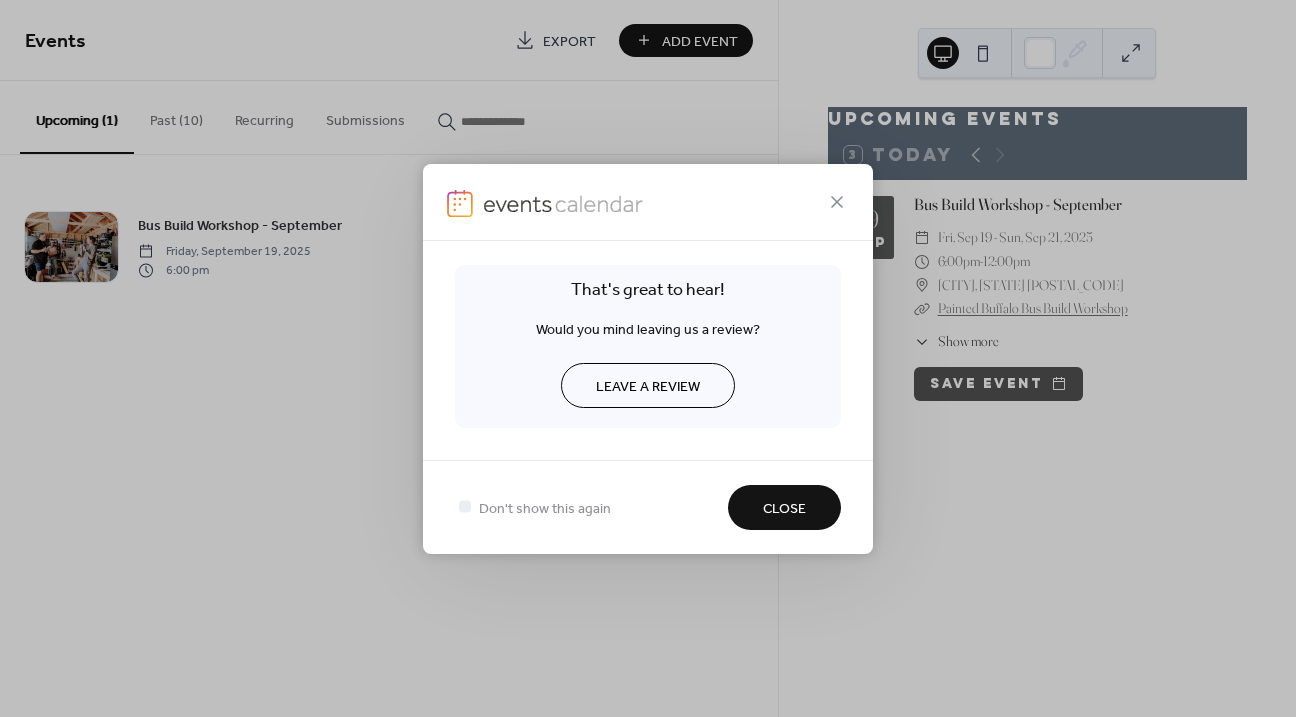 click on "Close" at bounding box center (784, 508) 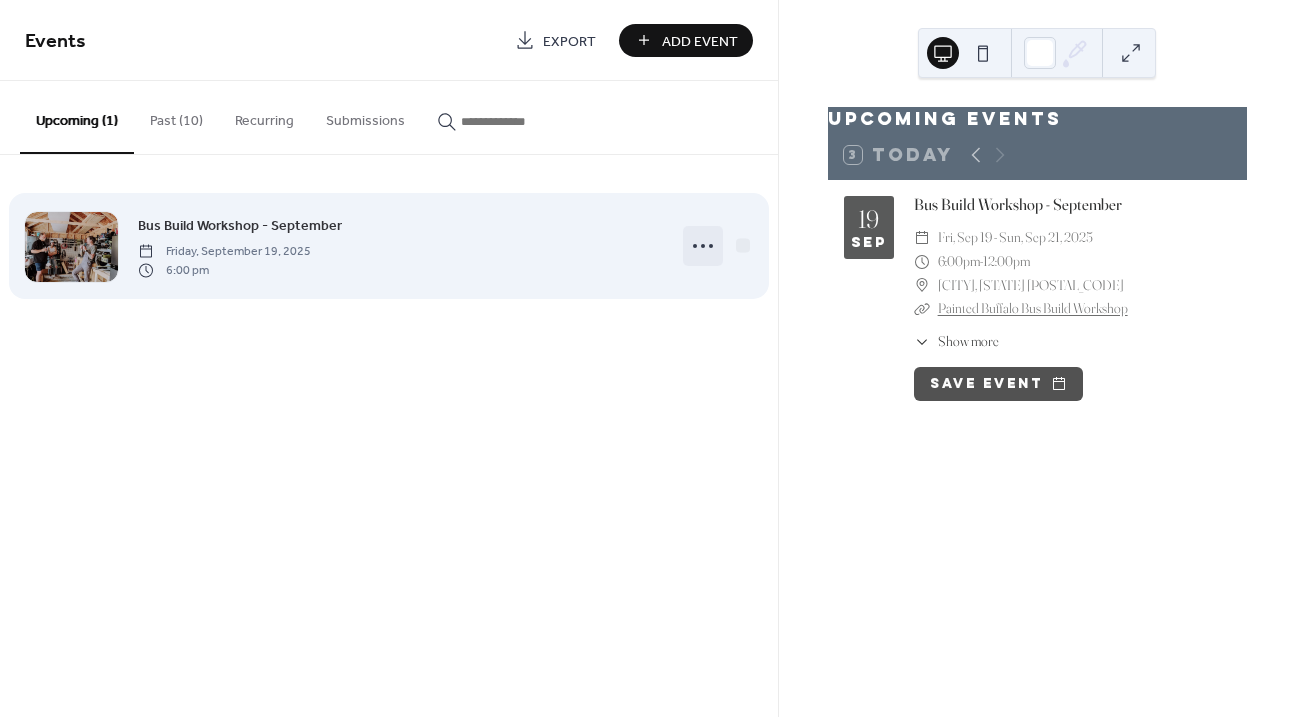 click 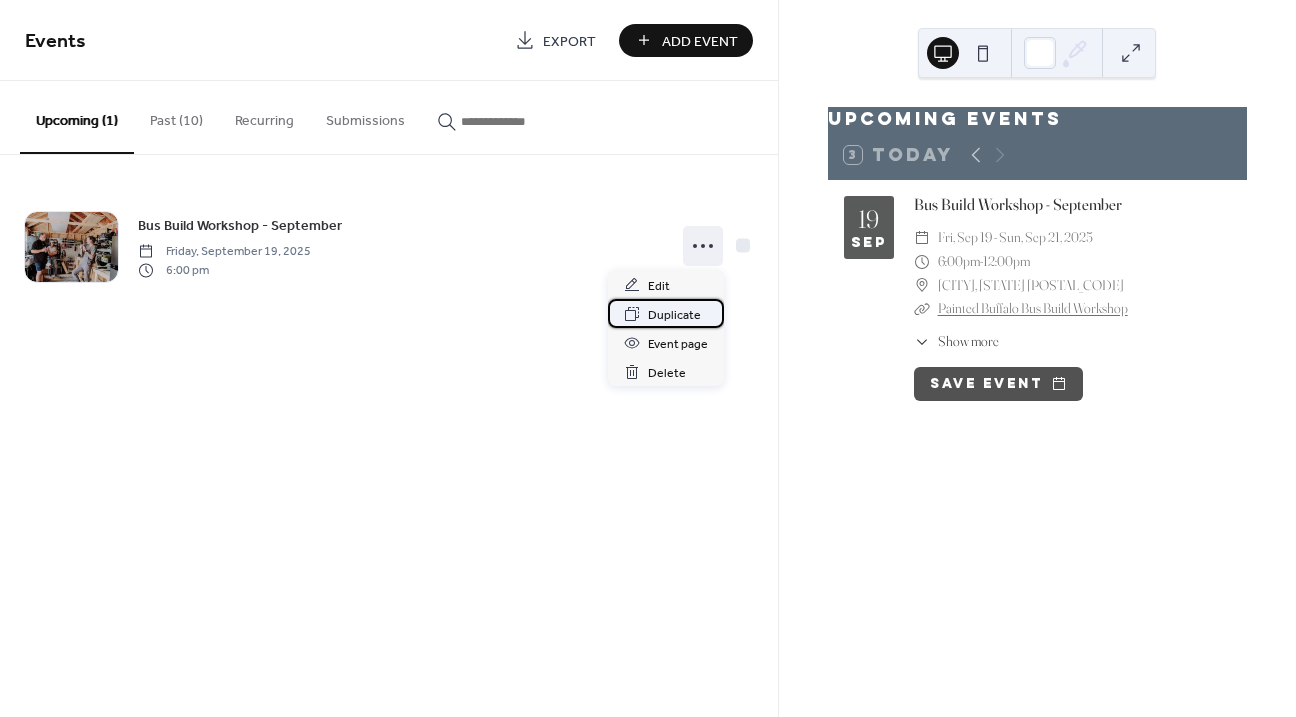 click on "Duplicate" at bounding box center (674, 315) 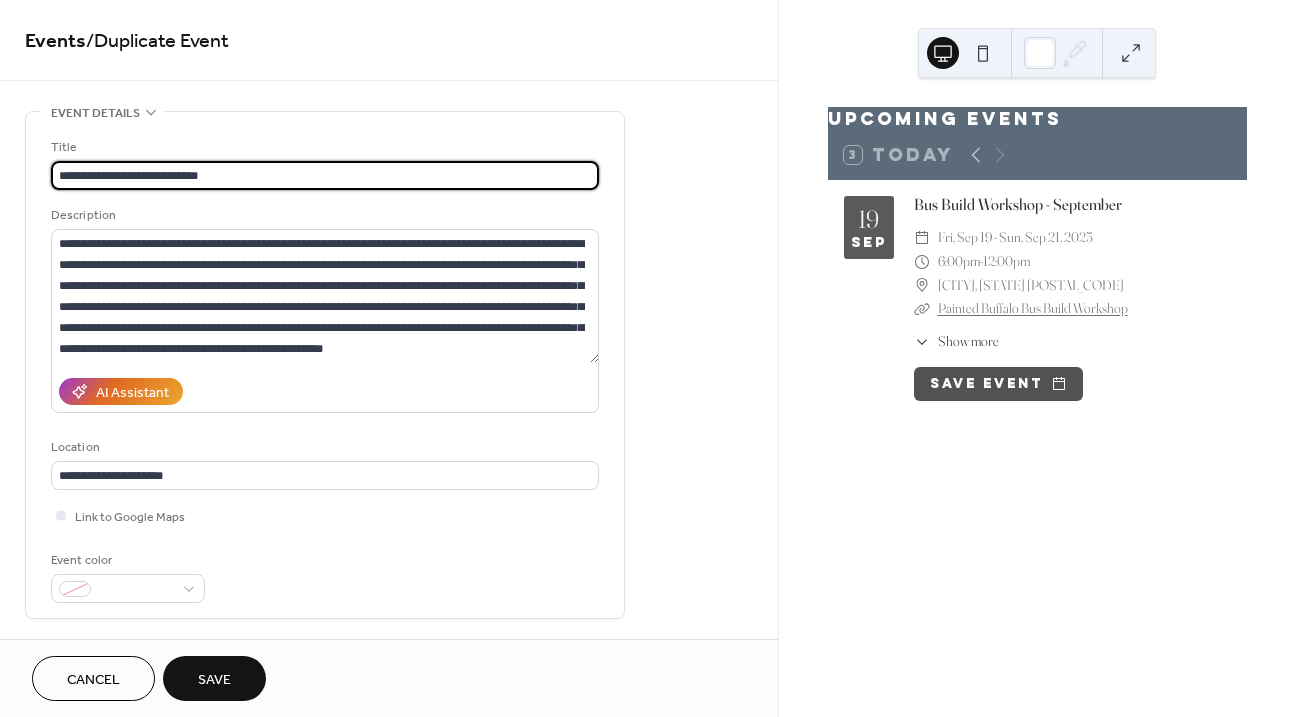 type on "**********" 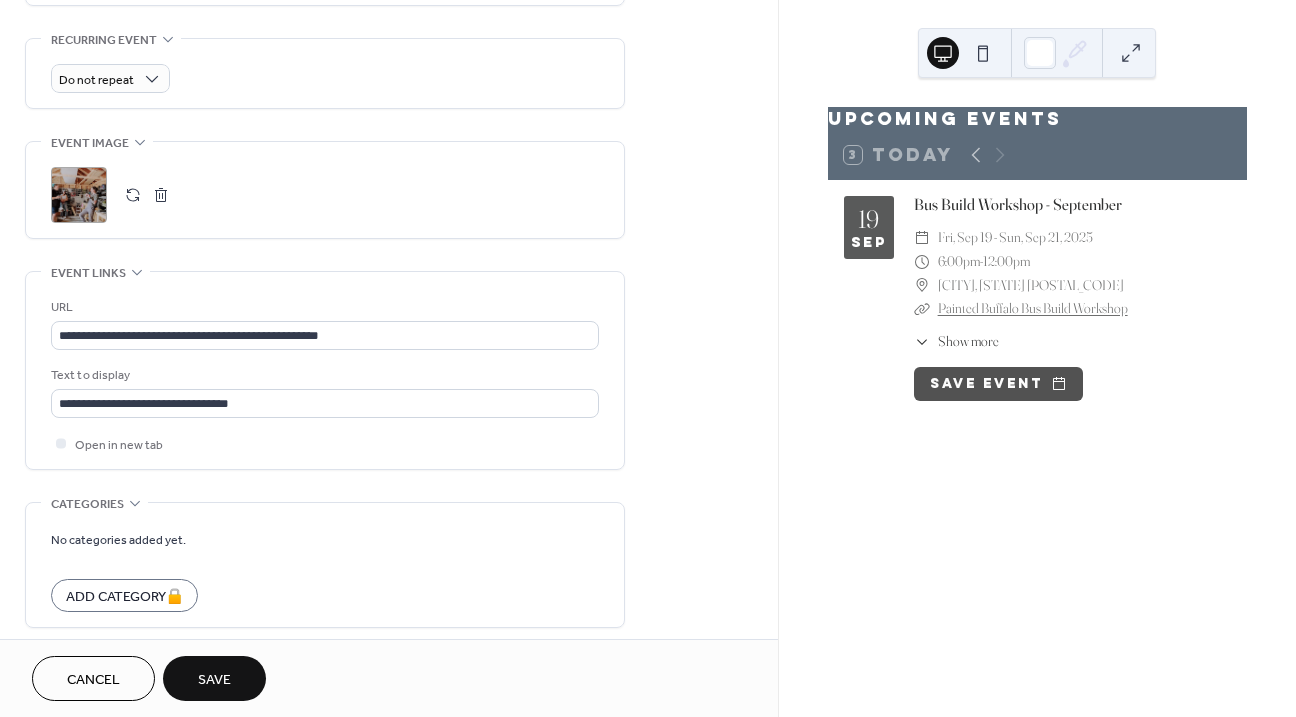 scroll, scrollTop: 997, scrollLeft: 0, axis: vertical 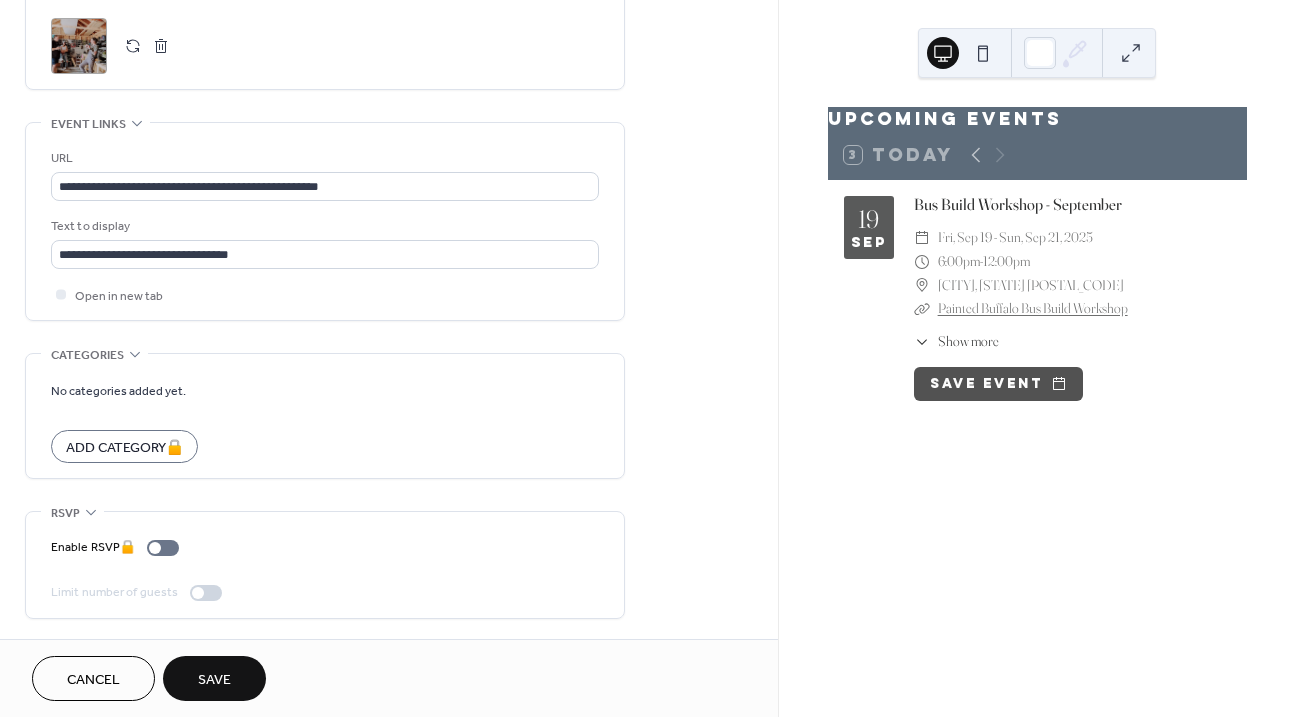click on "Save" at bounding box center [214, 680] 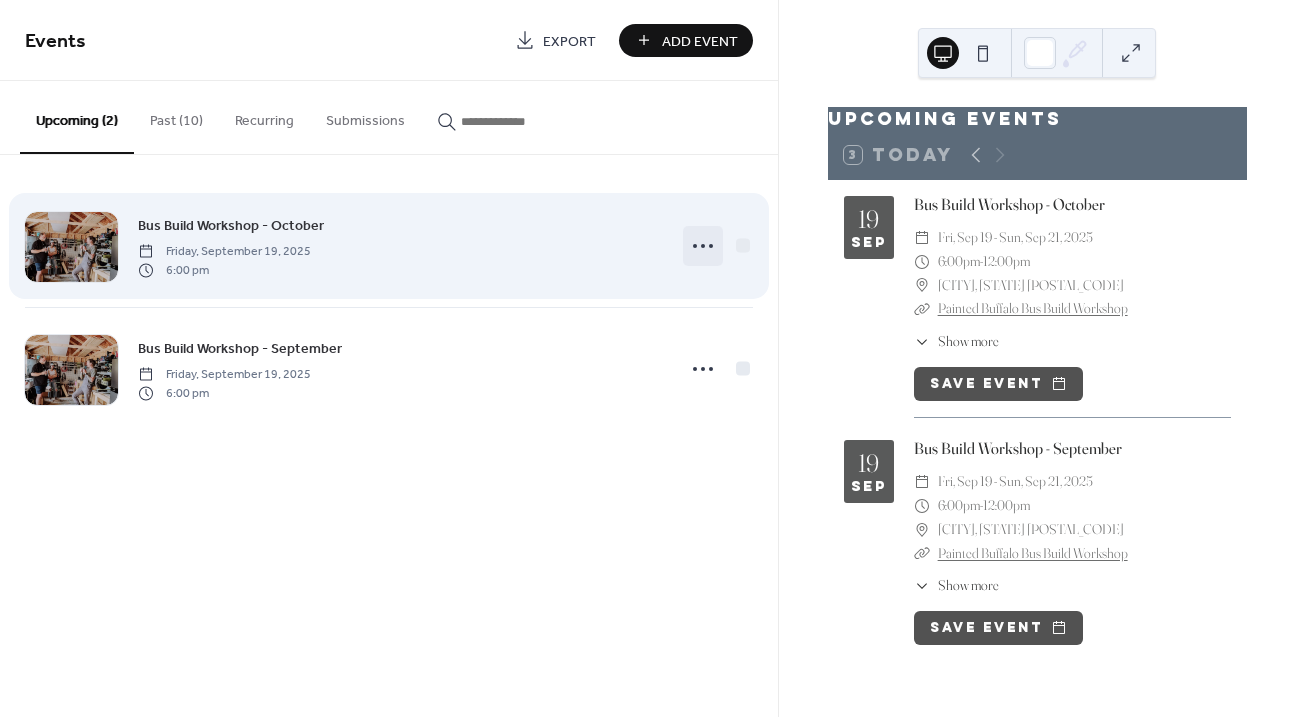 click 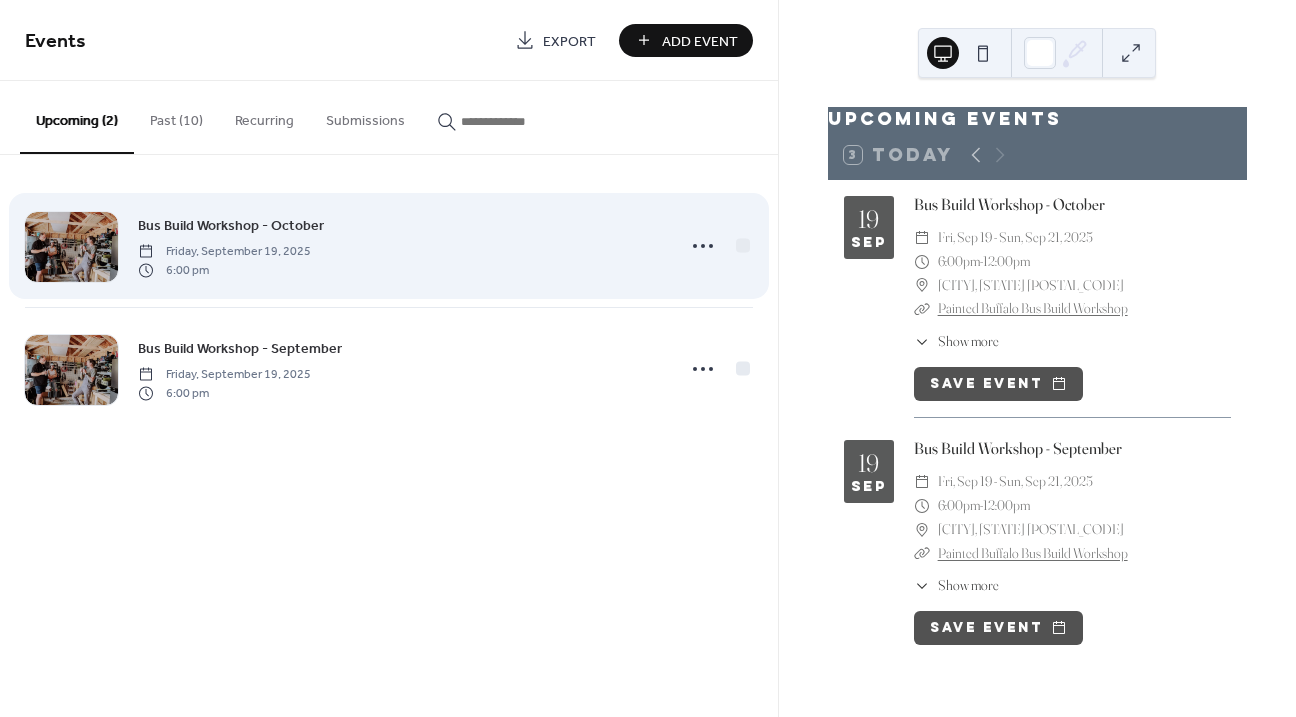 click on "Bus Build Workshop - October Friday, September 19, 2025 6:00 pm" at bounding box center (400, 246) 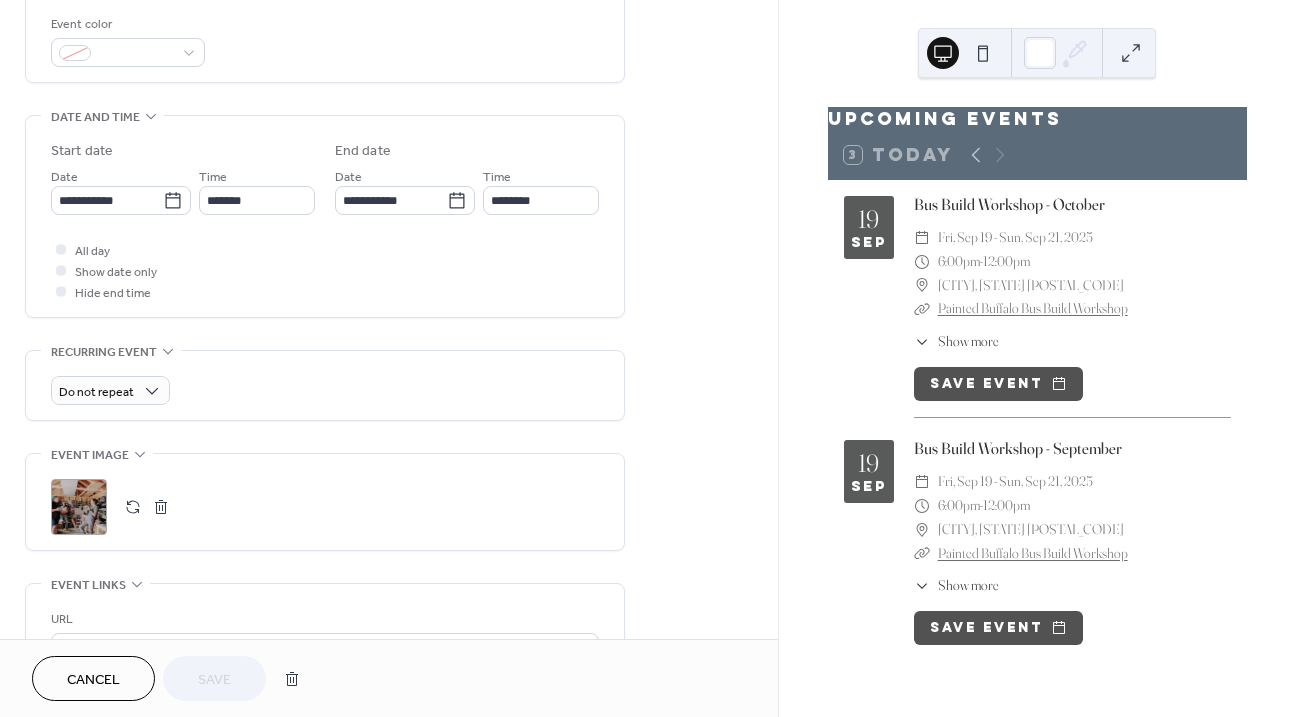 scroll, scrollTop: 559, scrollLeft: 0, axis: vertical 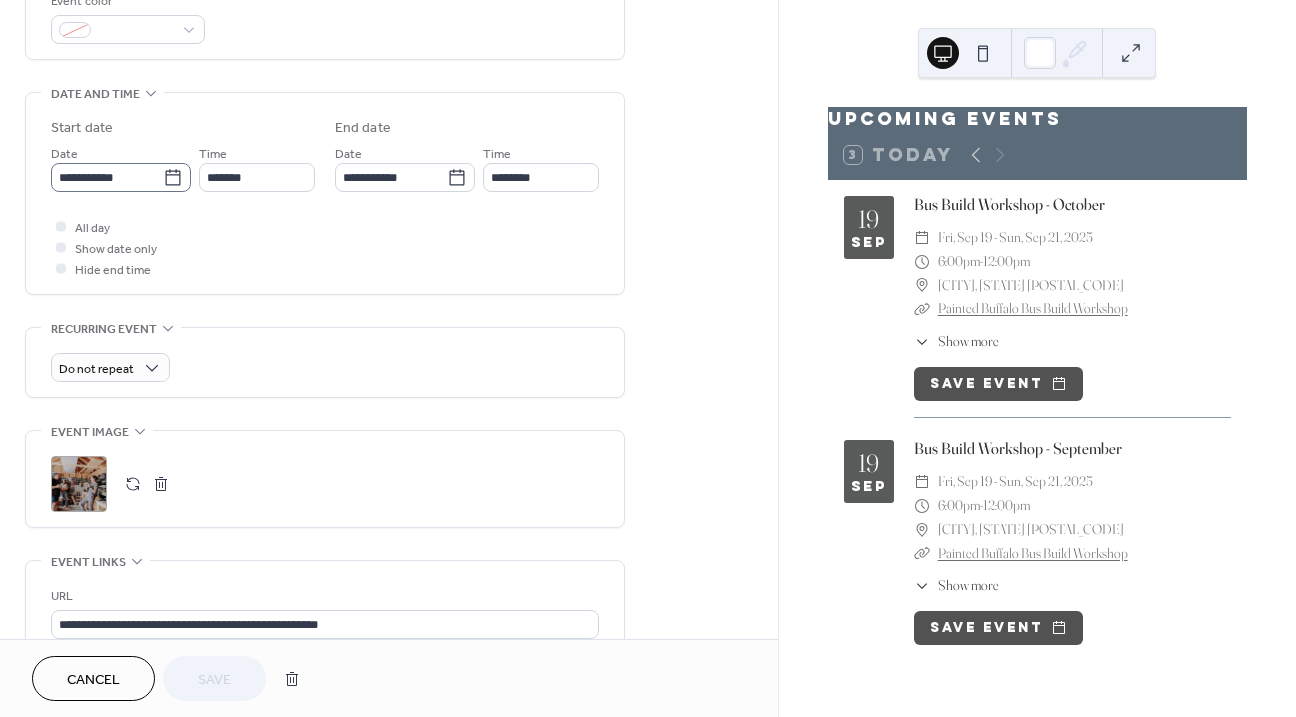 click 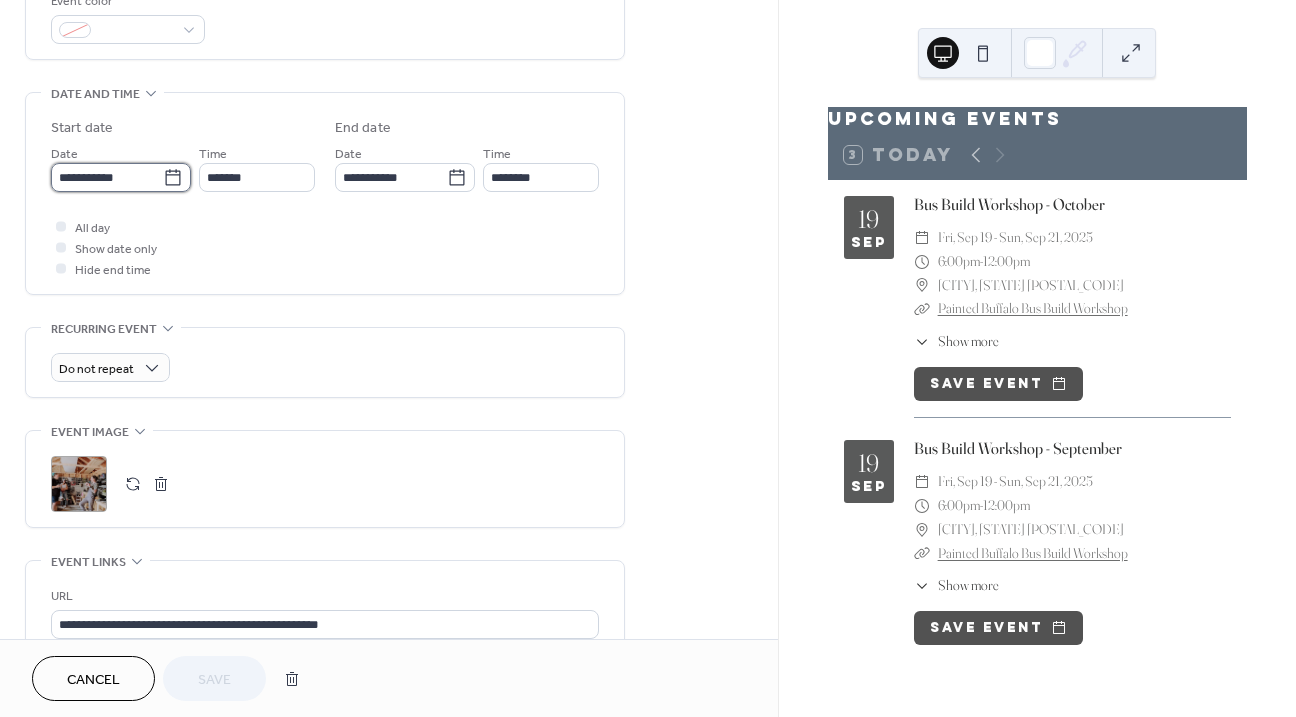 click on "**********" at bounding box center [107, 177] 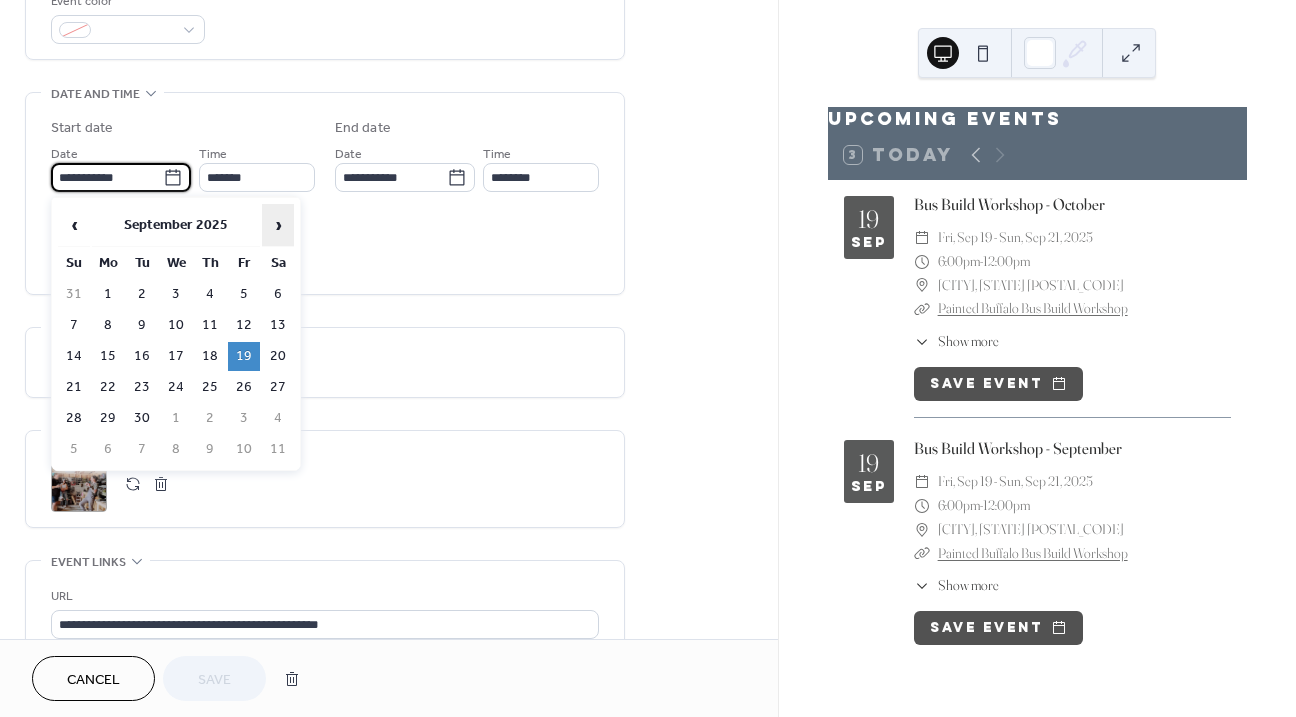 click on "›" at bounding box center (278, 225) 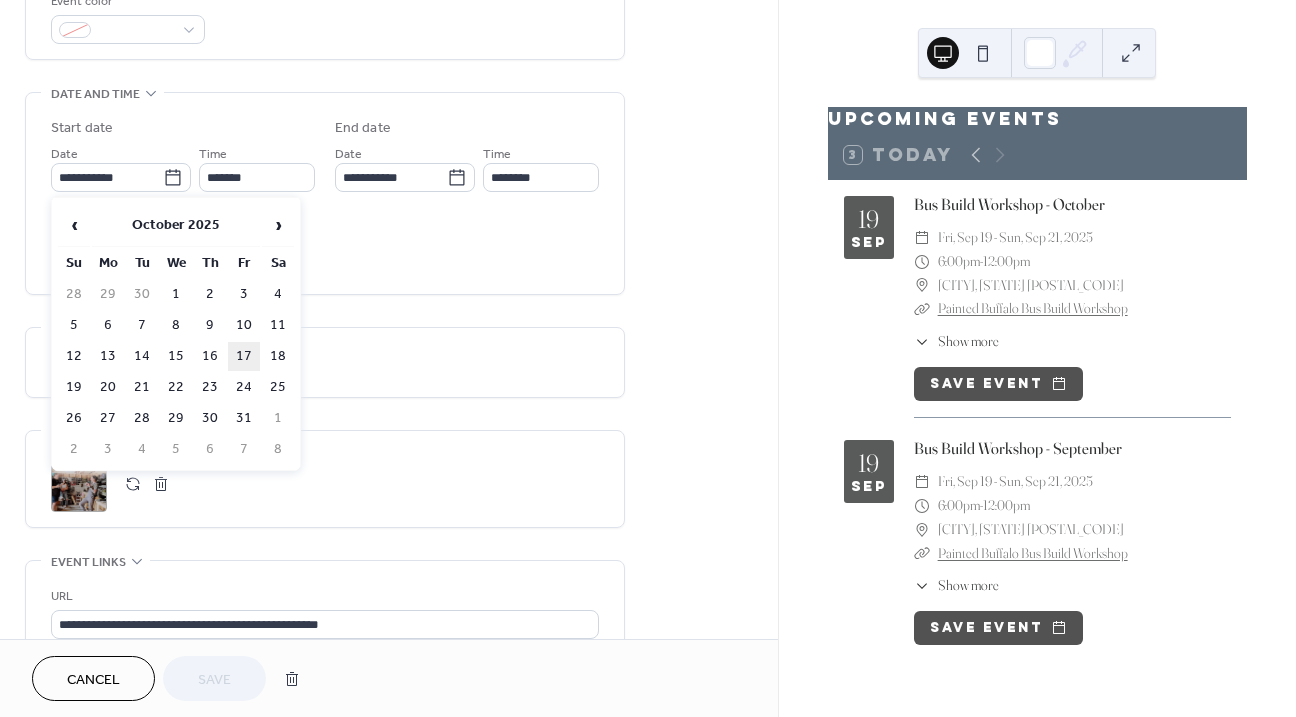 click on "17" at bounding box center (244, 356) 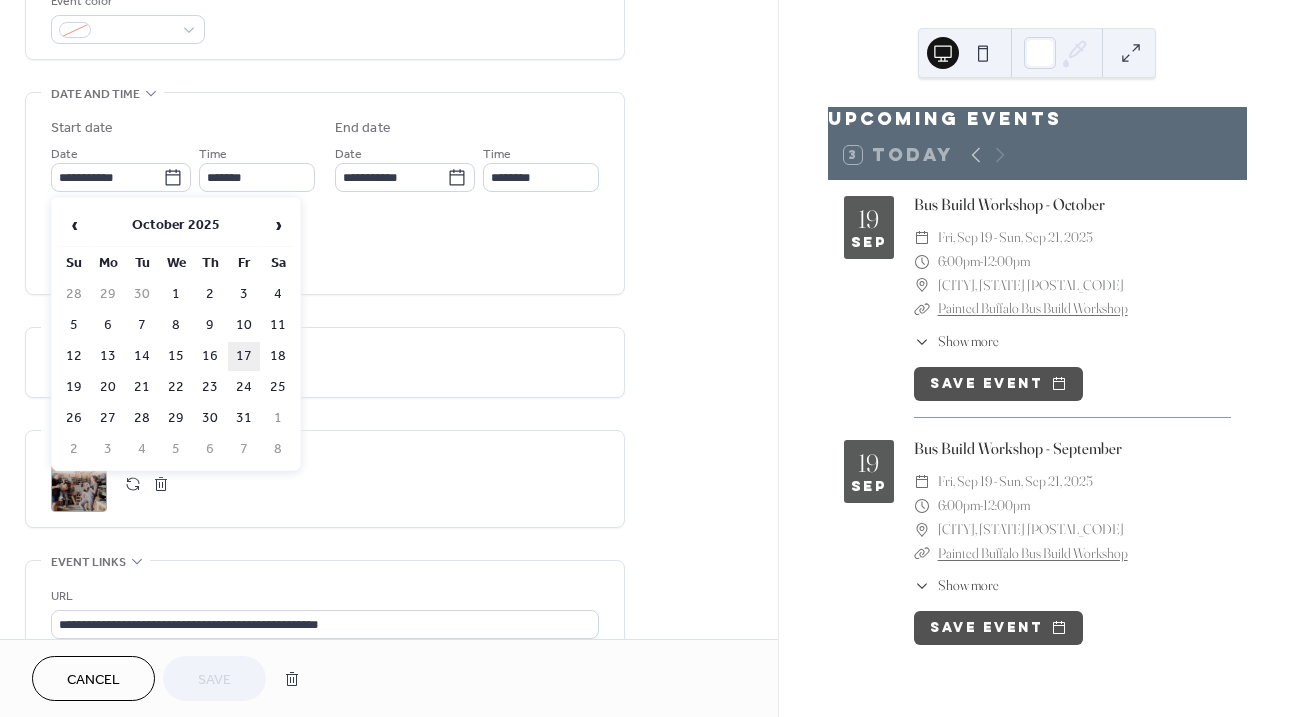 type on "**********" 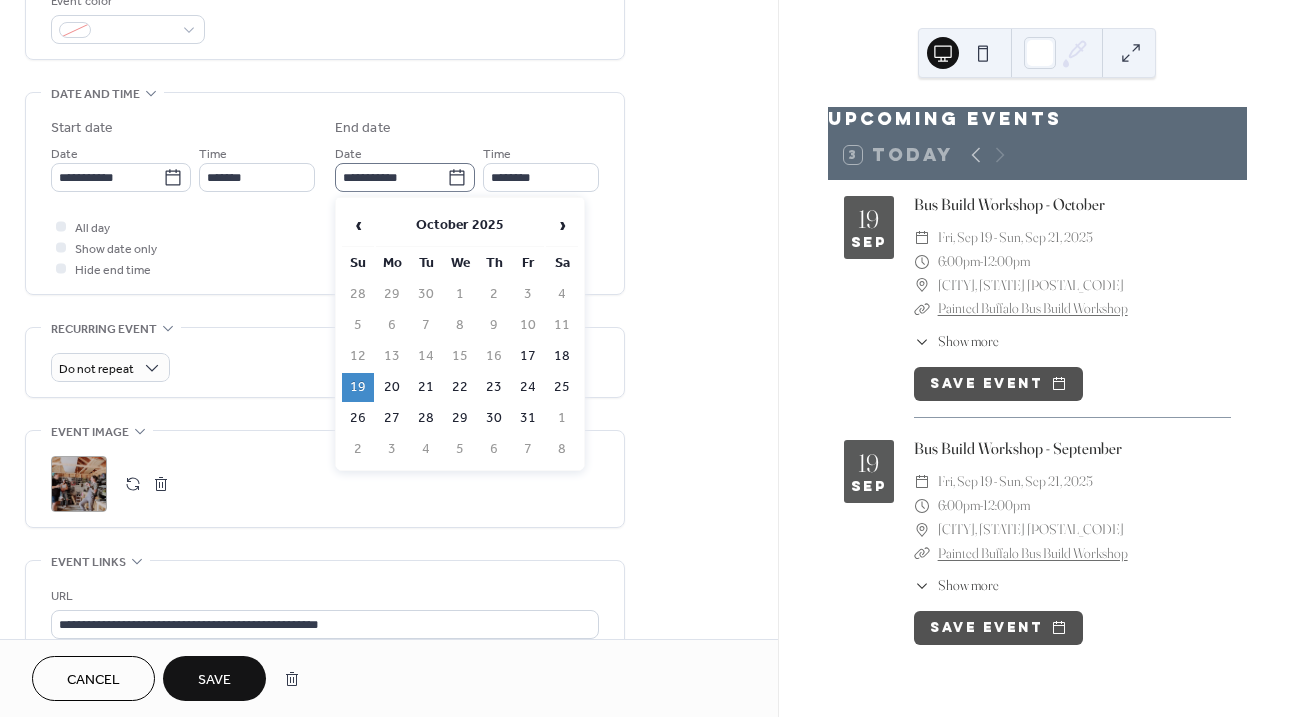 click 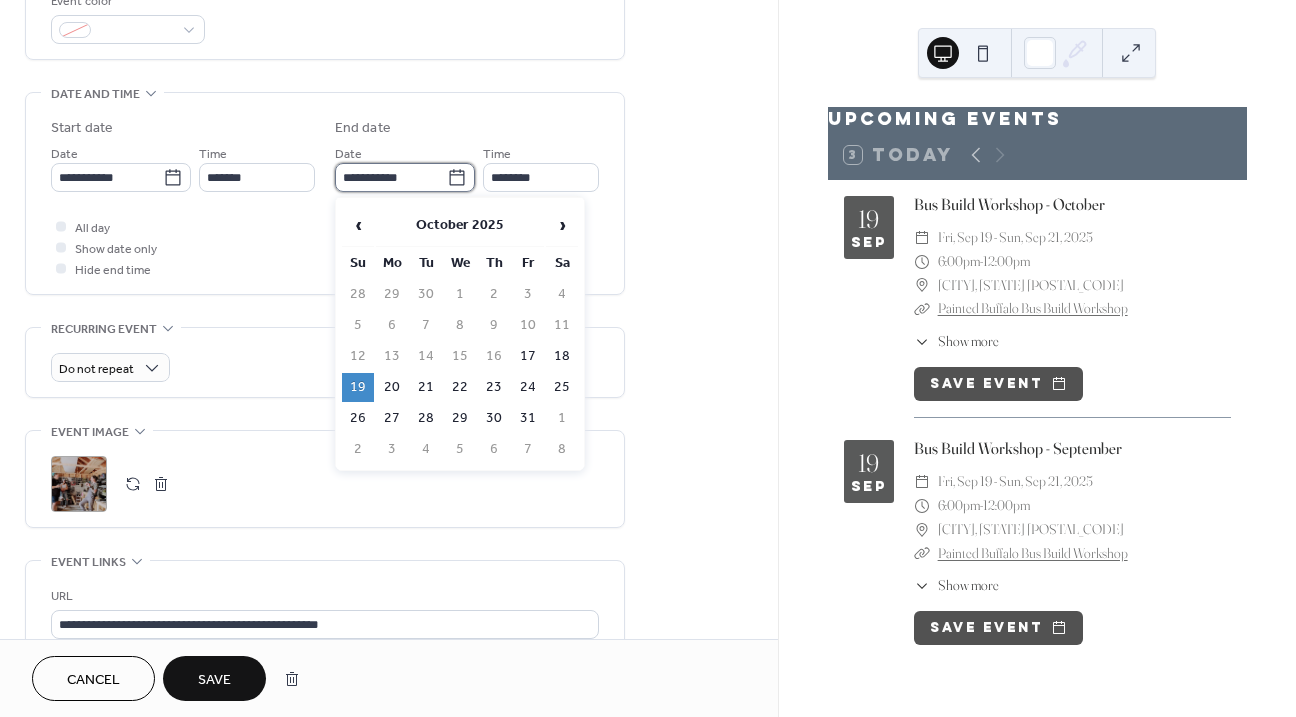 click on "**********" at bounding box center [391, 177] 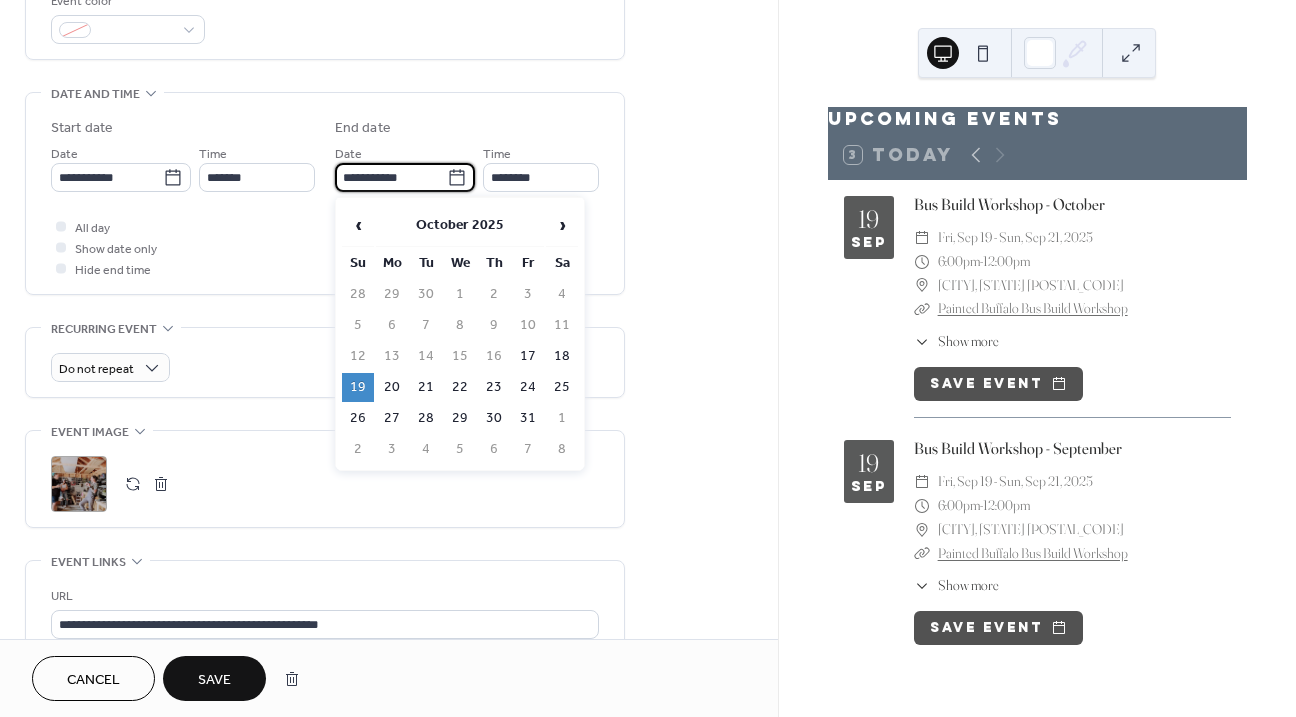 click on "19" at bounding box center [358, 387] 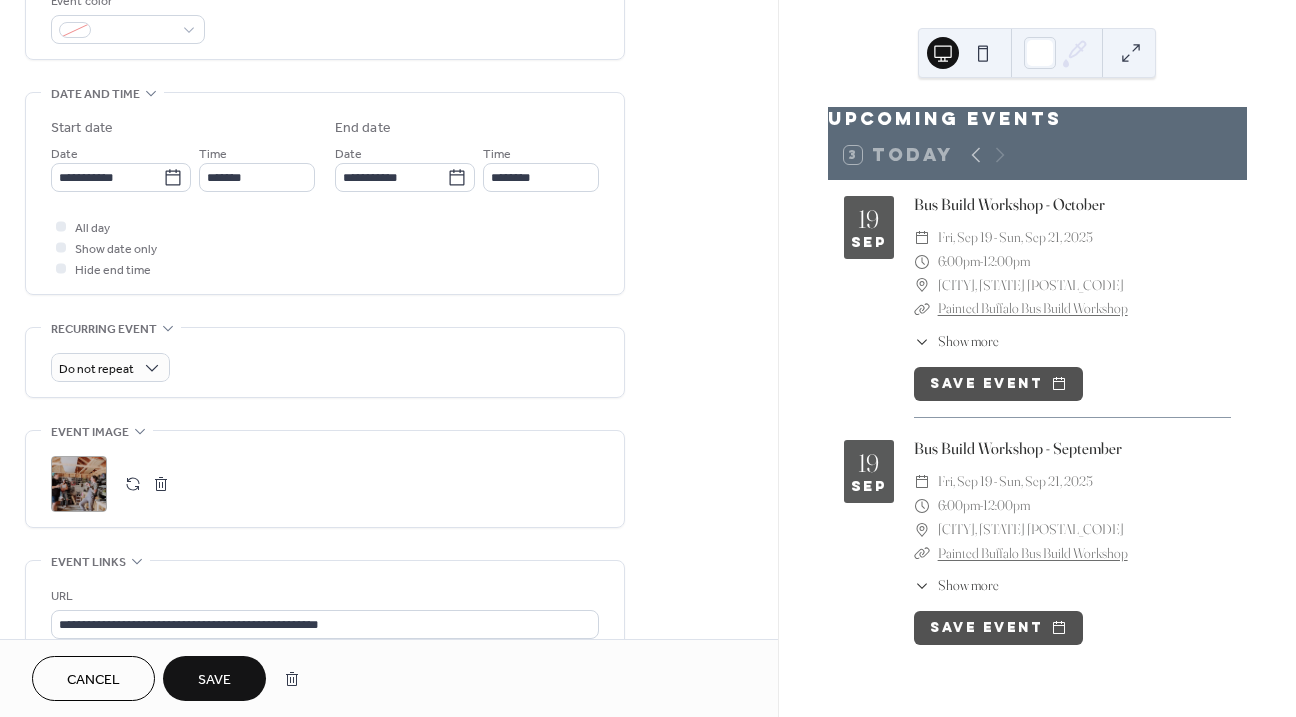 click on "Save" at bounding box center [214, 678] 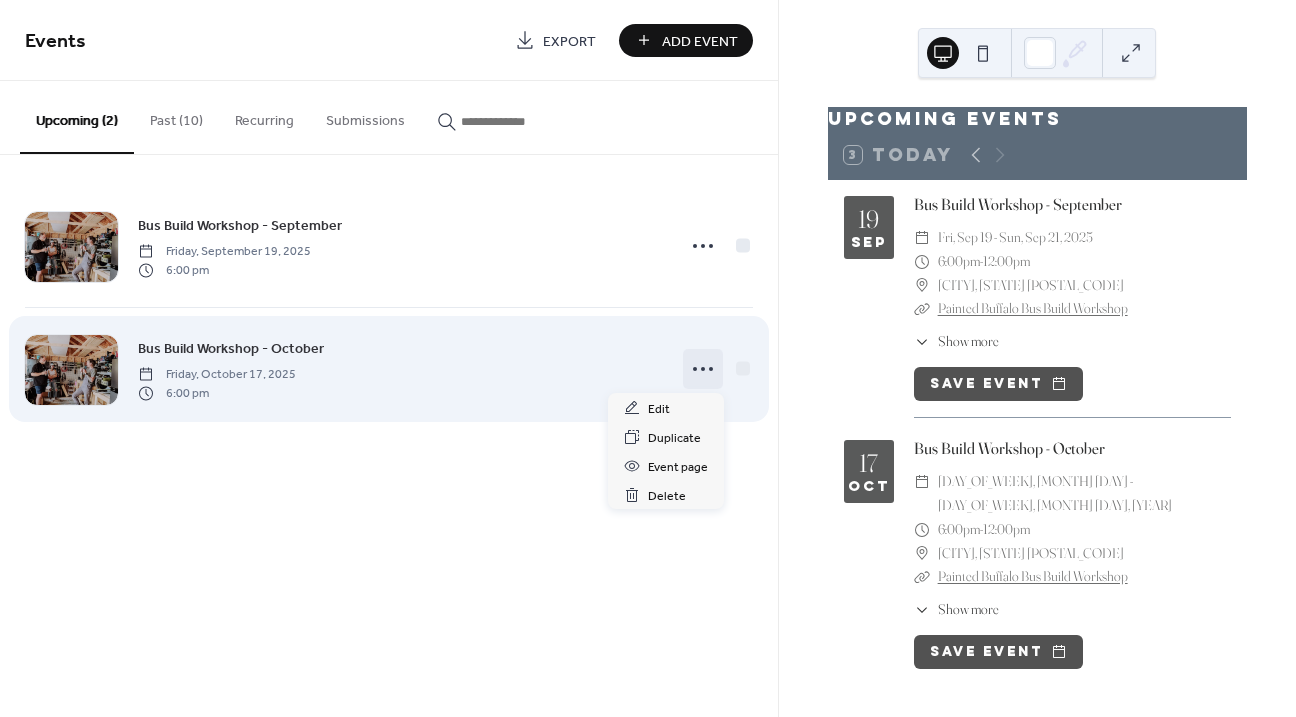 click 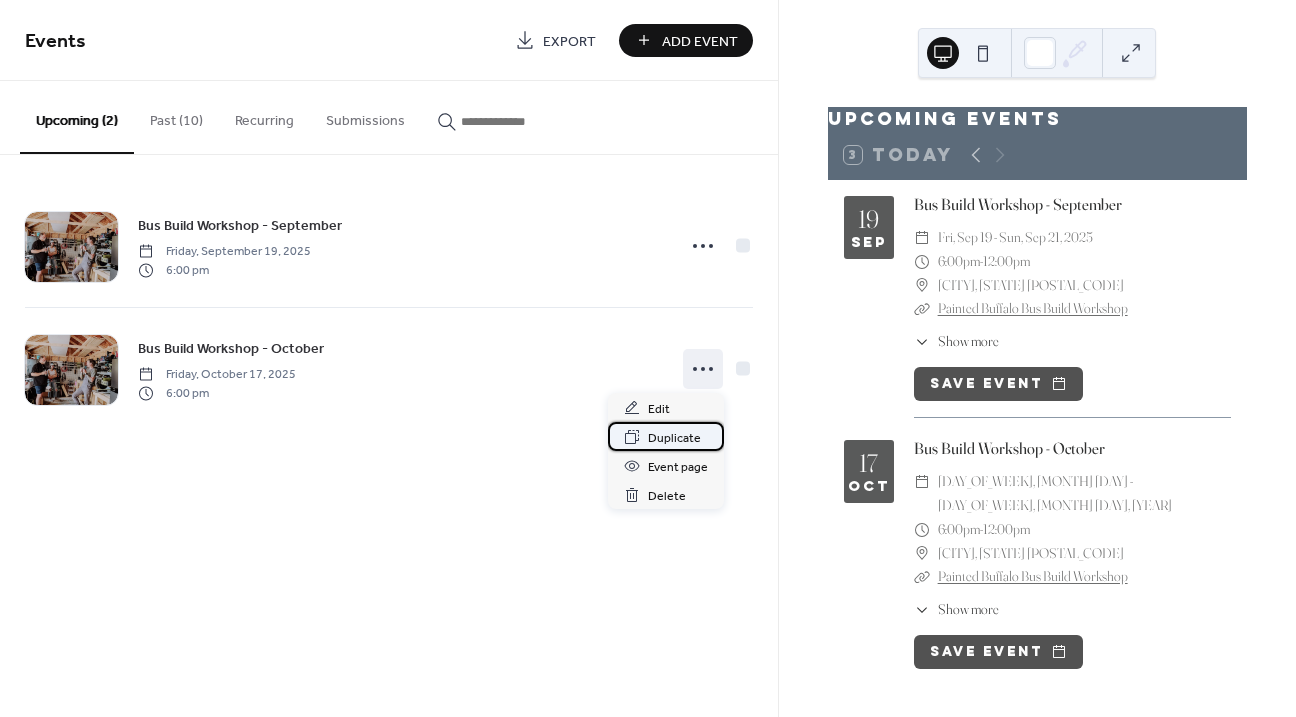 click on "Duplicate" at bounding box center [674, 438] 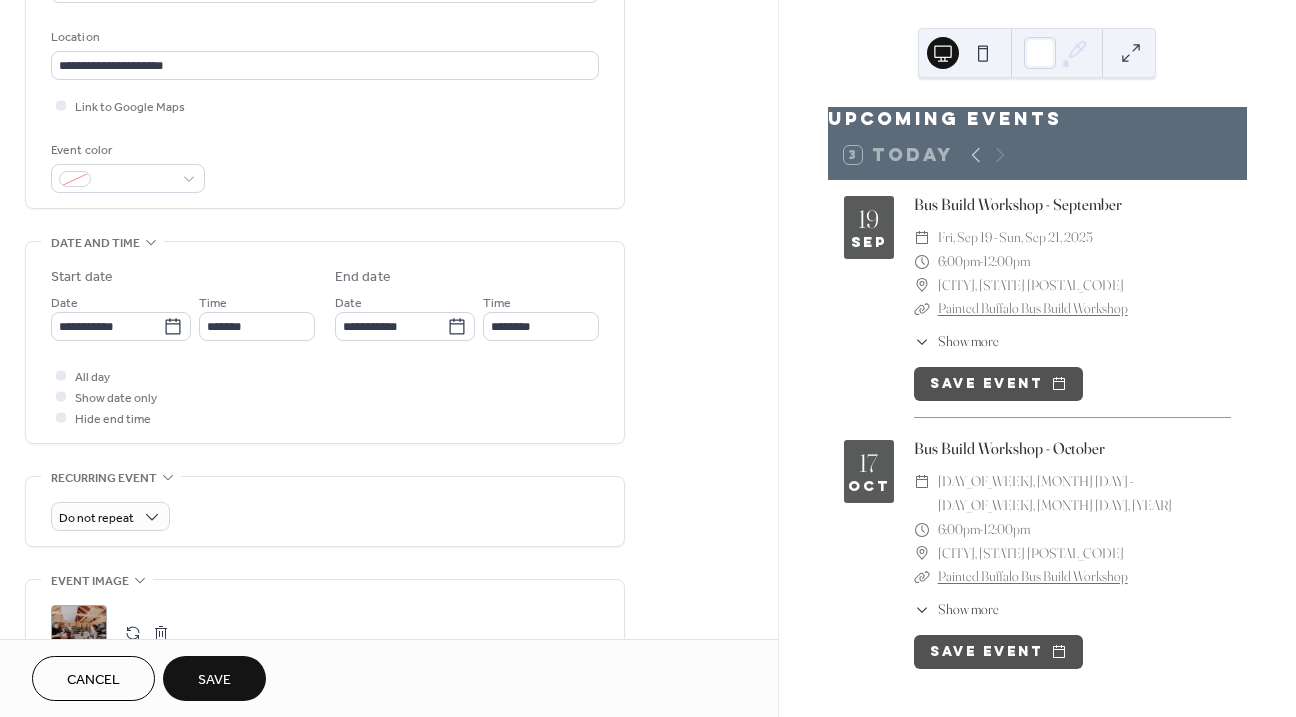 scroll, scrollTop: 456, scrollLeft: 0, axis: vertical 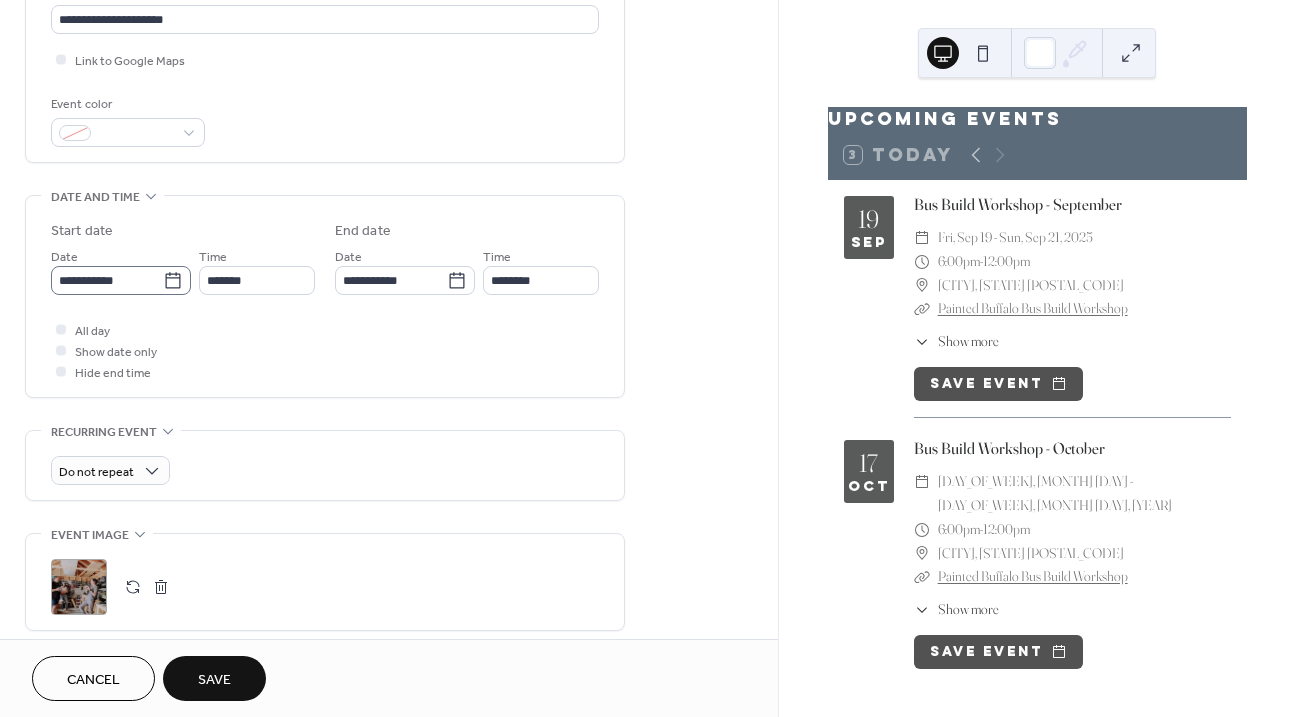 type on "**********" 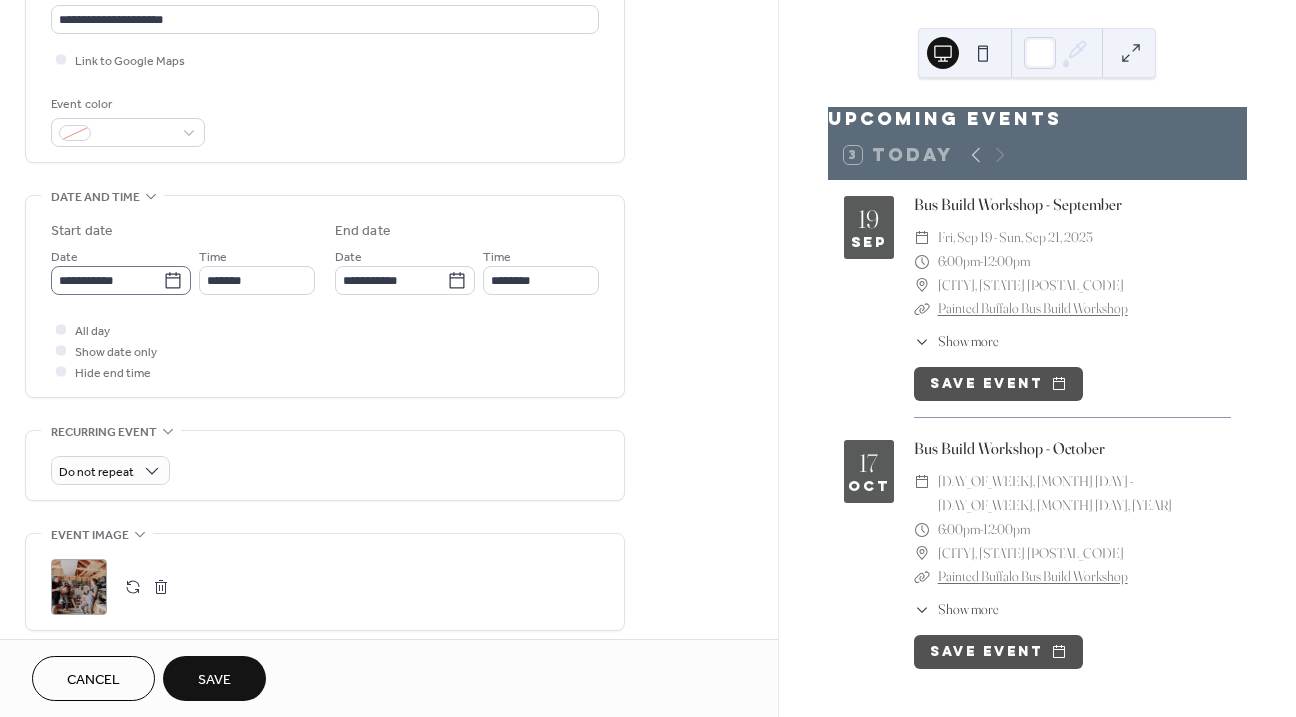 click 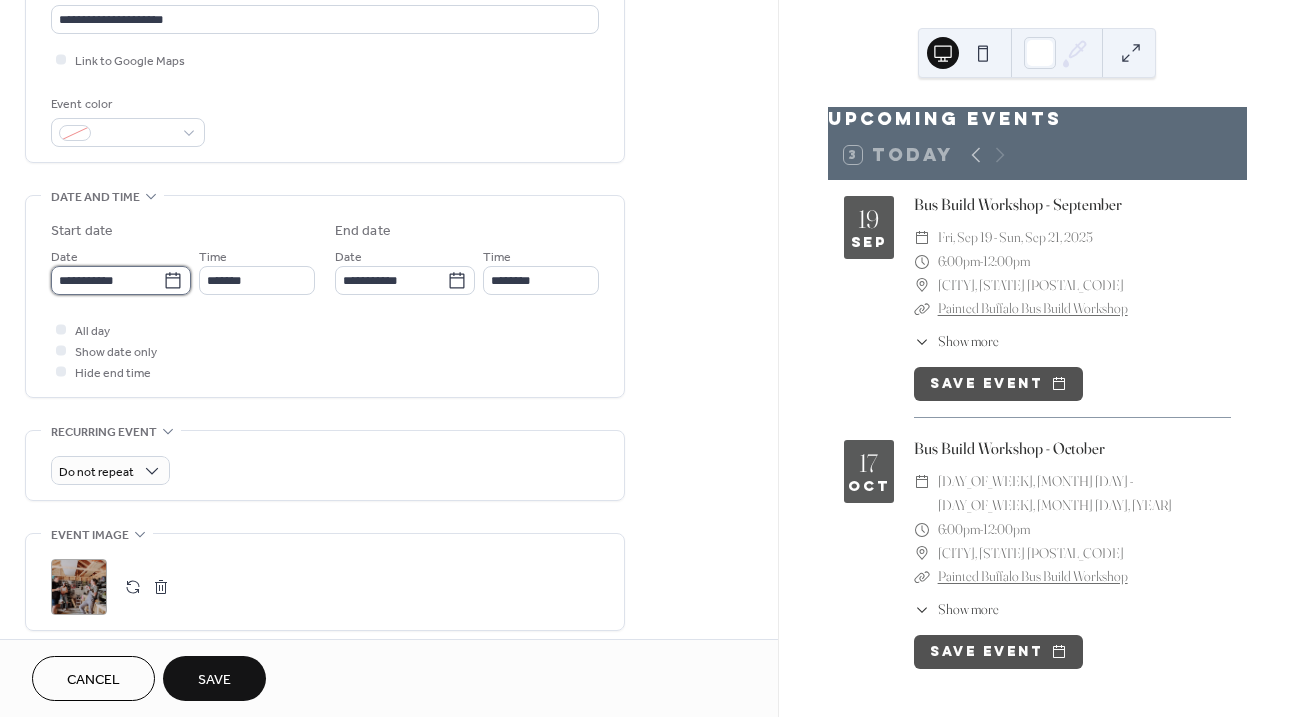 click on "**********" at bounding box center (107, 280) 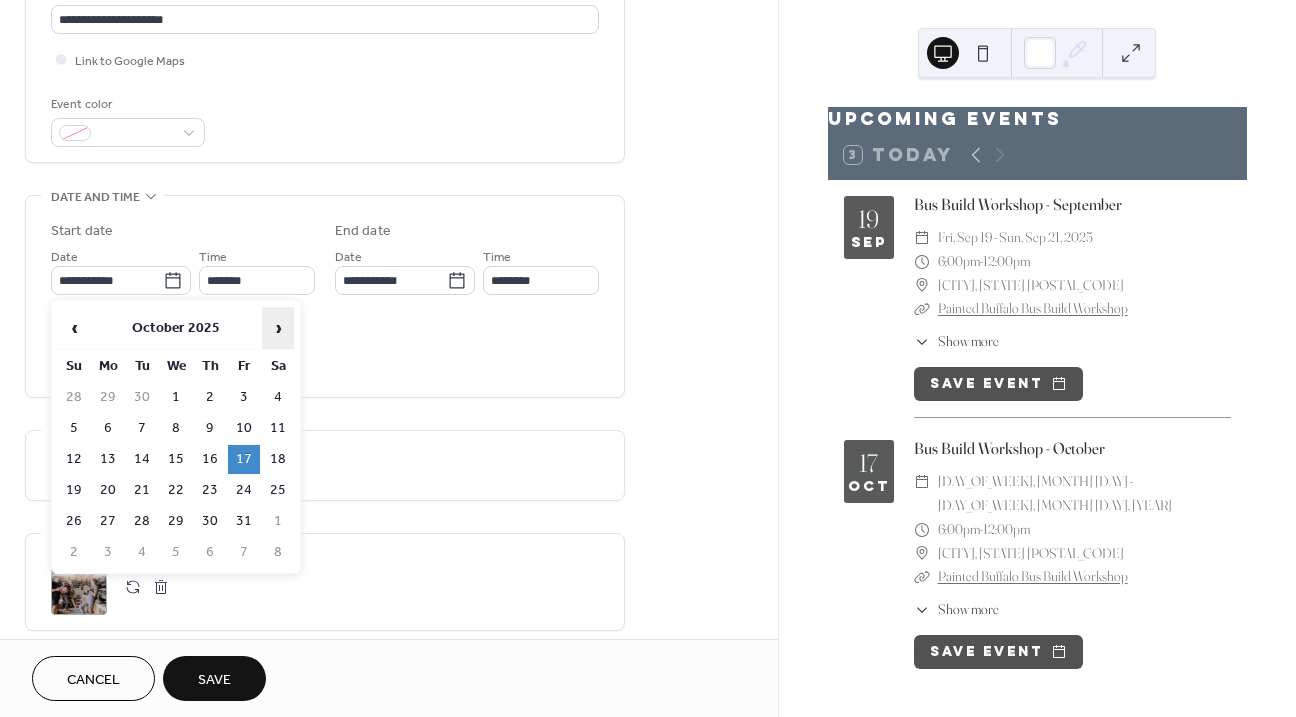click on "›" at bounding box center (278, 328) 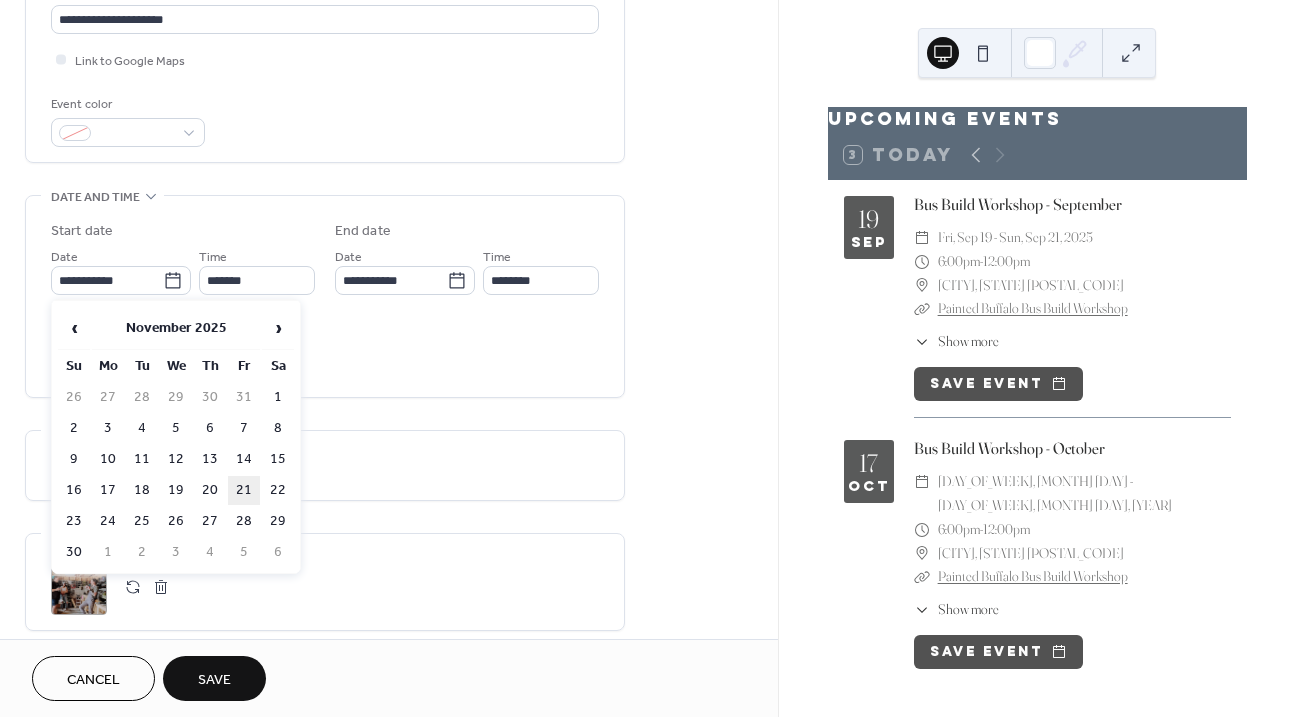 click on "21" at bounding box center [244, 490] 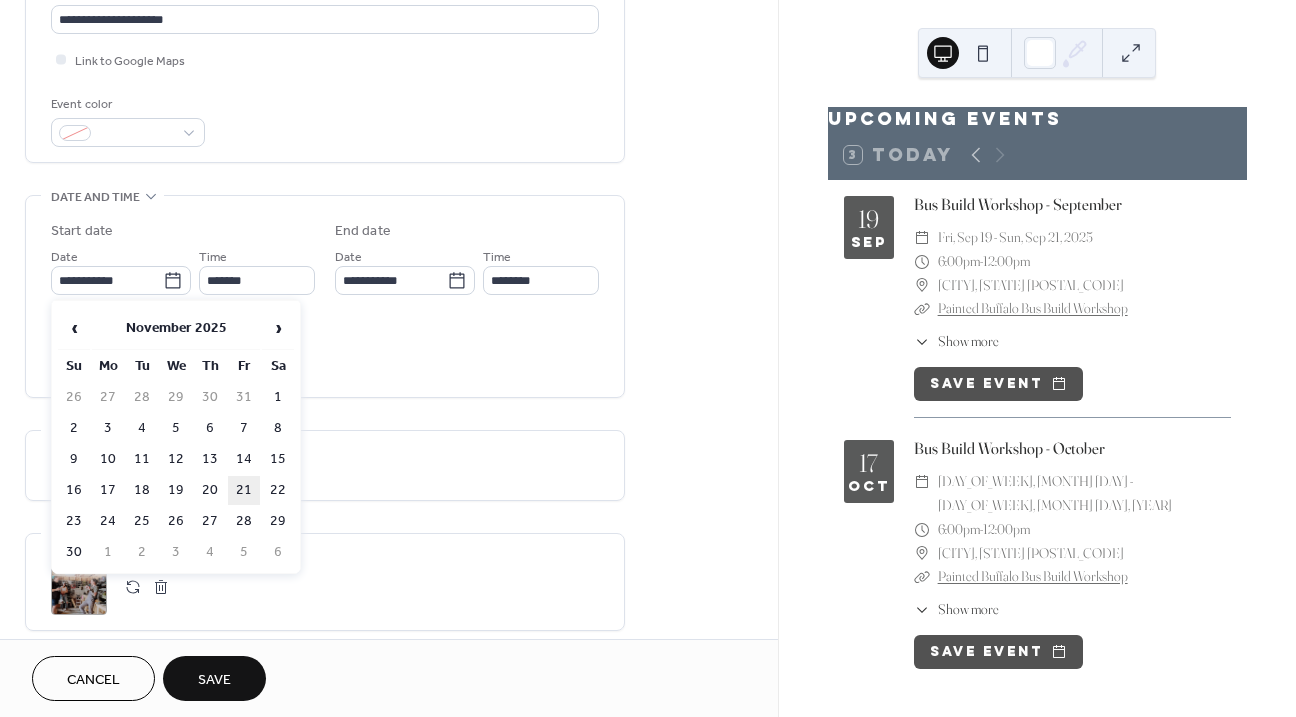 type on "**********" 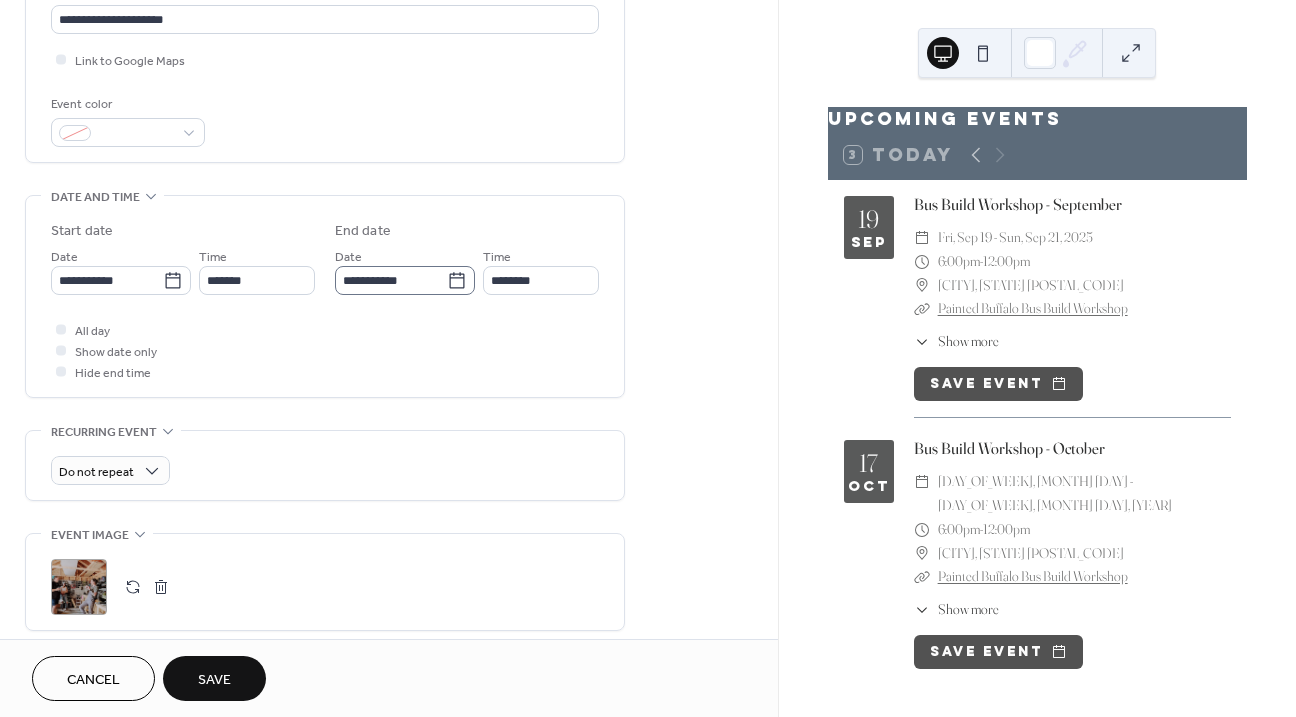 click 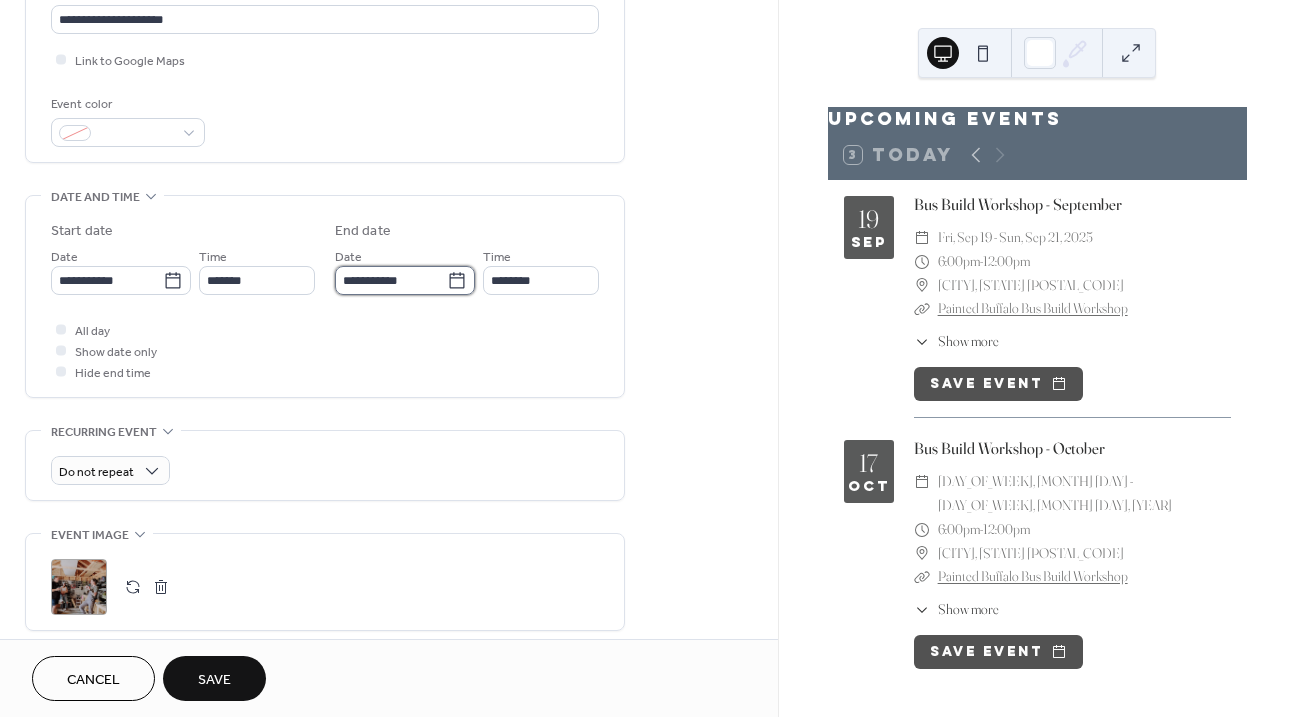 click on "**********" at bounding box center [391, 280] 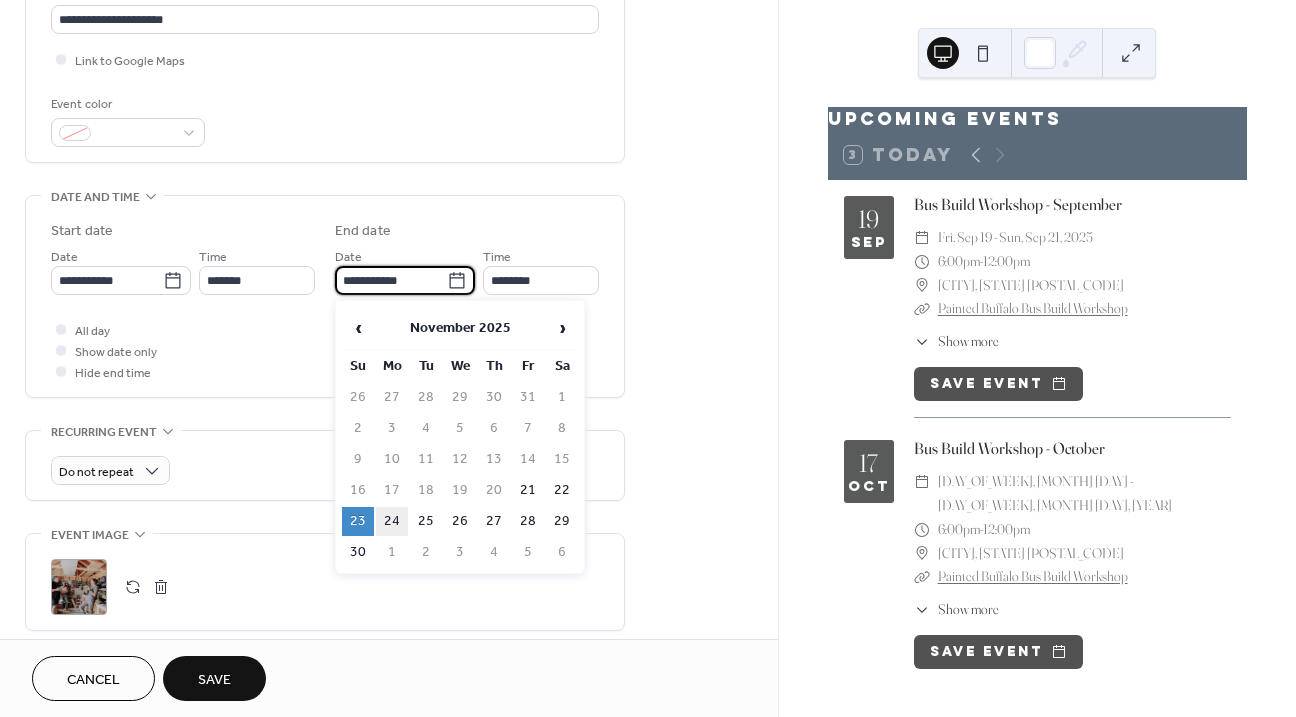 click on "23" at bounding box center [358, 521] 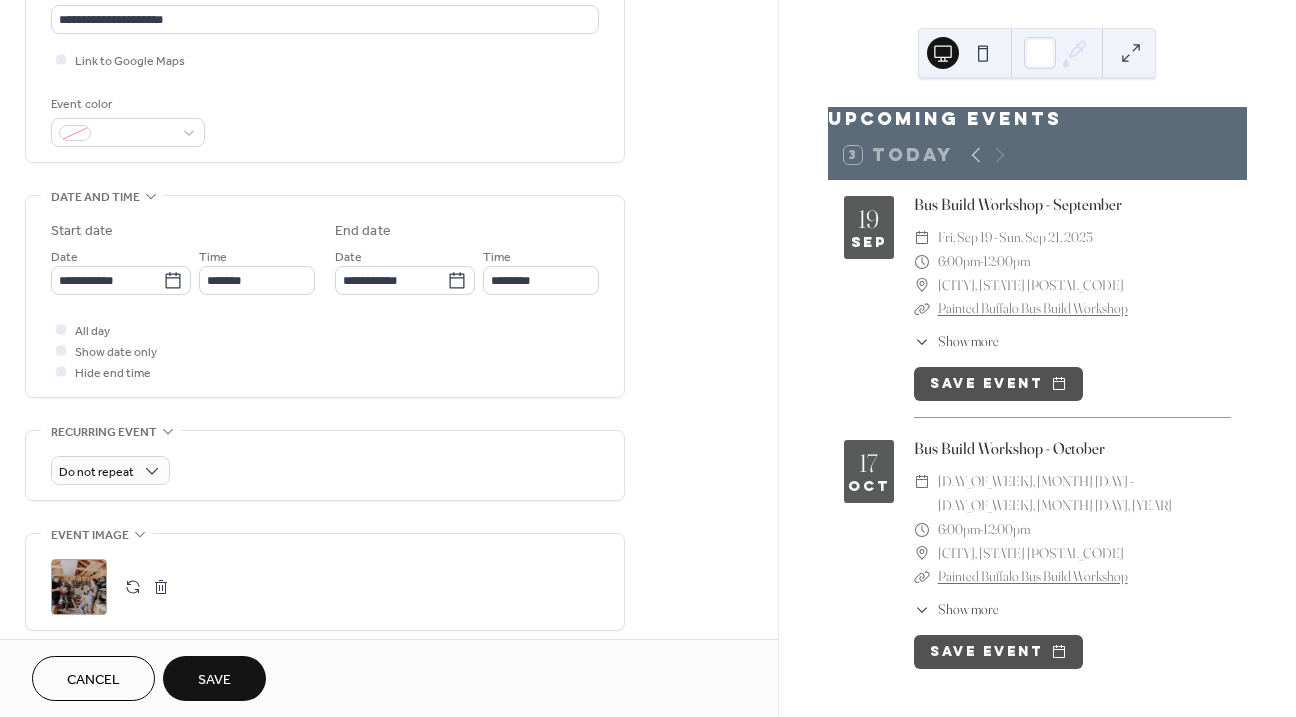 click on "Save" at bounding box center (214, 678) 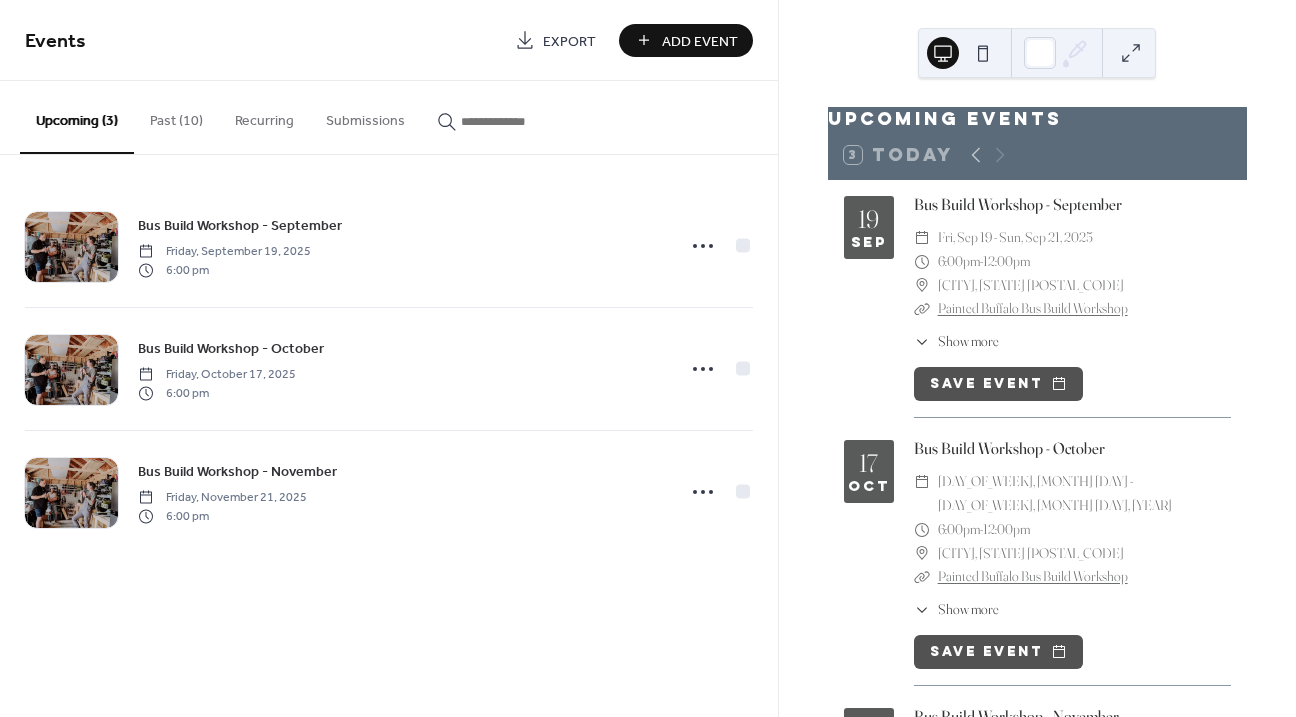 scroll, scrollTop: 48, scrollLeft: 0, axis: vertical 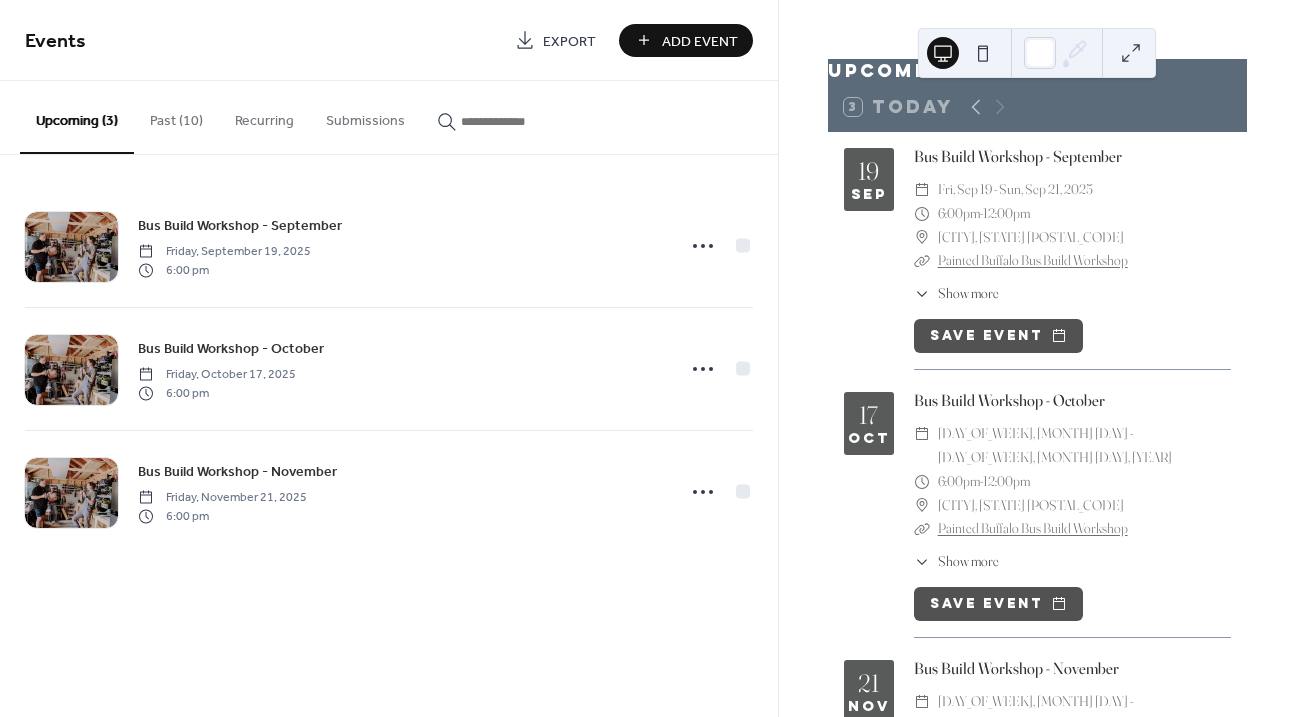 click on "Past (10)" at bounding box center [176, 116] 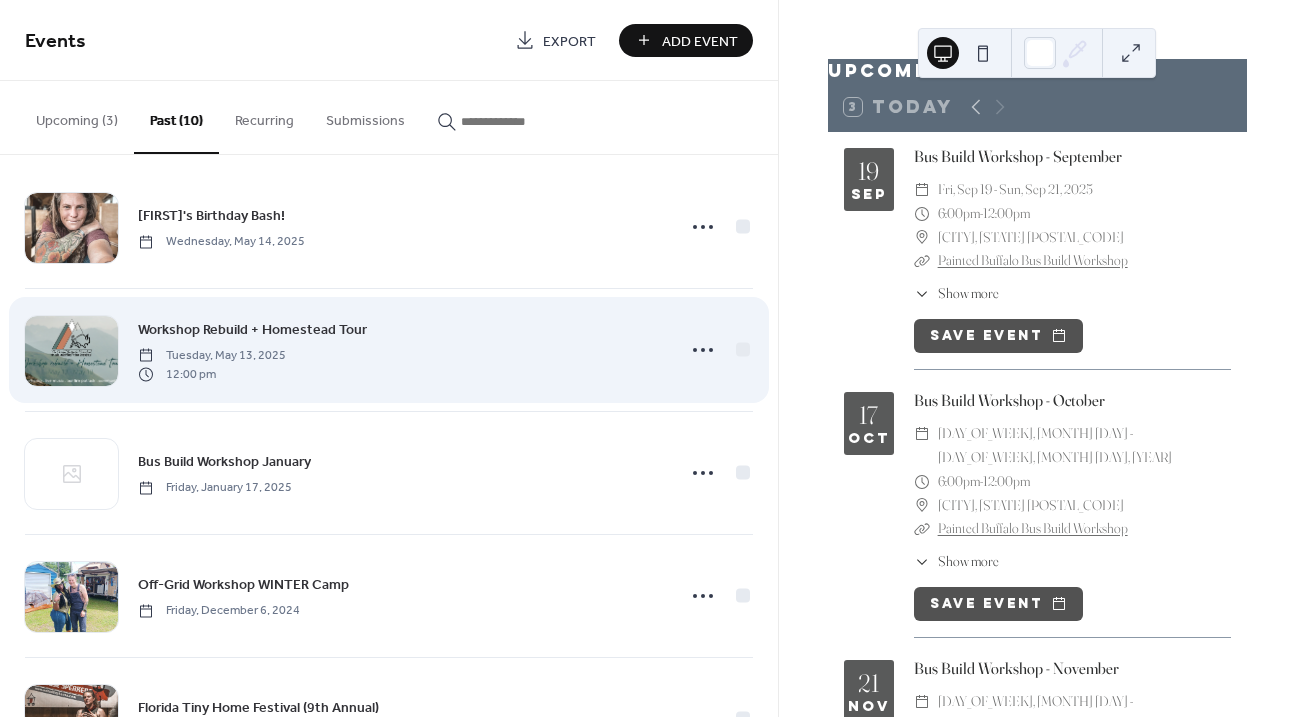 scroll, scrollTop: 21, scrollLeft: 0, axis: vertical 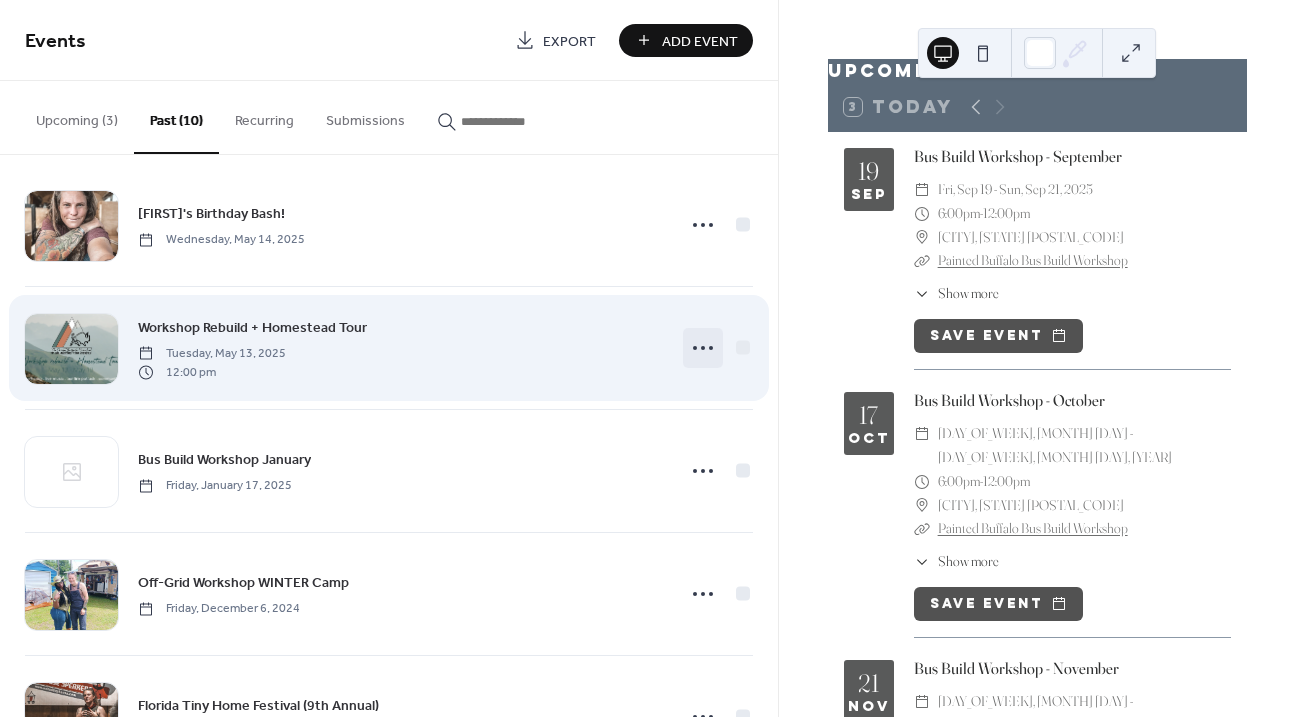 click 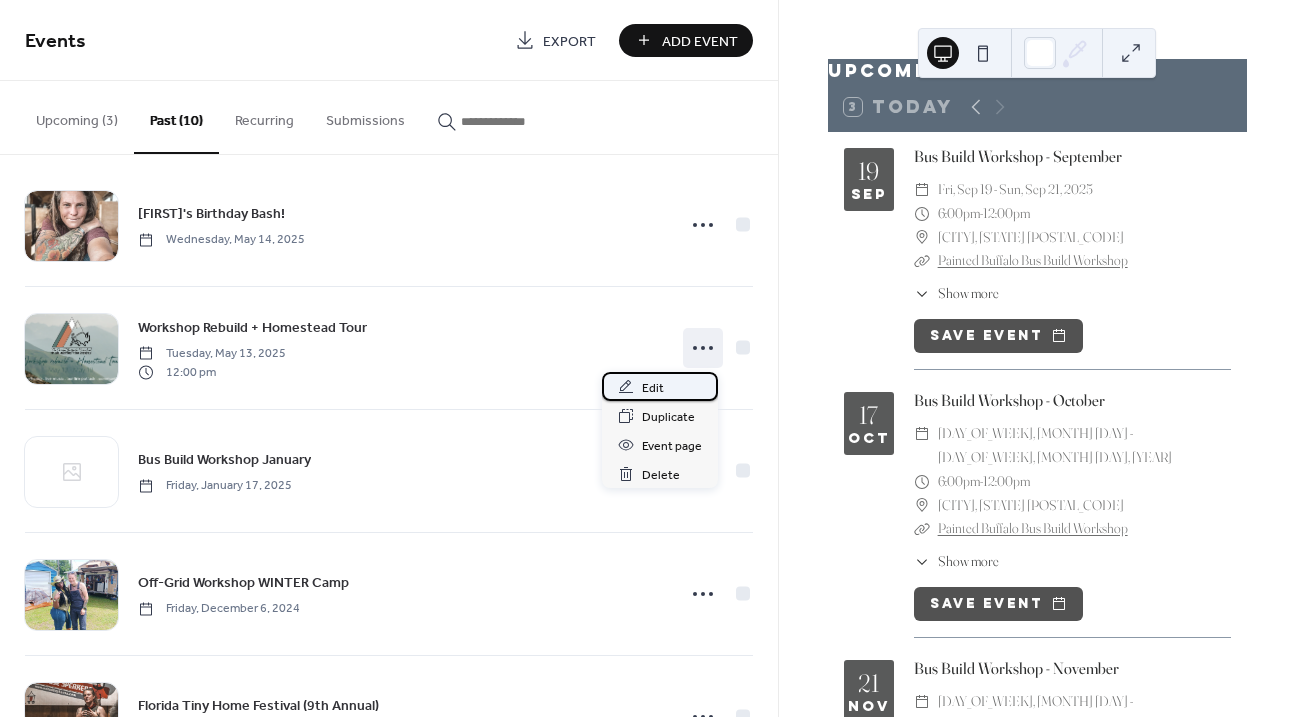 click on "Edit" at bounding box center [660, 386] 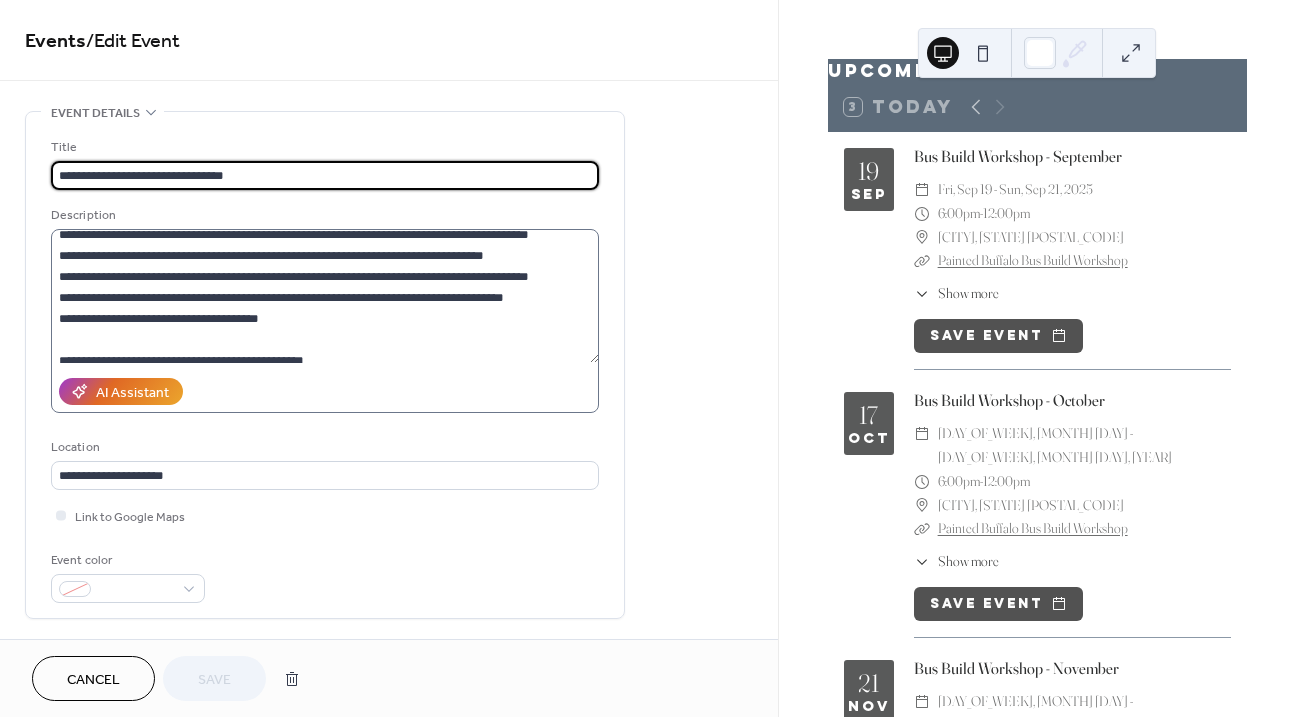 scroll, scrollTop: 315, scrollLeft: 0, axis: vertical 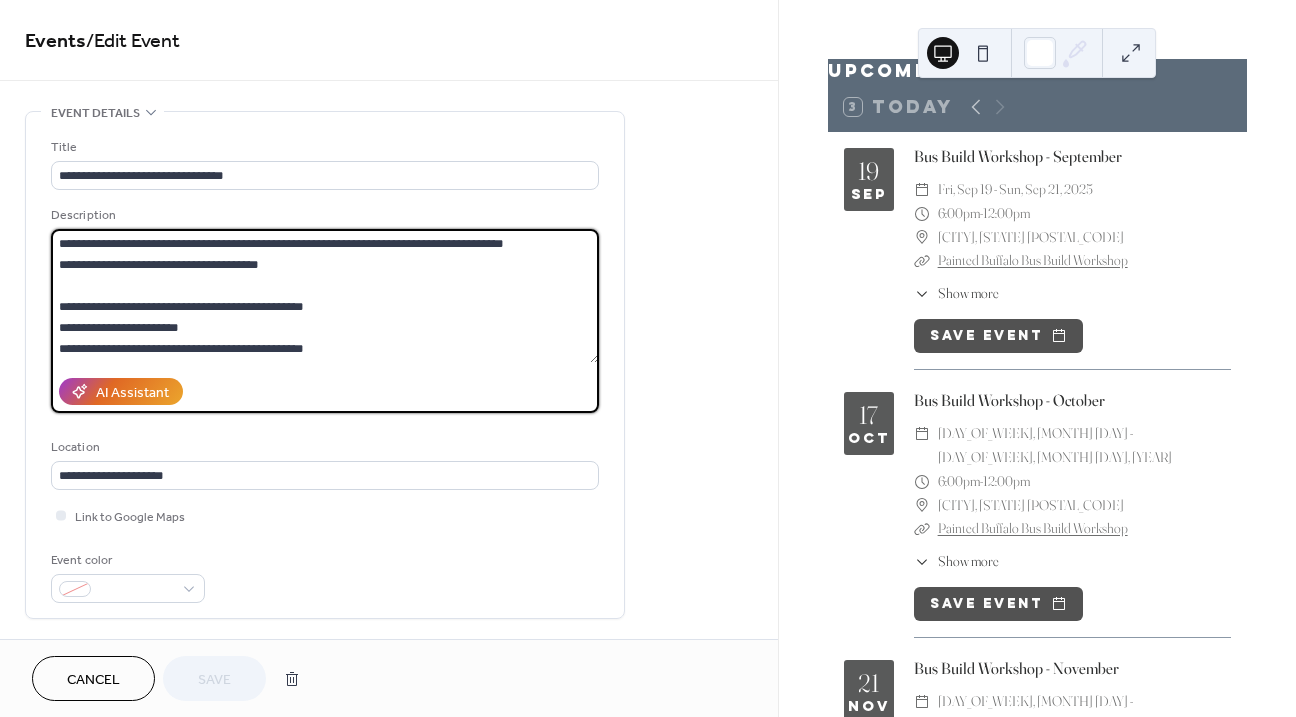 drag, startPoint x: 348, startPoint y: 308, endPoint x: 58, endPoint y: 267, distance: 292.88394 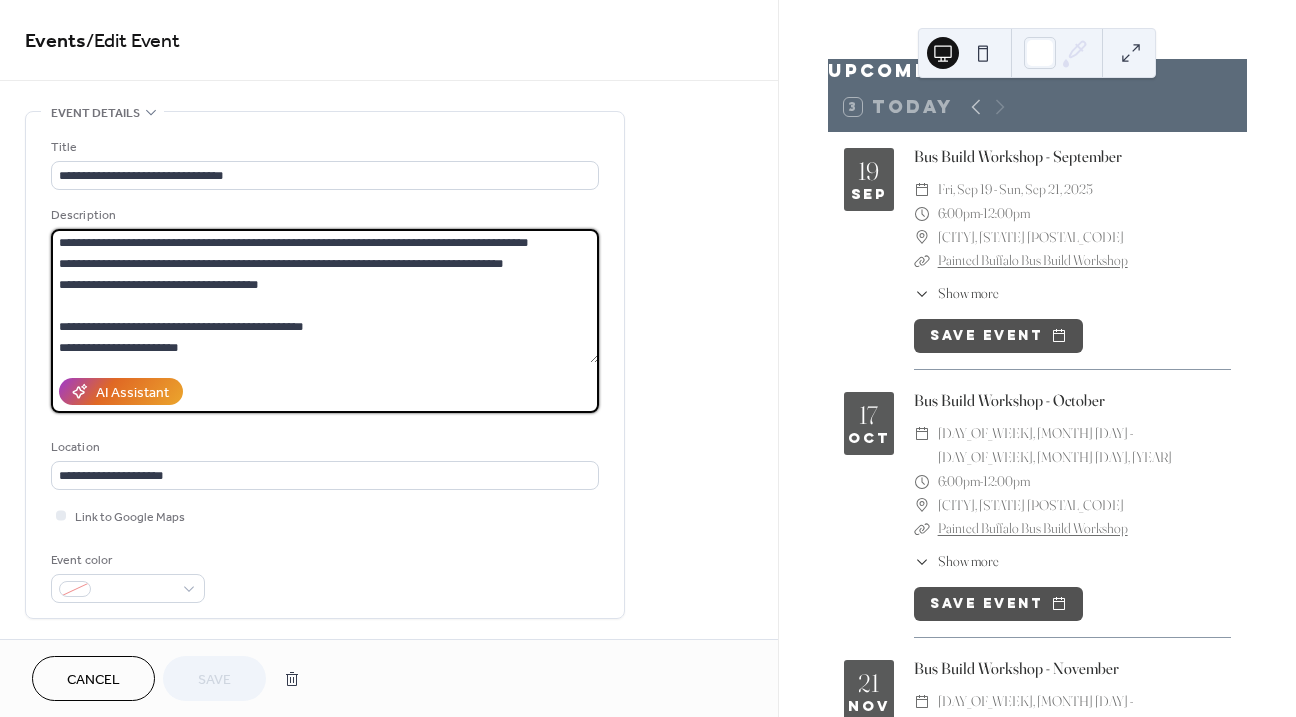 scroll, scrollTop: 238, scrollLeft: 0, axis: vertical 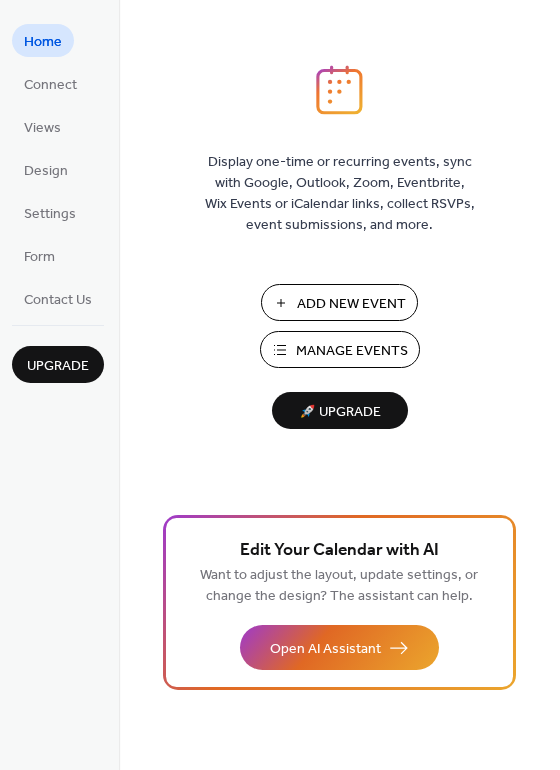 click on "Manage Events" at bounding box center [352, 351] 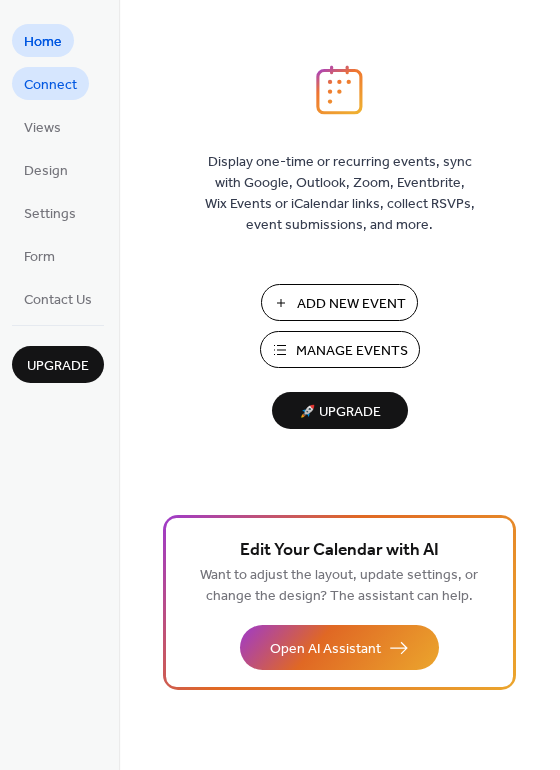 click on "Connect" at bounding box center [50, 85] 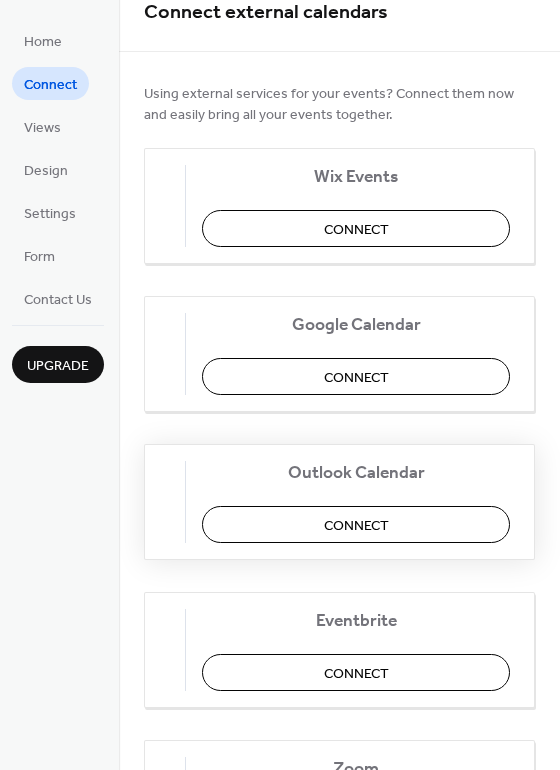 scroll, scrollTop: 0, scrollLeft: 0, axis: both 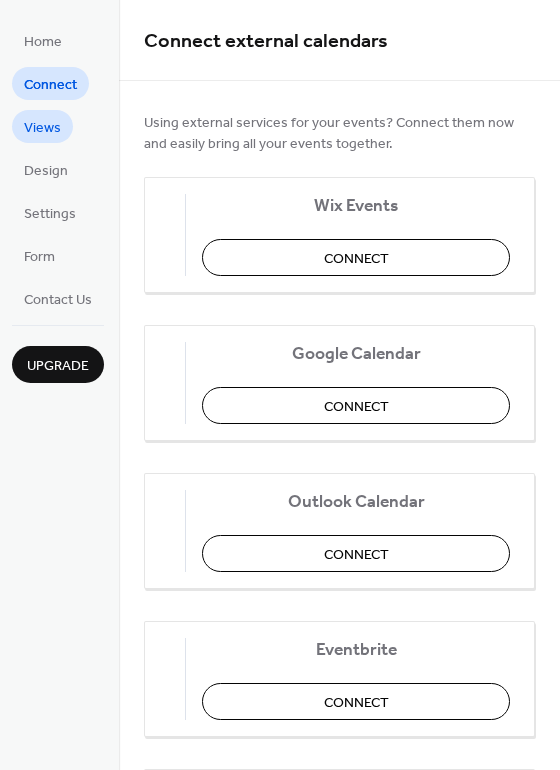 click on "Views" at bounding box center (42, 128) 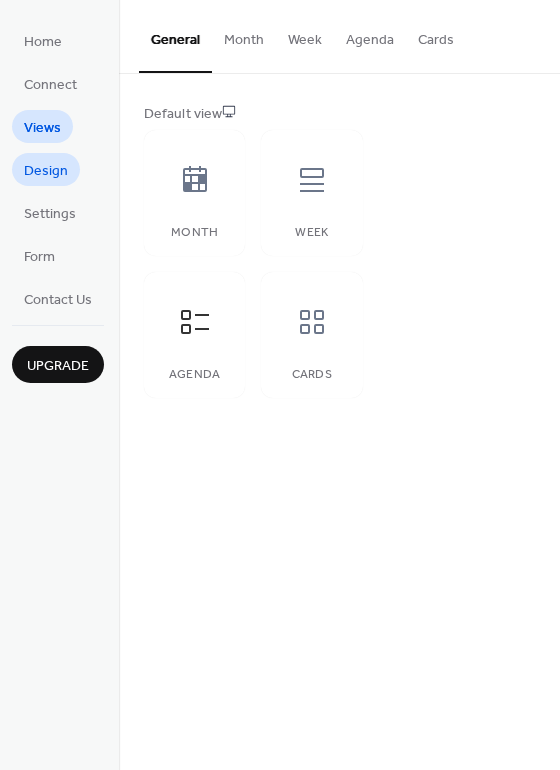 click on "Design" at bounding box center [46, 171] 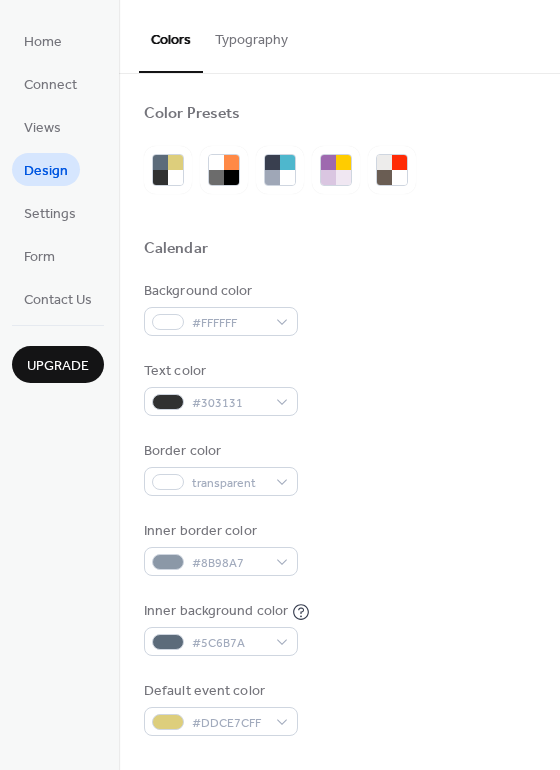 click at bounding box center [175, 162] 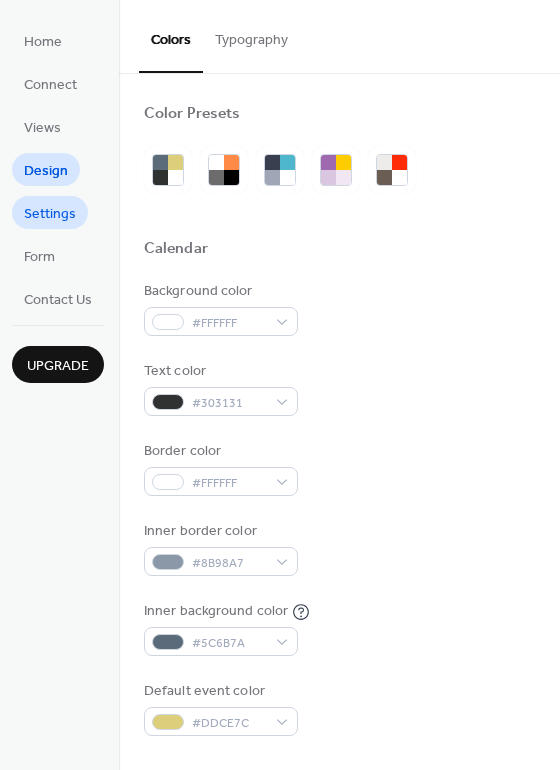 click on "Settings" at bounding box center [50, 214] 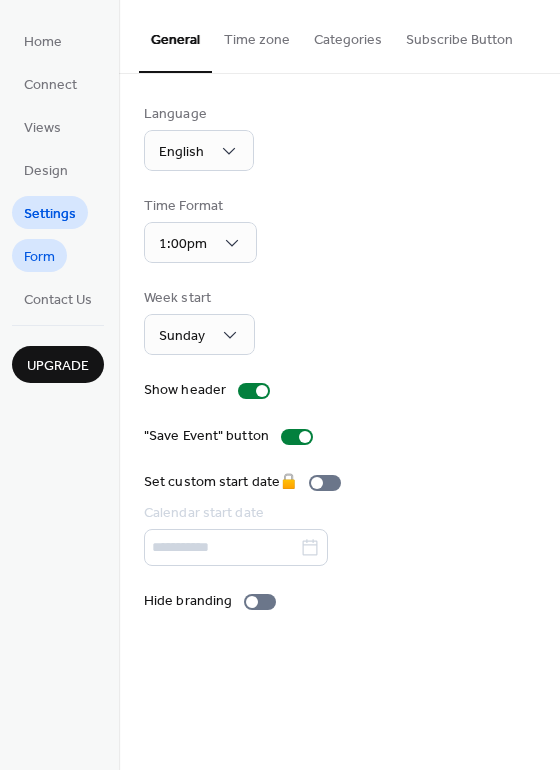click on "Form" at bounding box center [39, 257] 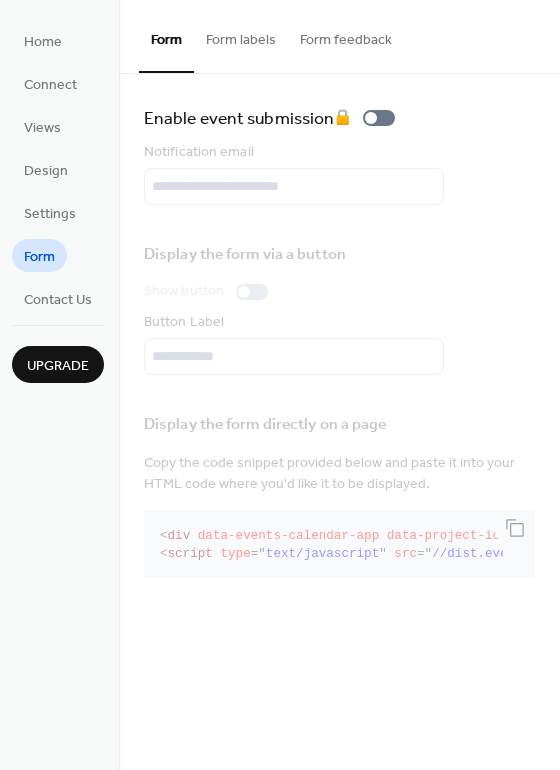 click on "Notification email" at bounding box center (339, 173) 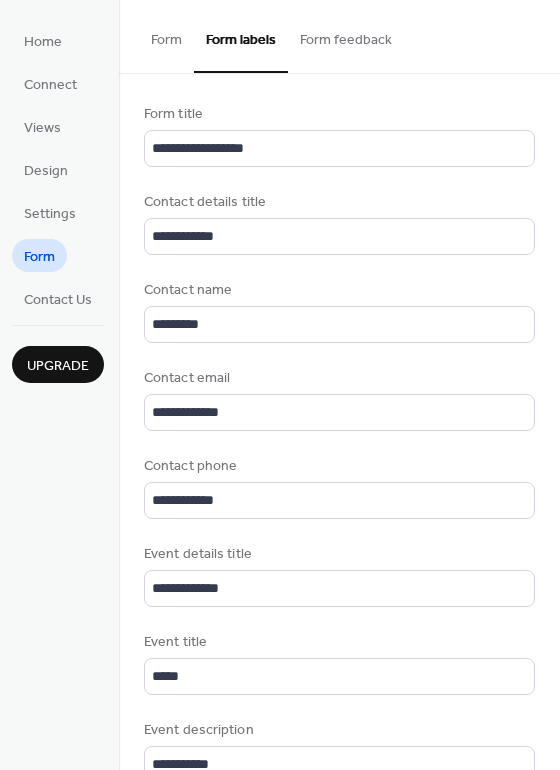 click on "Form feedback" at bounding box center (346, 35) 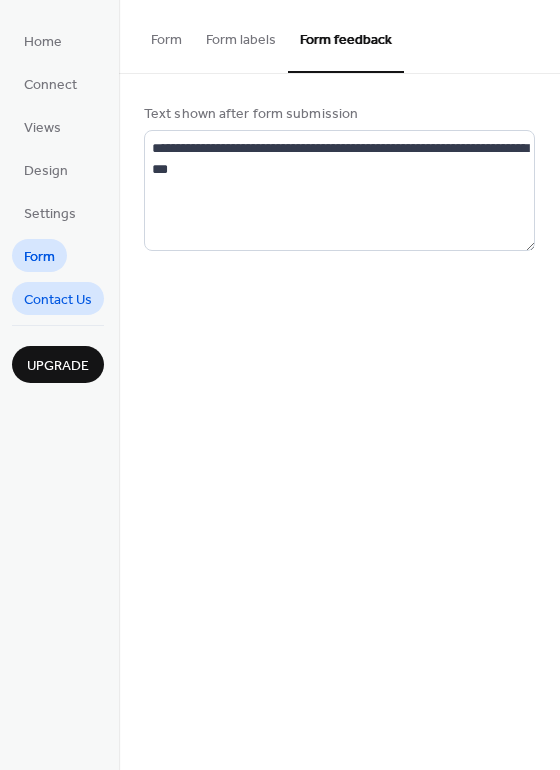 click on "Contact Us" at bounding box center [58, 300] 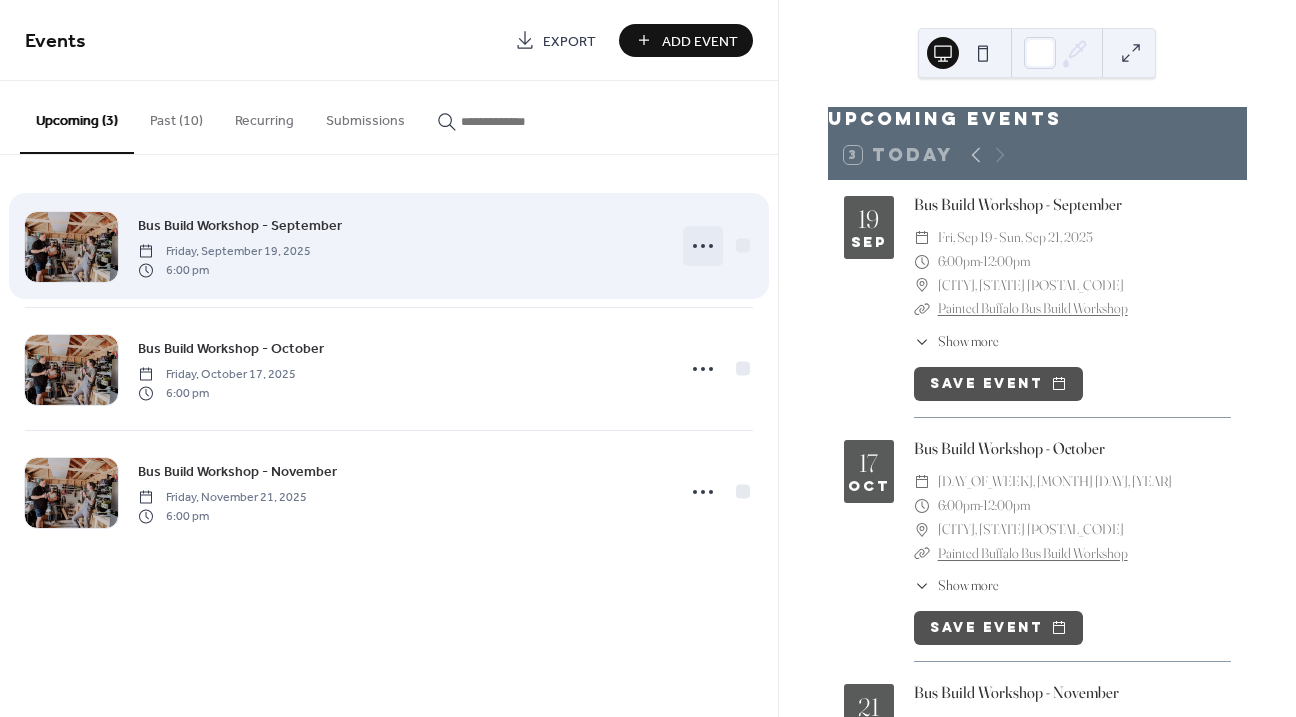 scroll, scrollTop: 0, scrollLeft: 0, axis: both 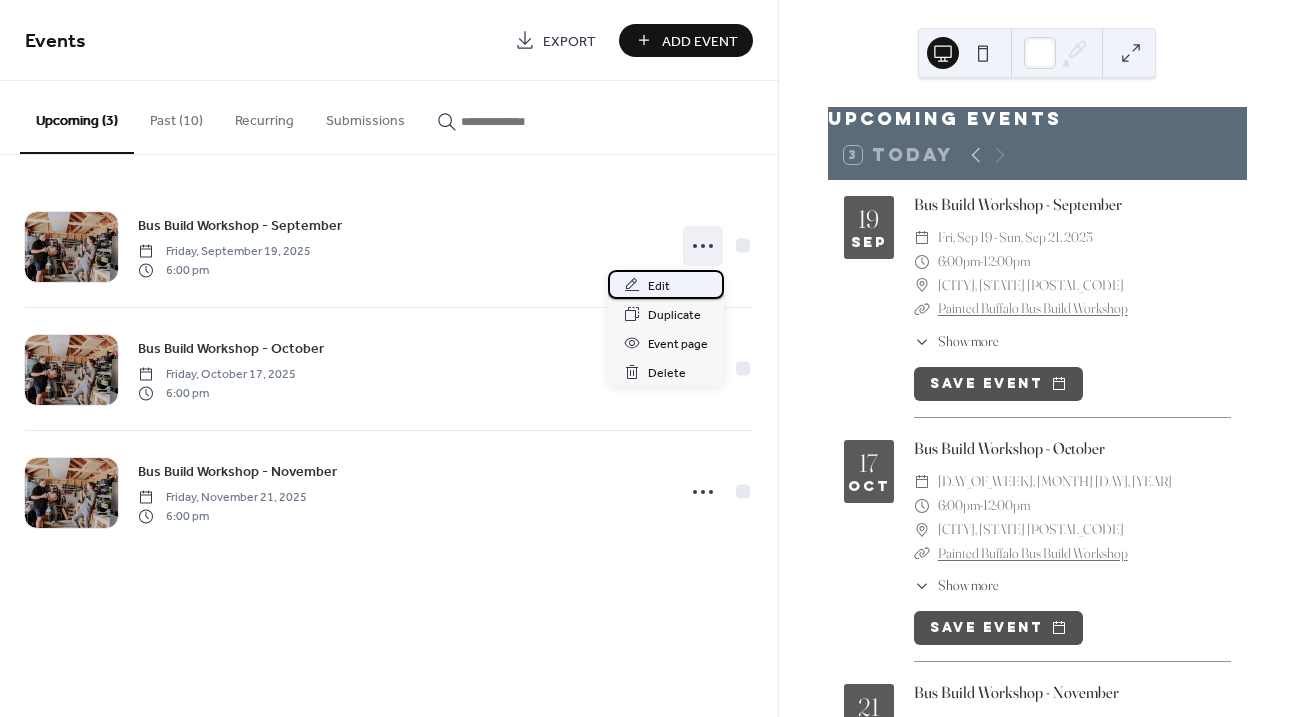 click on "Edit" at bounding box center [659, 286] 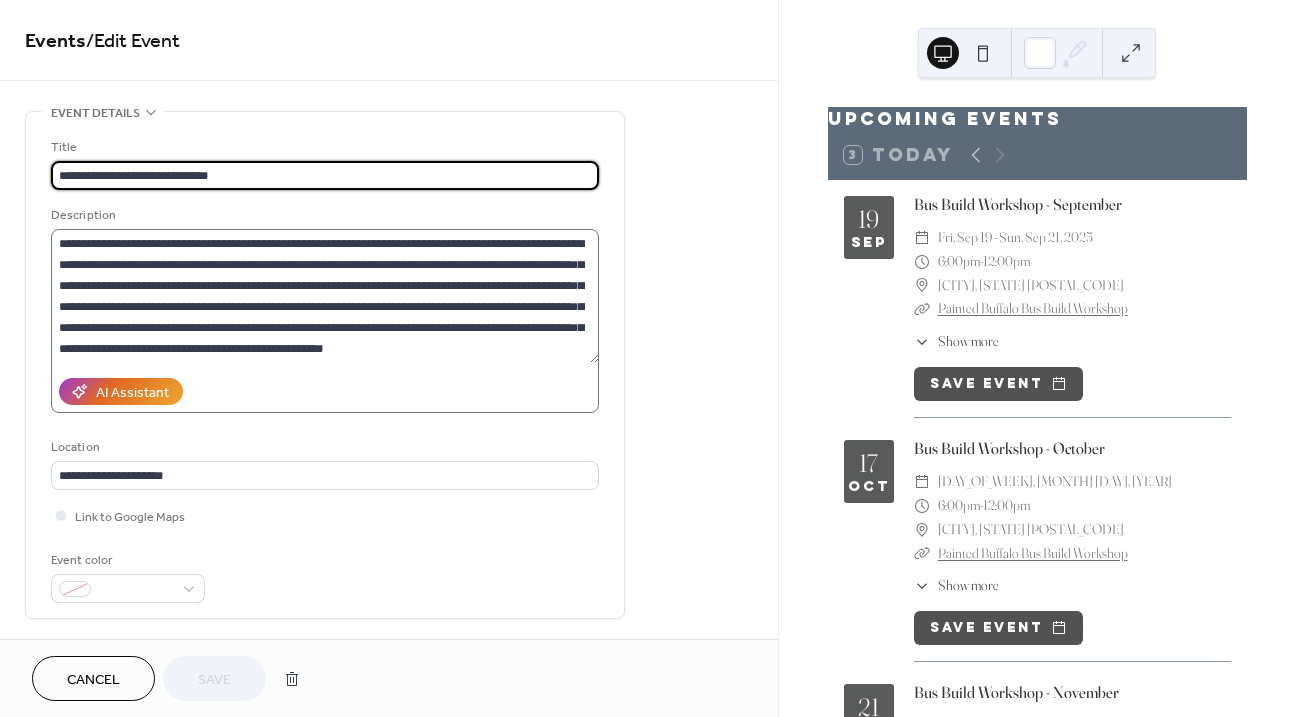 scroll, scrollTop: 73, scrollLeft: 0, axis: vertical 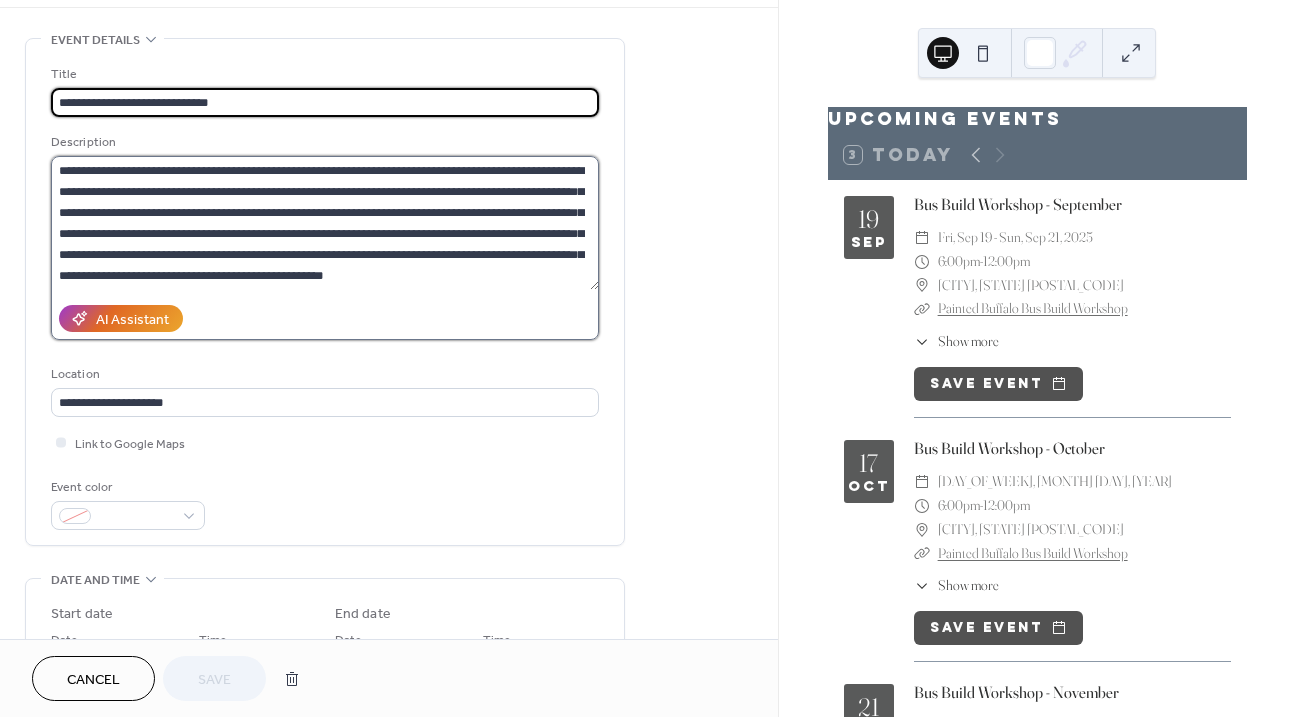 click on "**********" at bounding box center (325, 223) 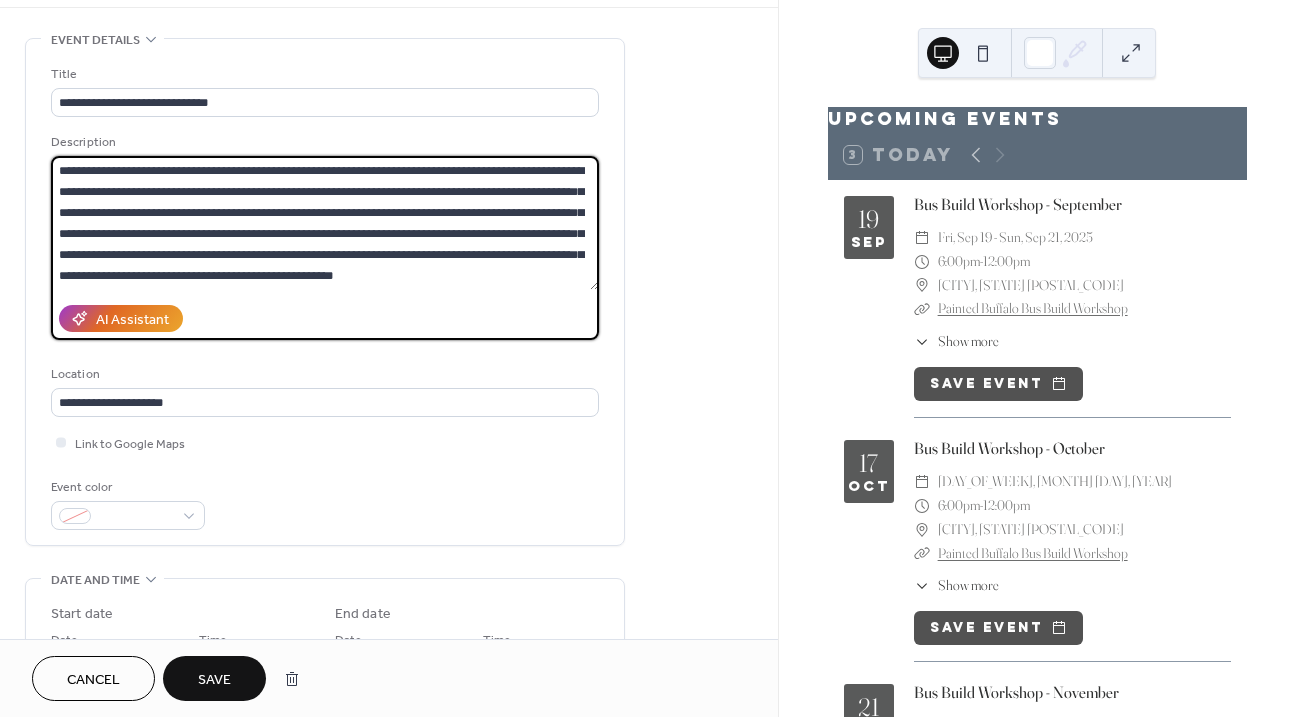 paste on "**********" 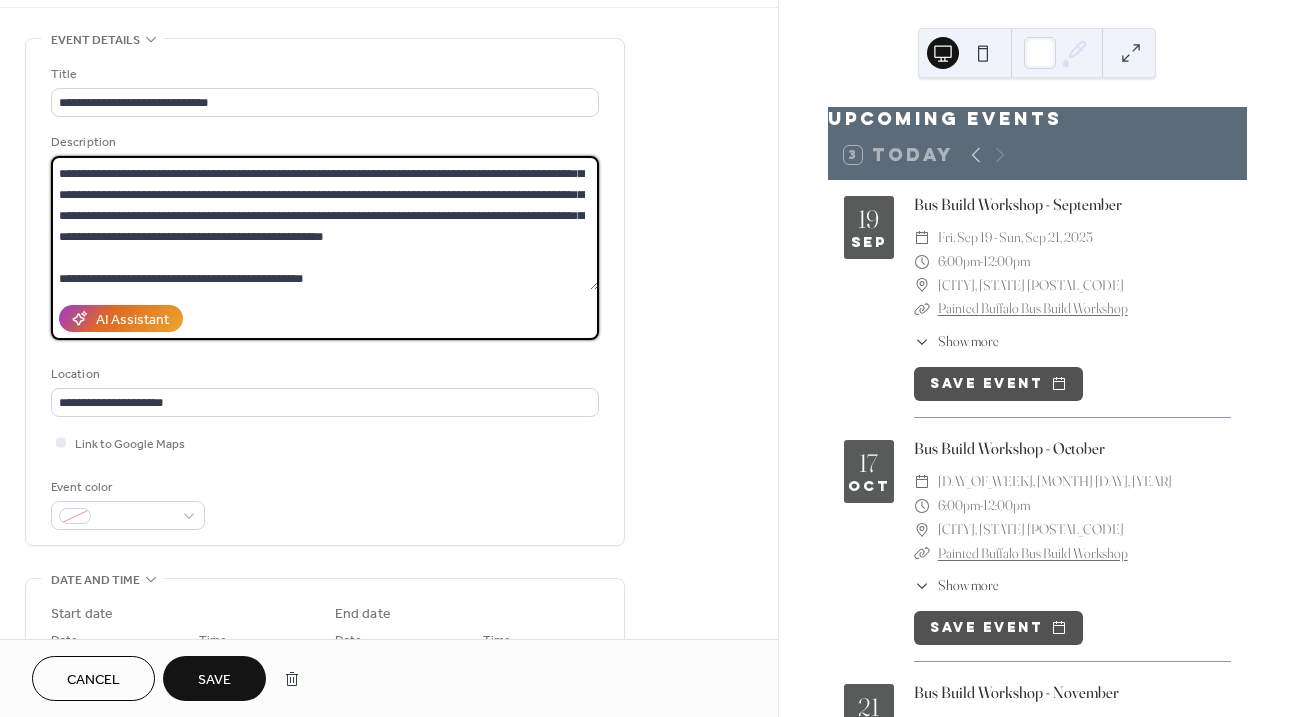 scroll, scrollTop: 81, scrollLeft: 0, axis: vertical 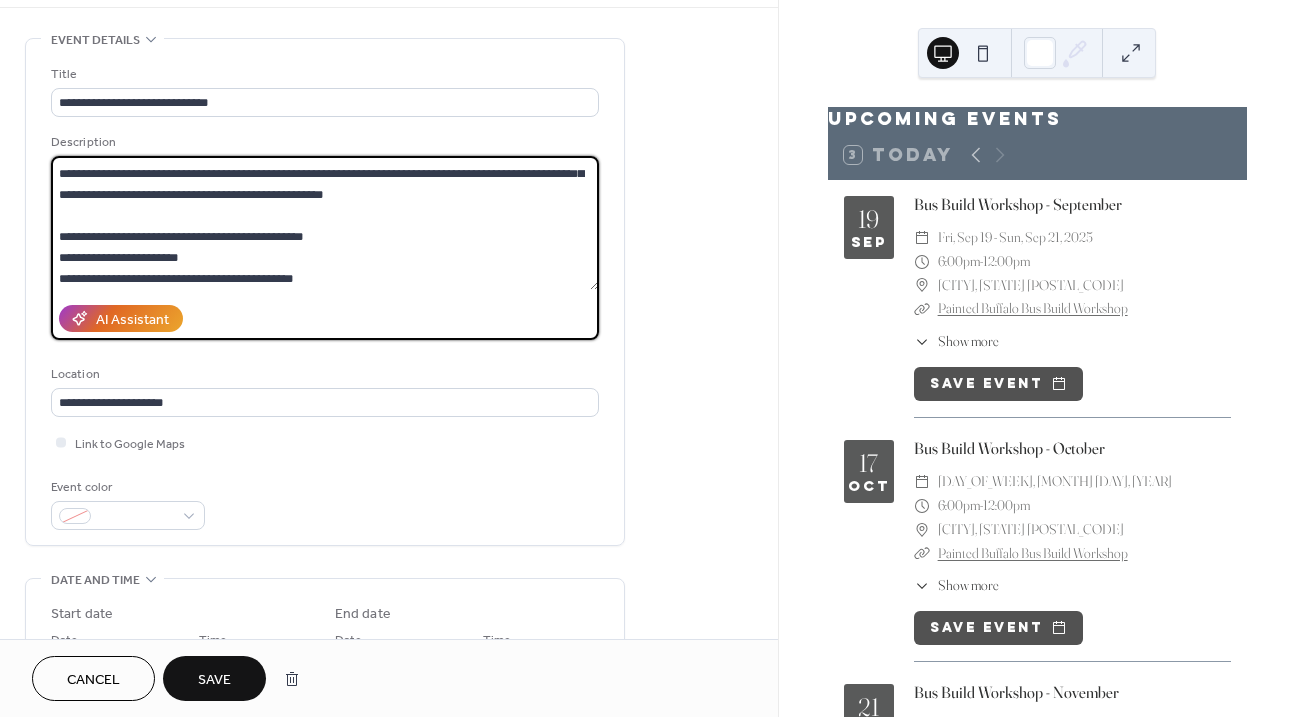 type on "**********" 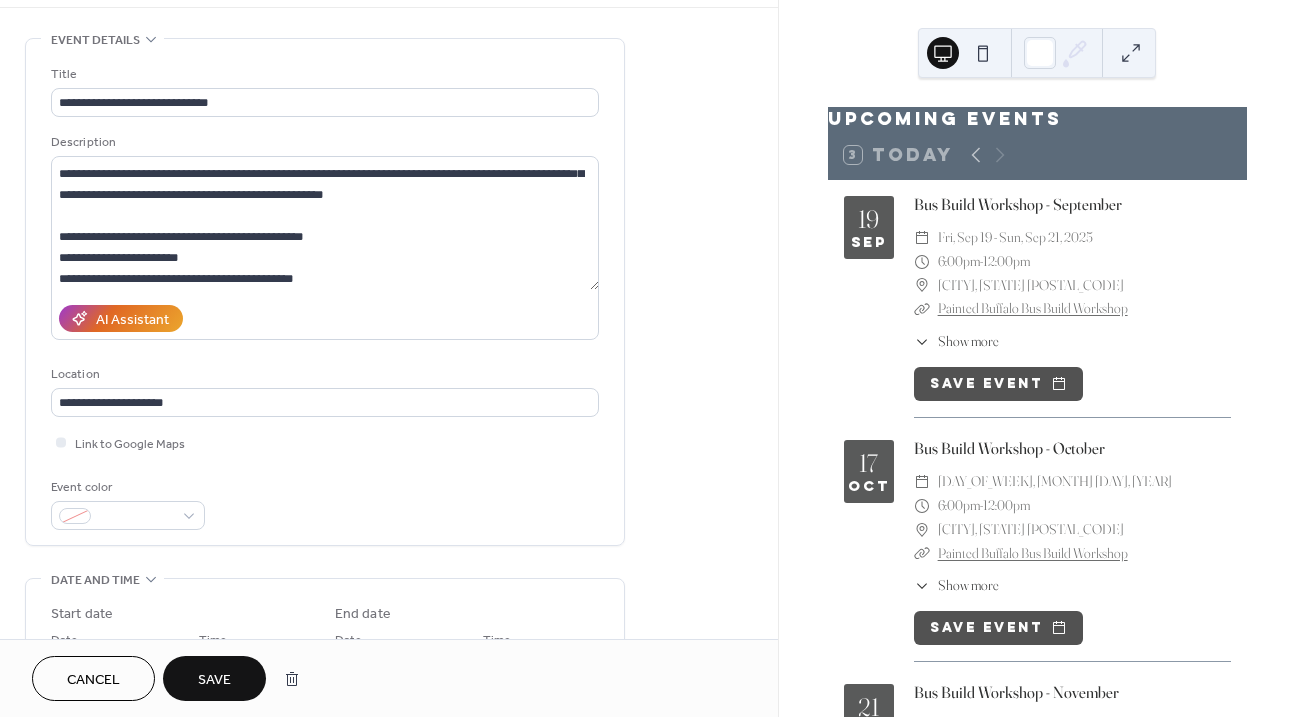 click on "Save" at bounding box center (214, 680) 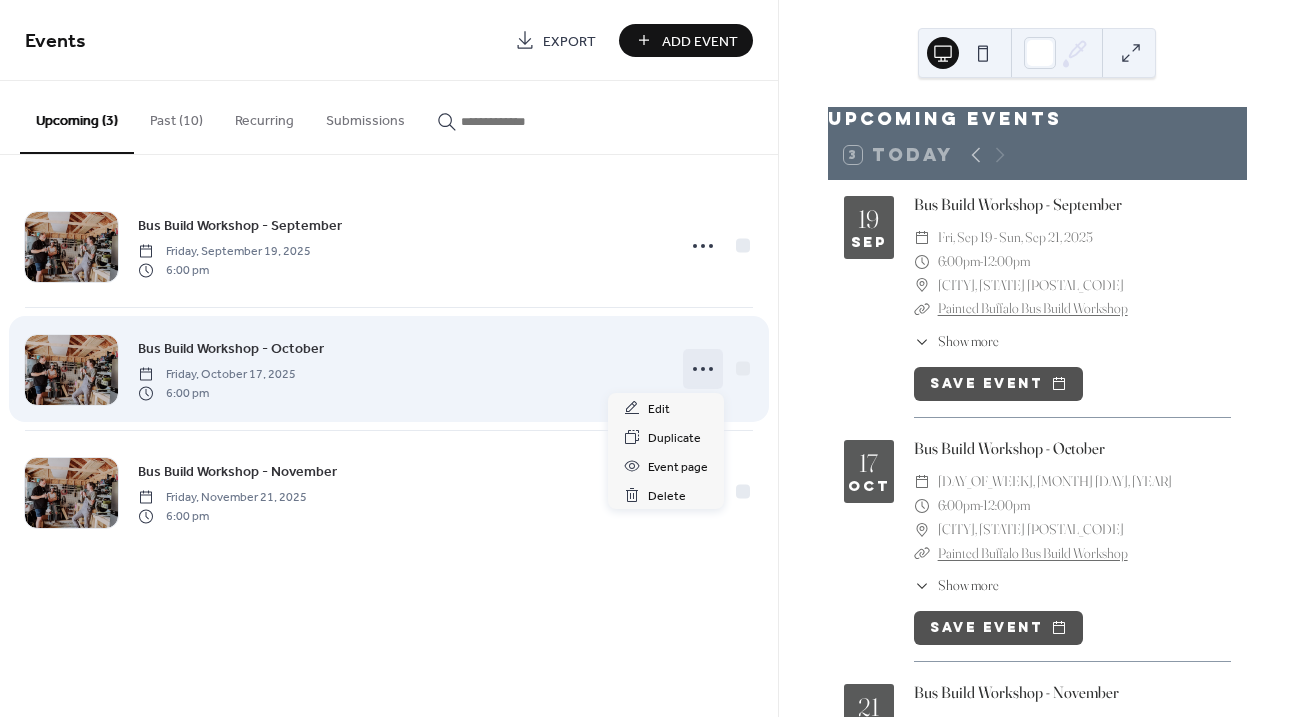 click 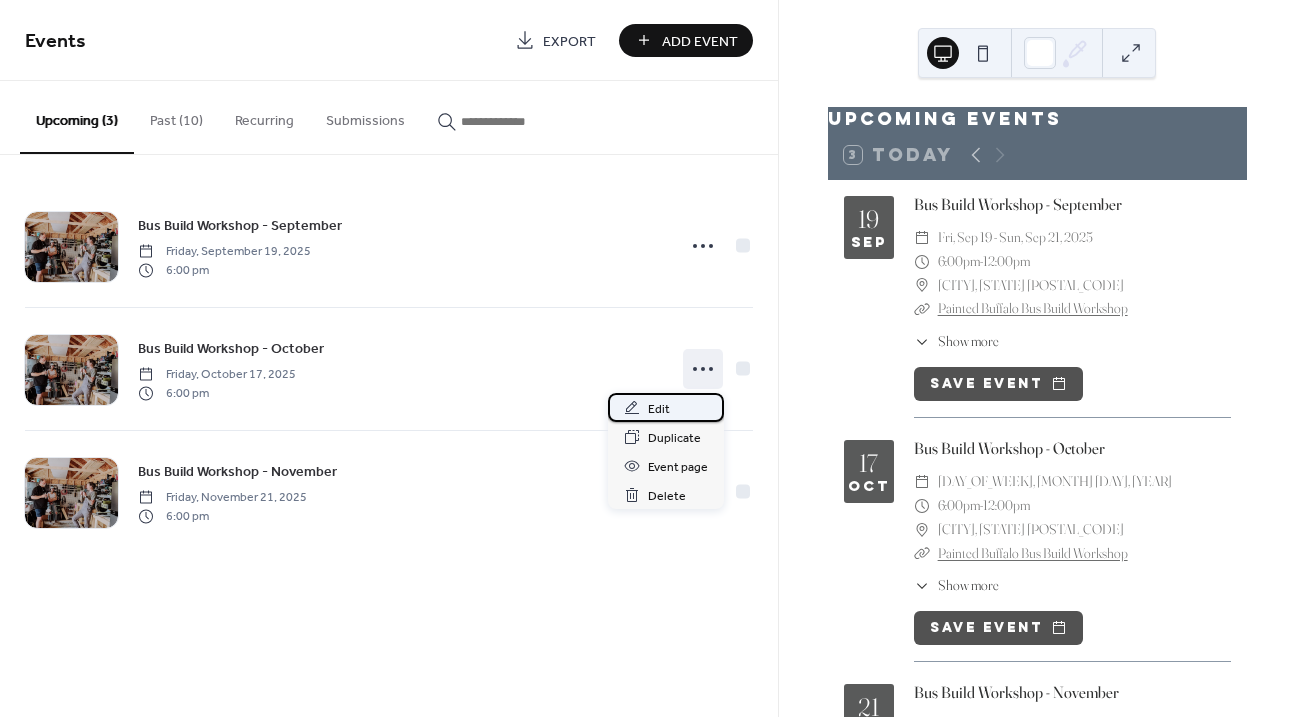 click on "Edit" at bounding box center [659, 409] 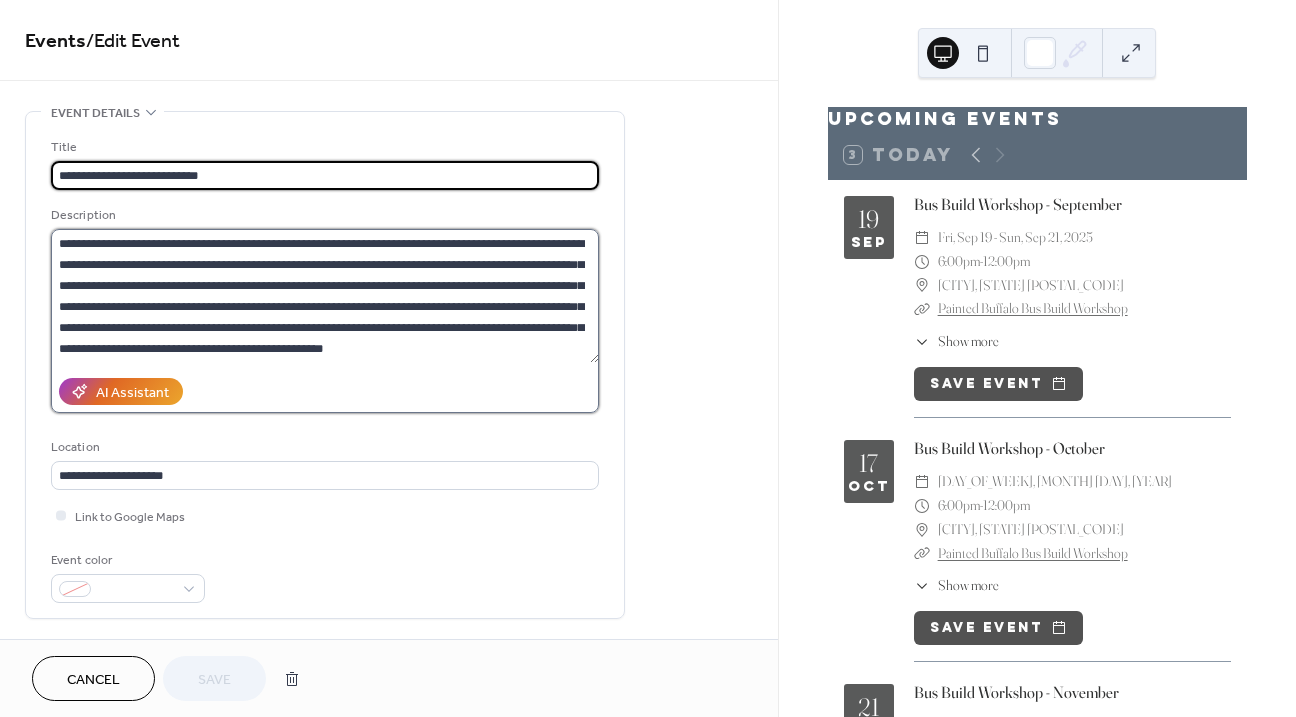 click on "**********" at bounding box center (325, 296) 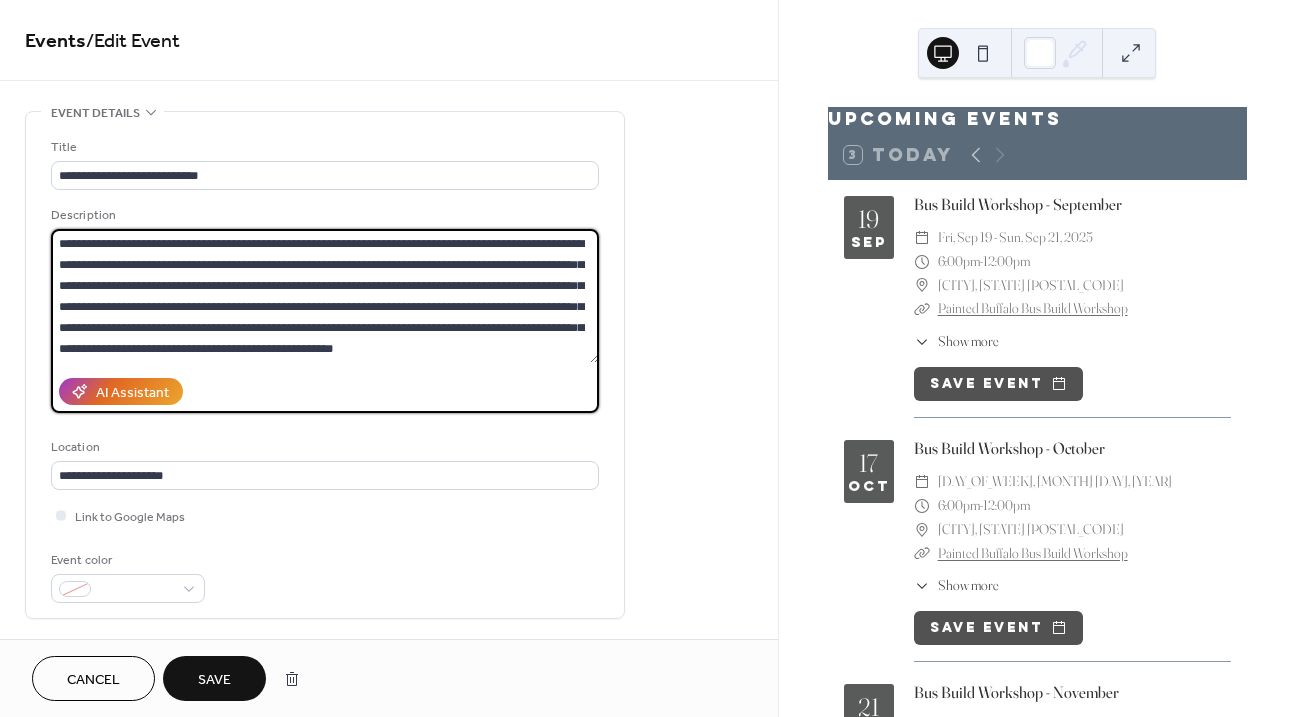 paste on "**********" 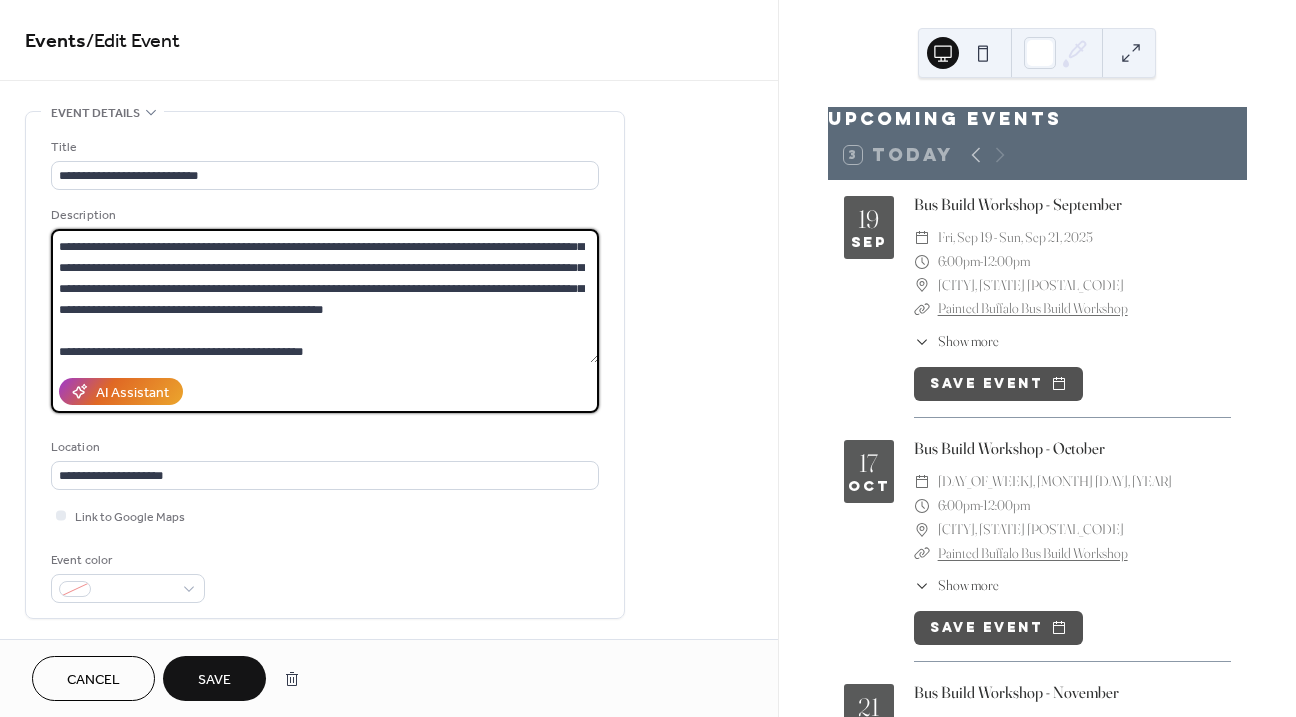 scroll, scrollTop: 81, scrollLeft: 0, axis: vertical 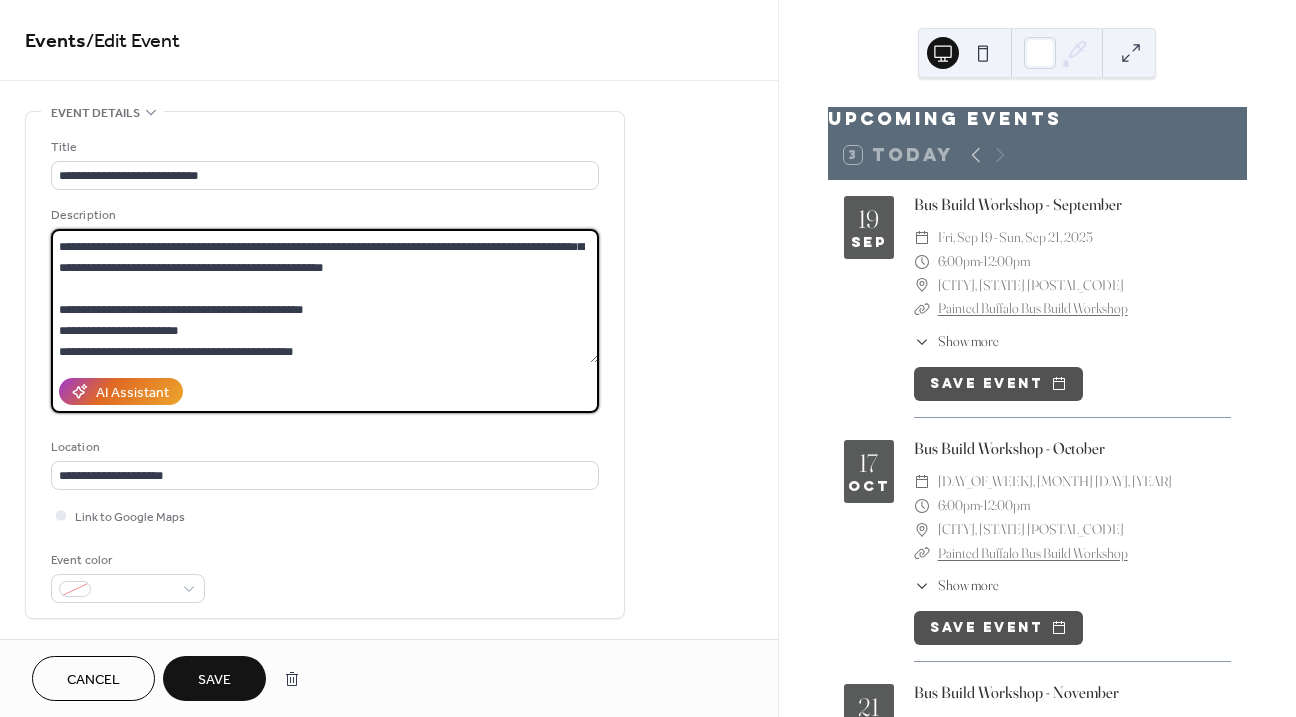 type on "**********" 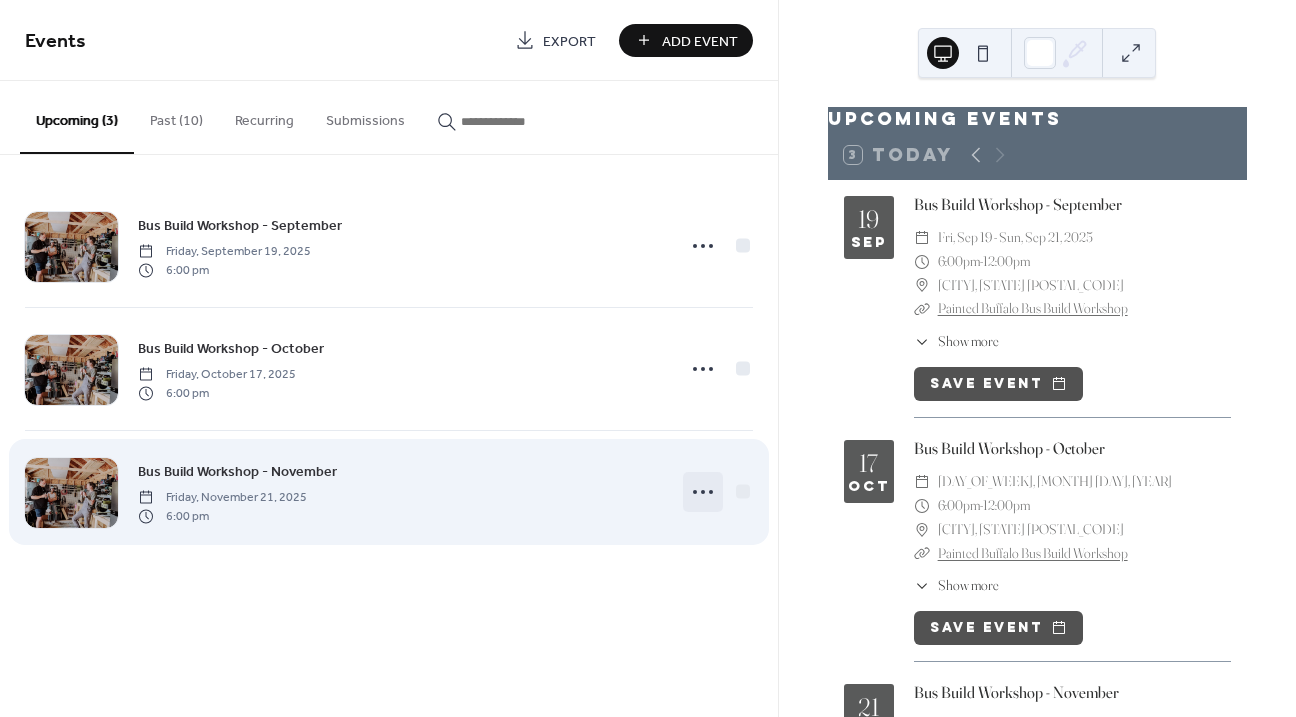 click 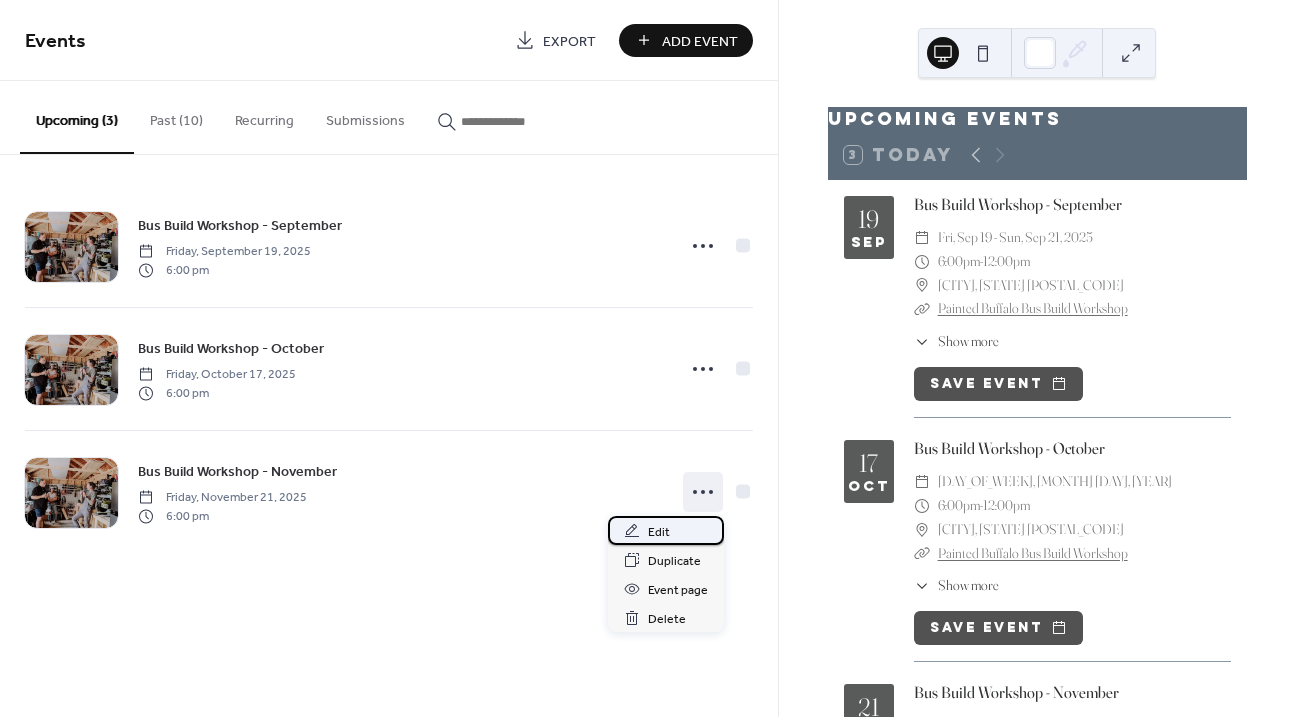click on "Edit" at bounding box center (659, 532) 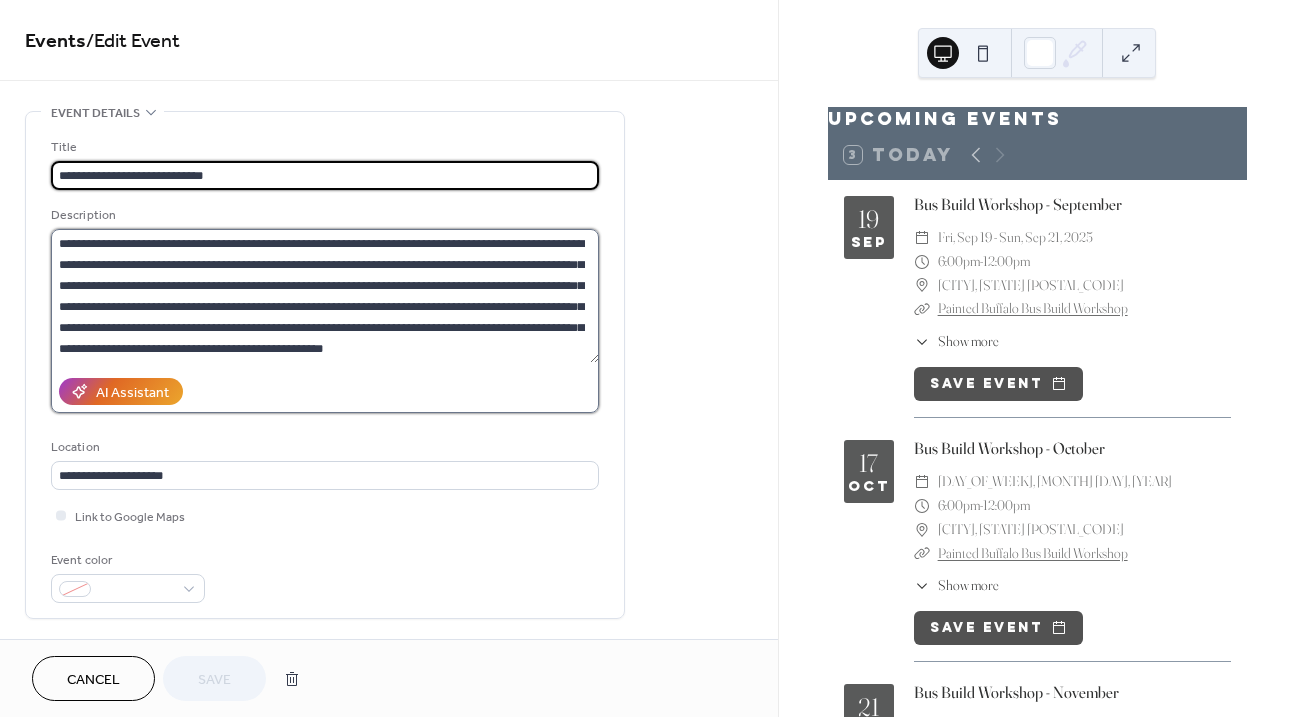 click on "**********" at bounding box center (325, 296) 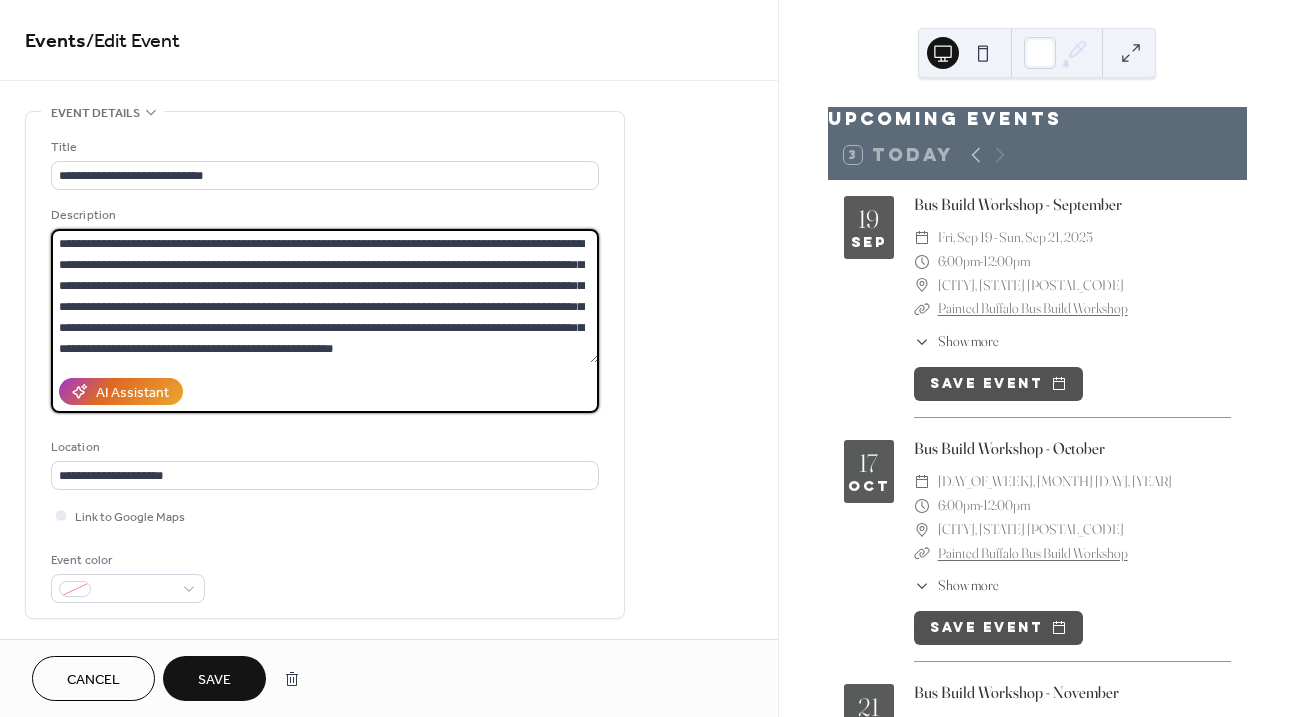 paste on "**********" 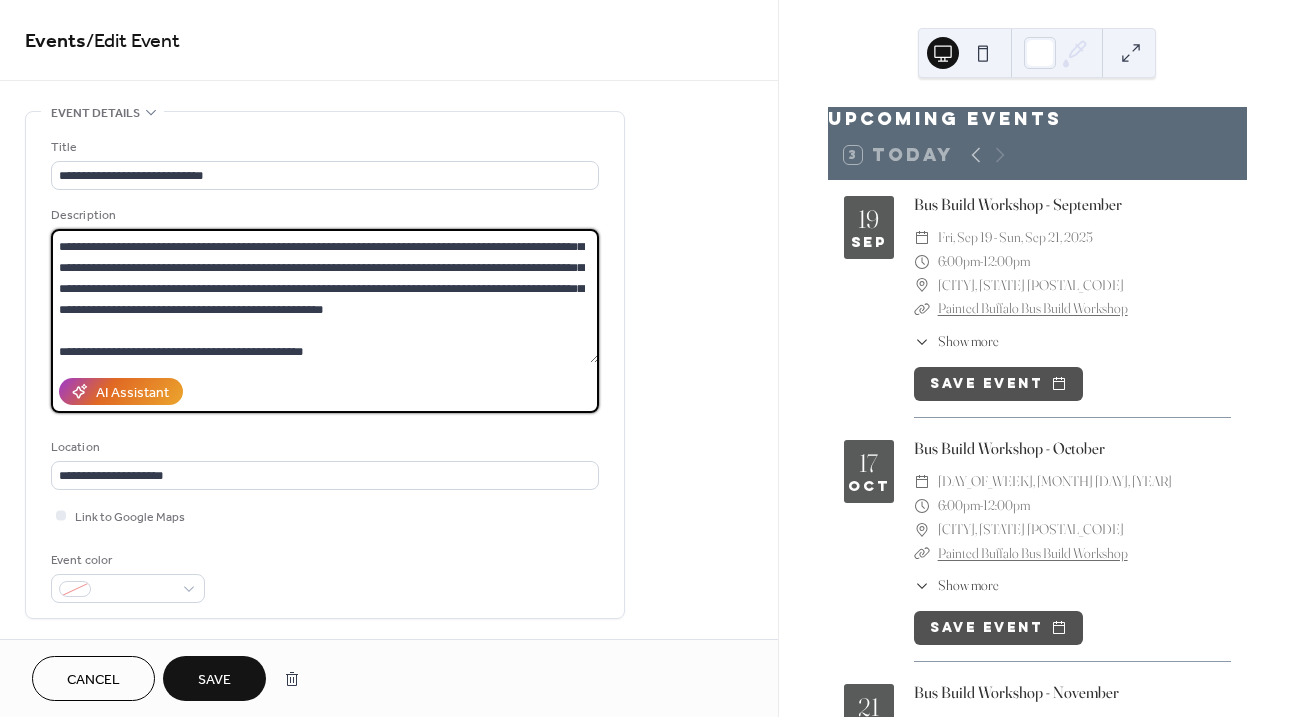 scroll, scrollTop: 81, scrollLeft: 0, axis: vertical 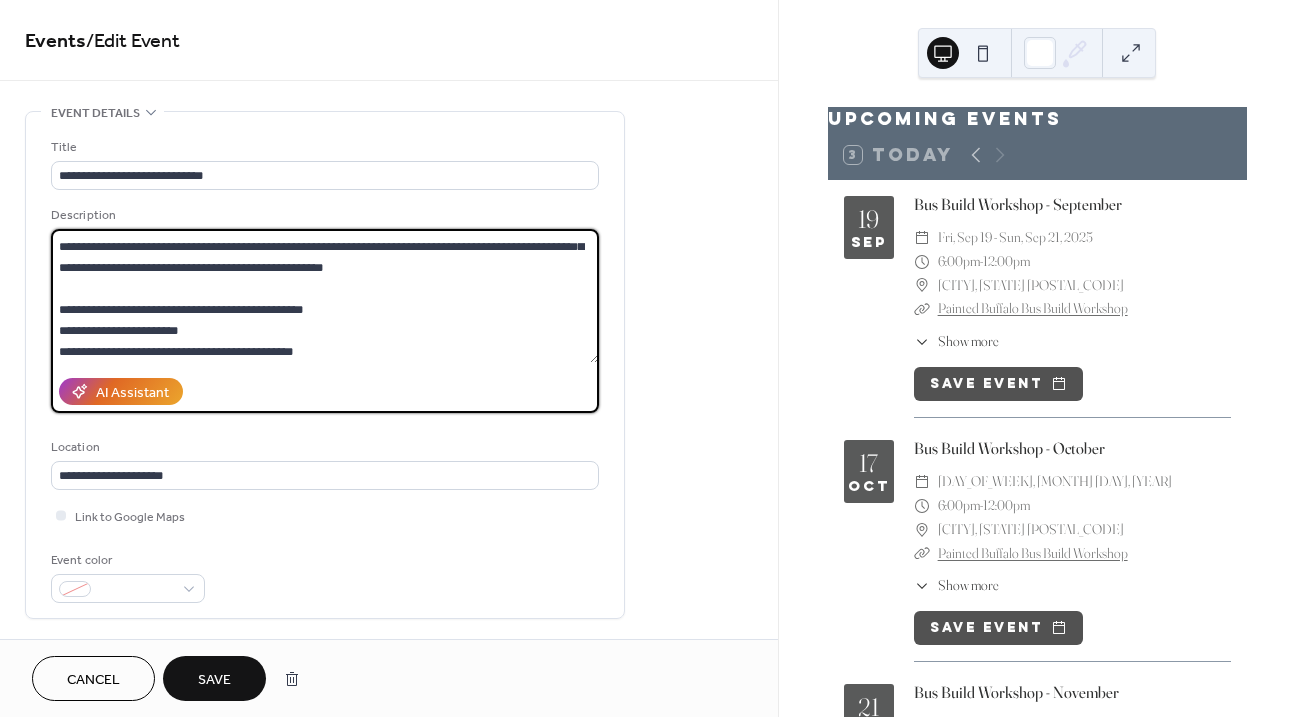 type on "**********" 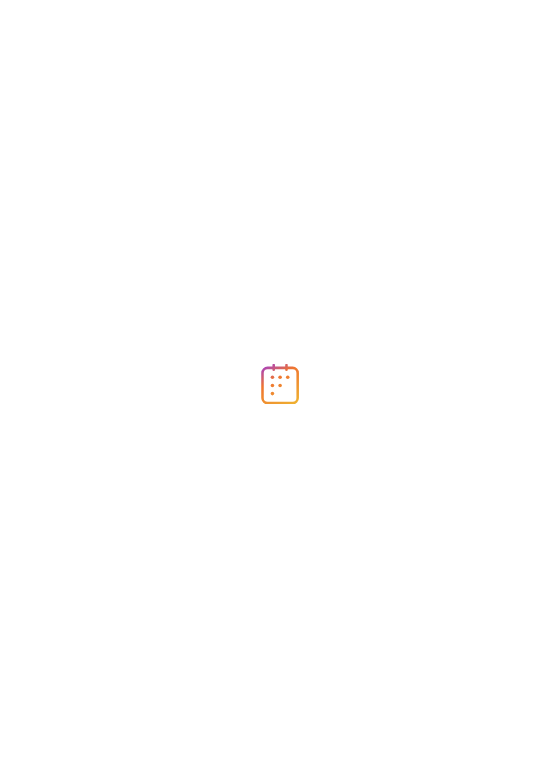 scroll, scrollTop: 0, scrollLeft: 0, axis: both 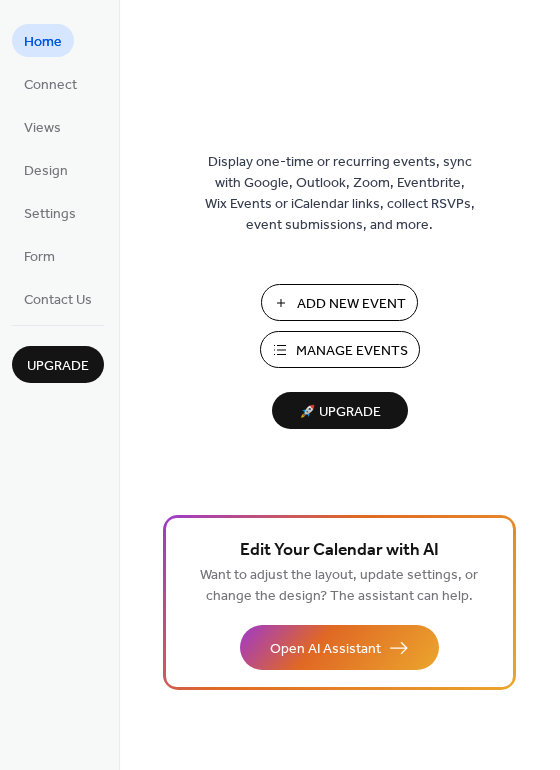 click on "Add New Event" at bounding box center [351, 304] 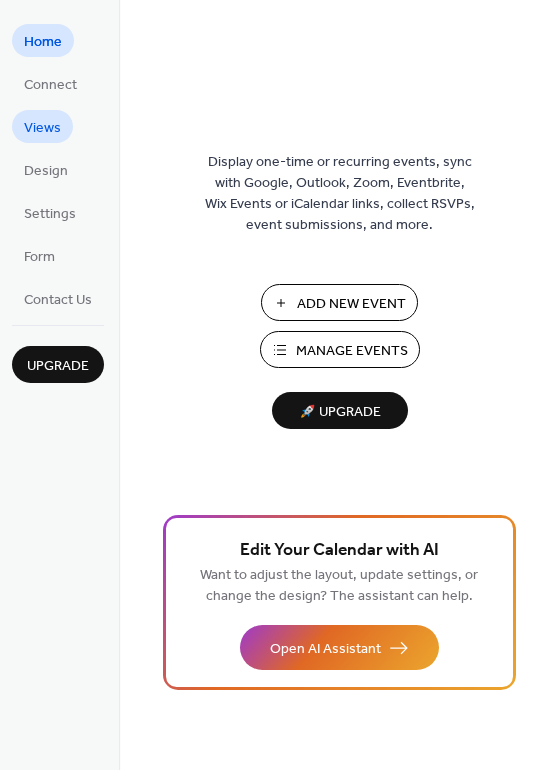 click on "Views" at bounding box center (42, 128) 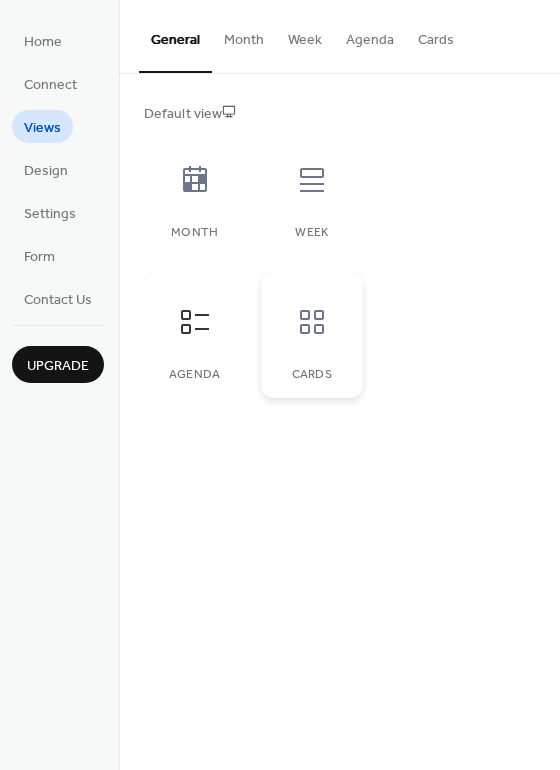click 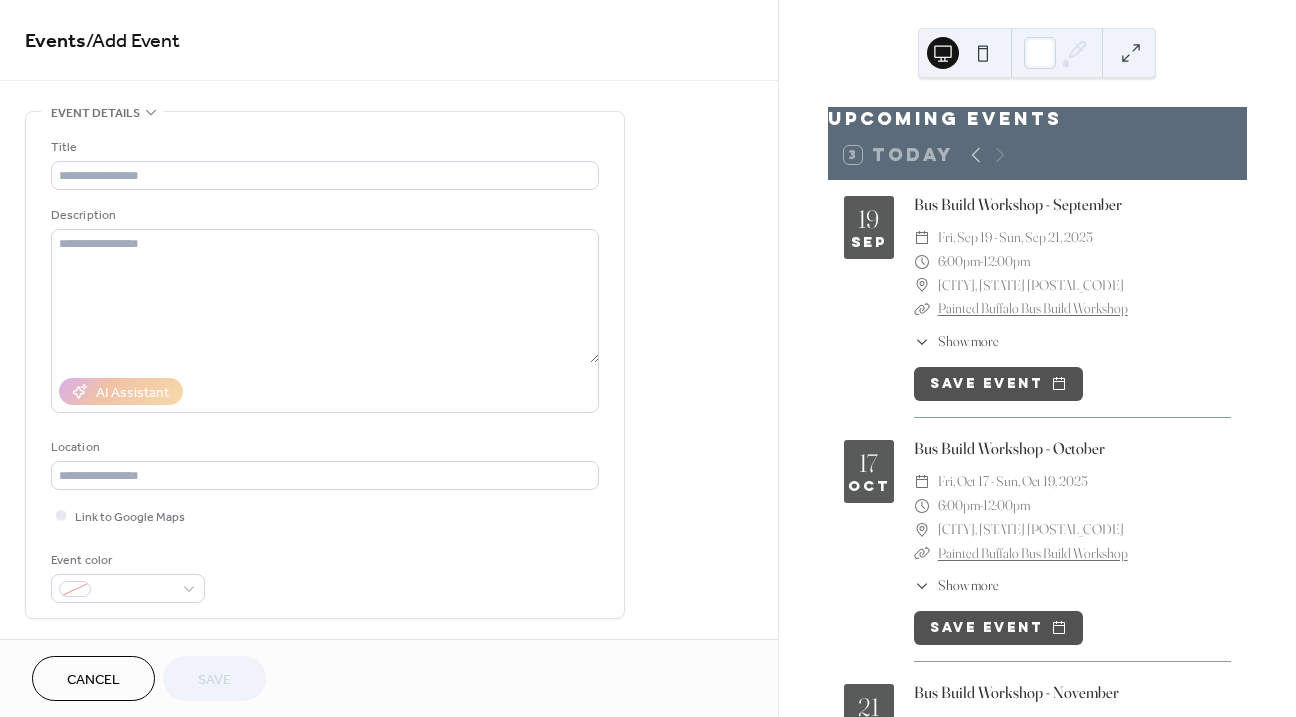 scroll, scrollTop: 0, scrollLeft: 0, axis: both 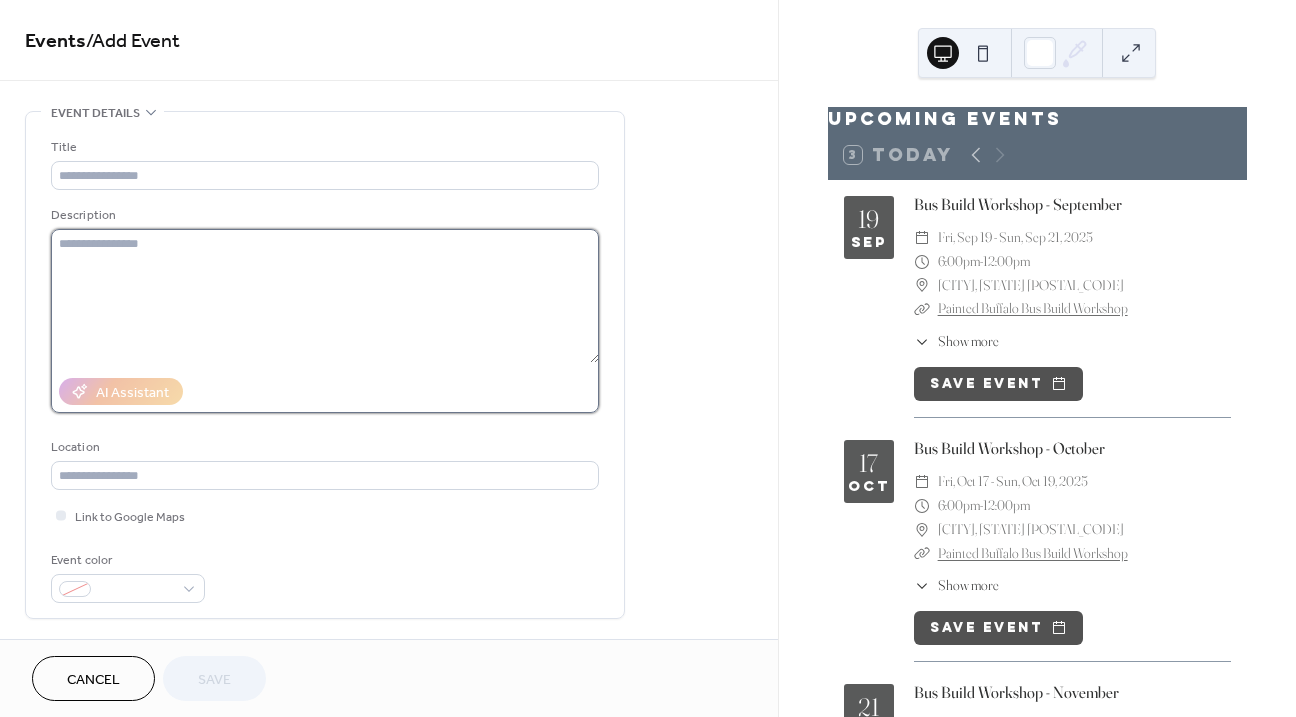 click at bounding box center (325, 296) 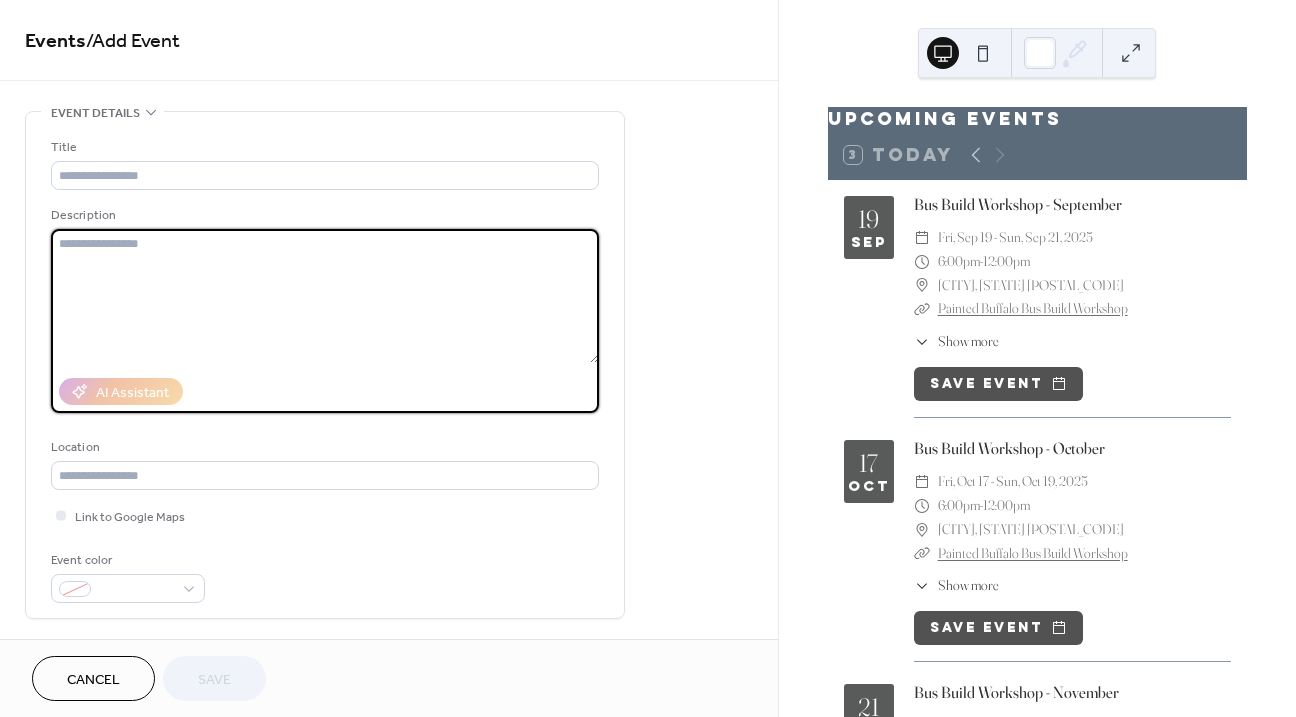 paste on "**********" 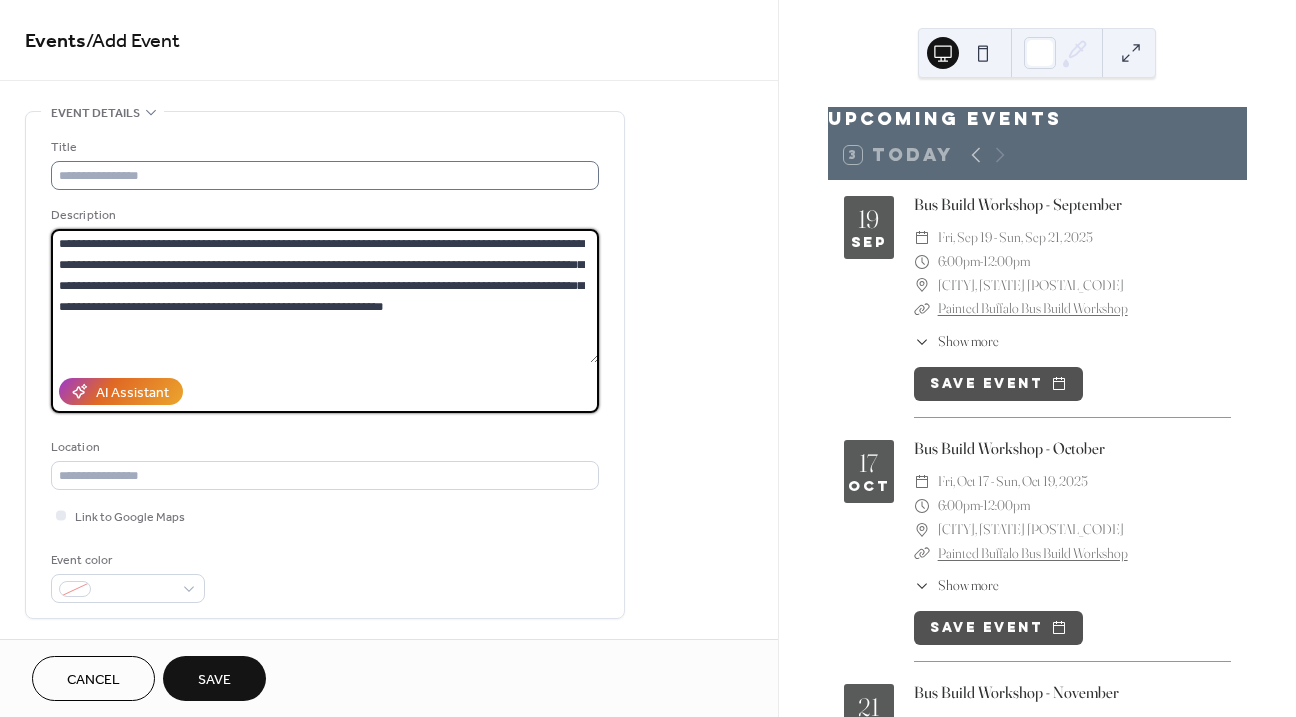 type on "**********" 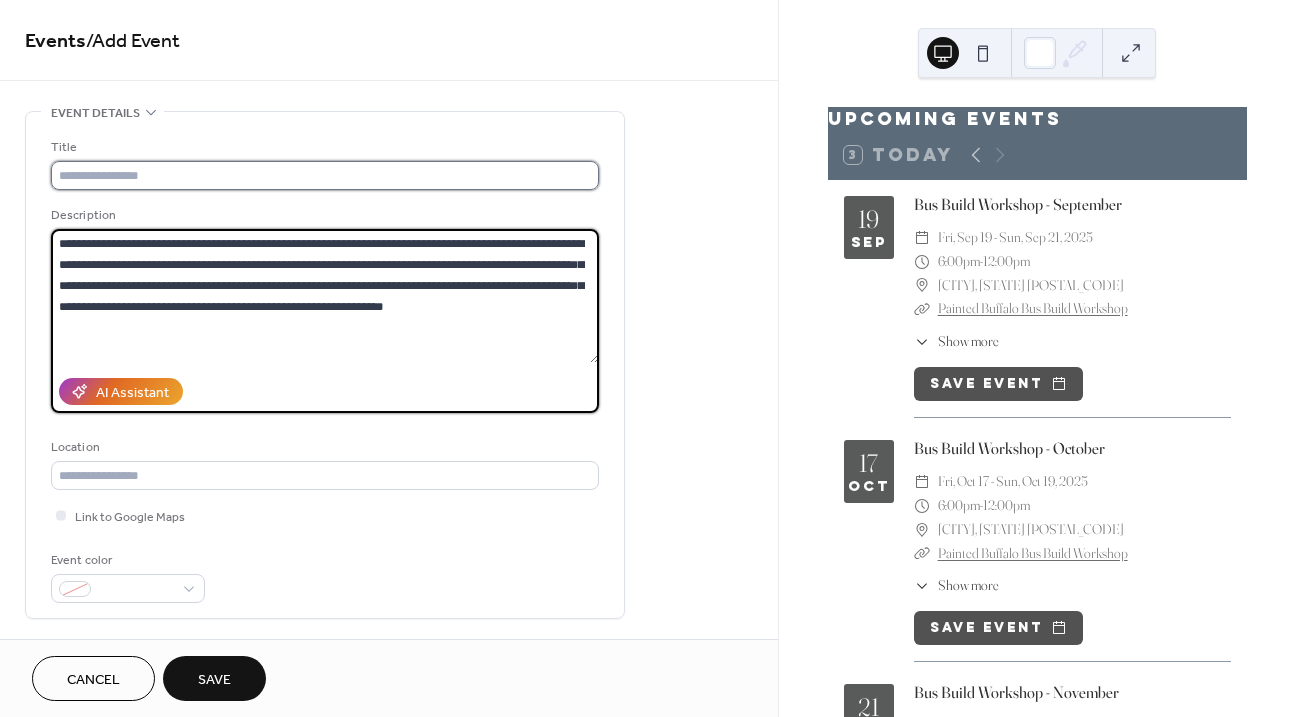 click at bounding box center [325, 175] 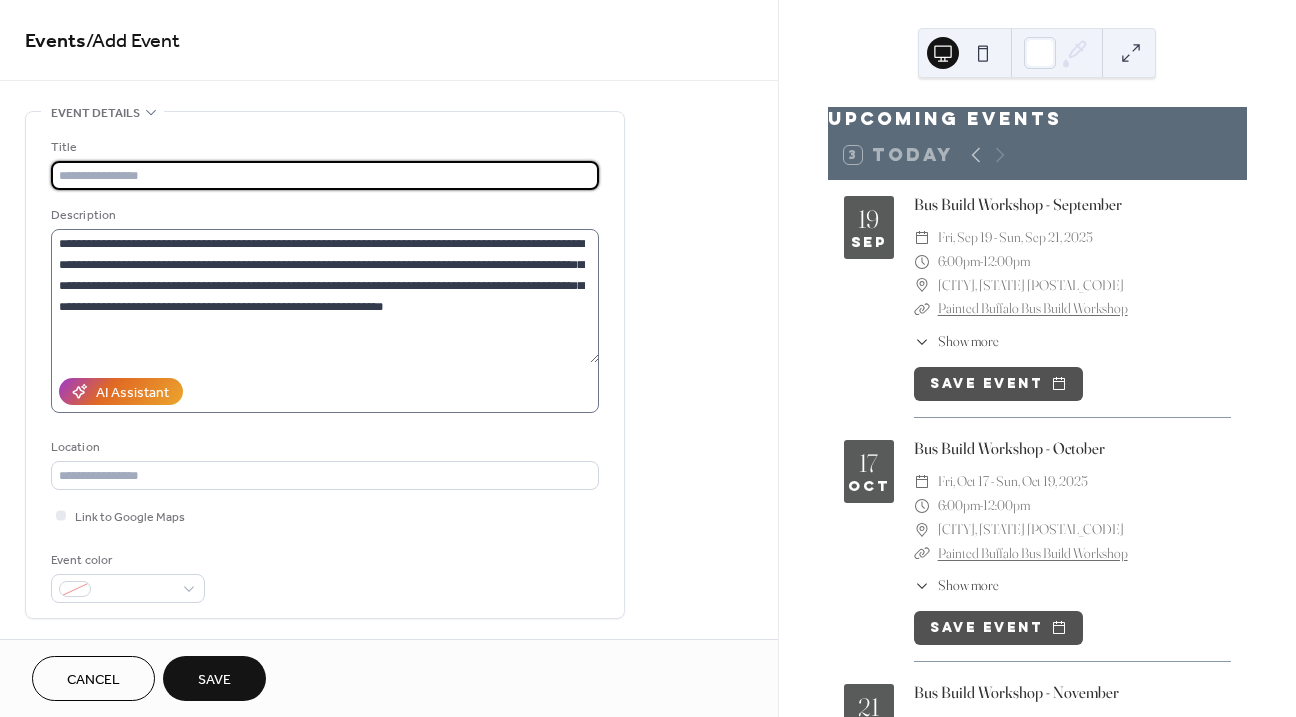paste on "**********" 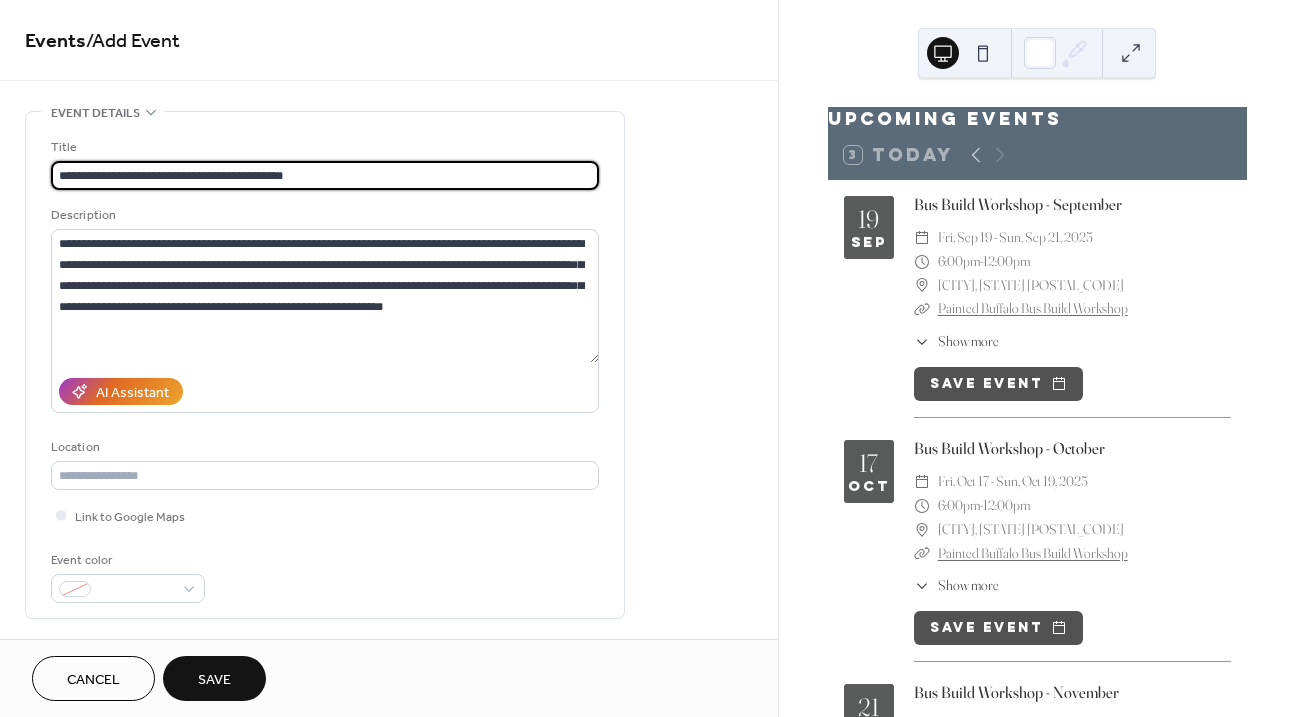 scroll, scrollTop: 132, scrollLeft: 0, axis: vertical 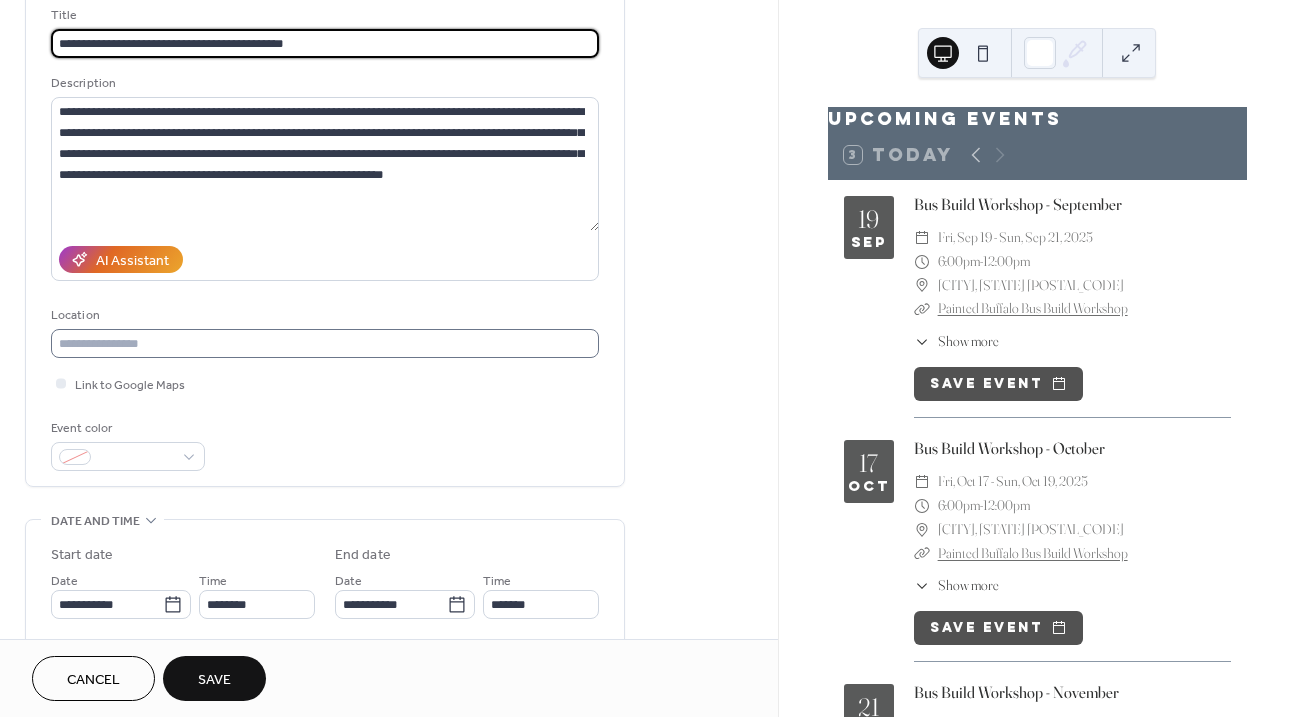 type on "**********" 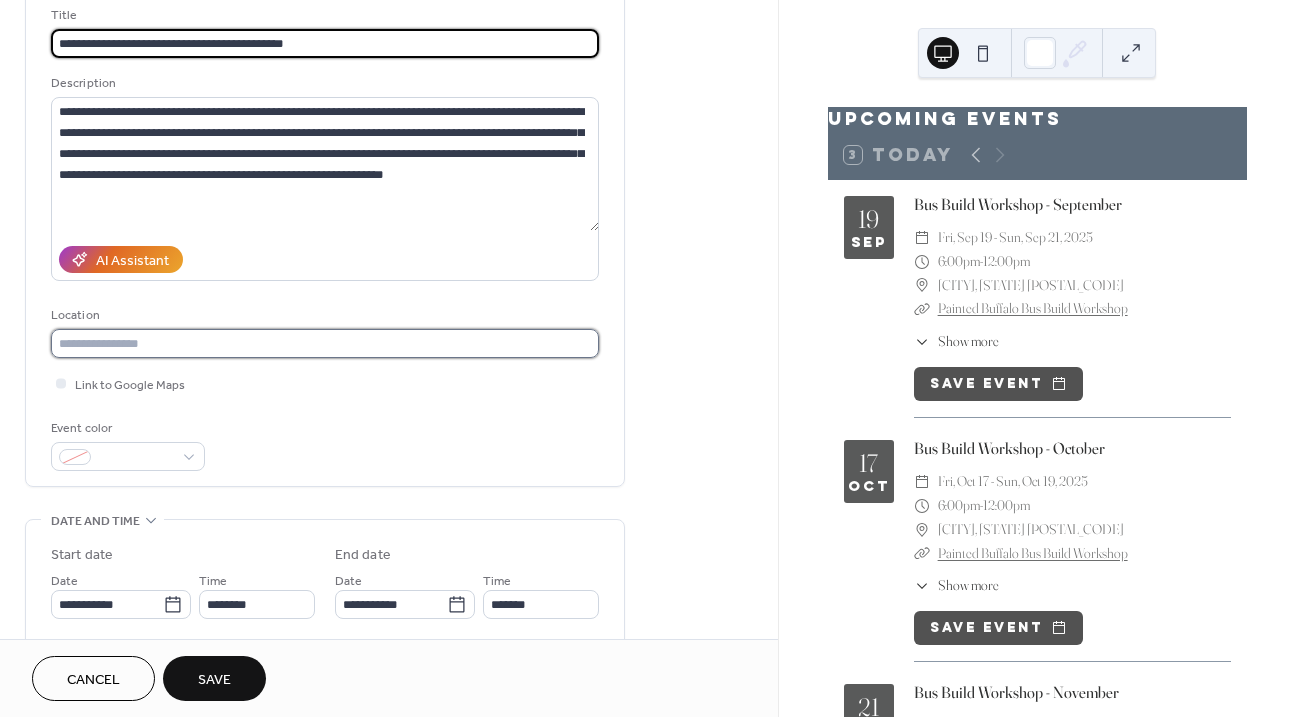click at bounding box center [325, 343] 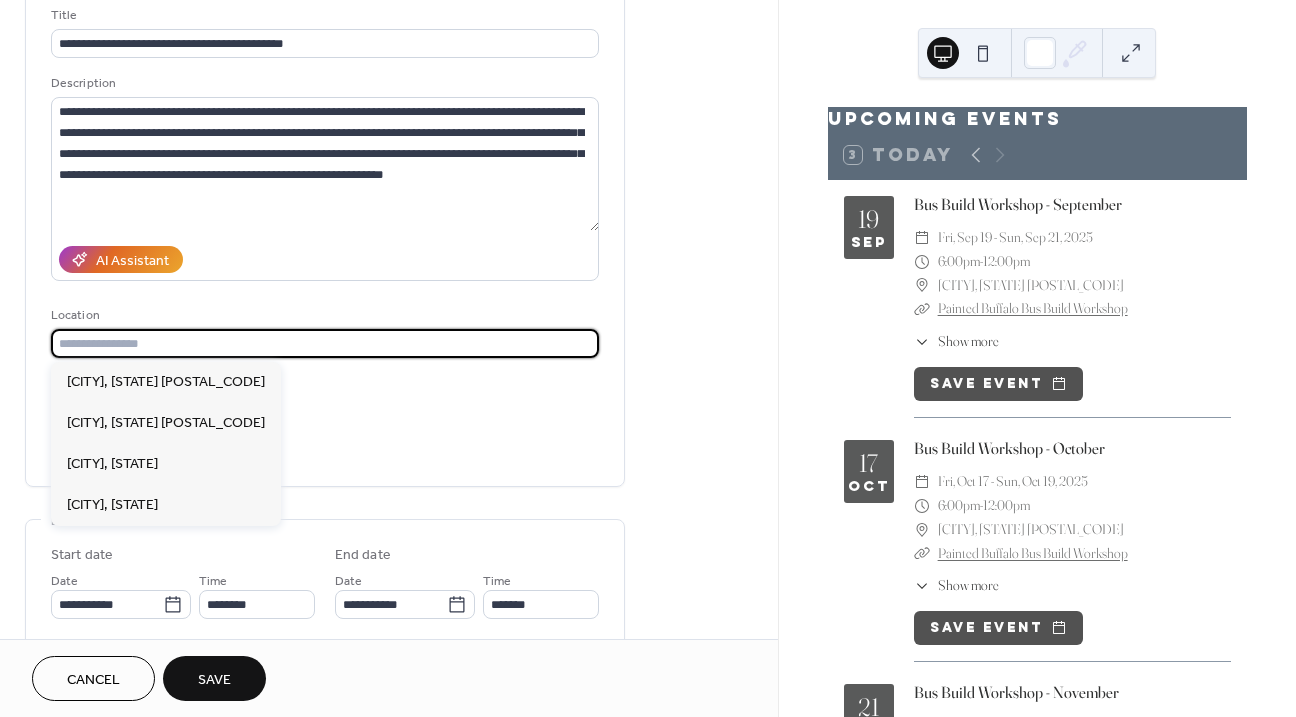 paste on "**********" 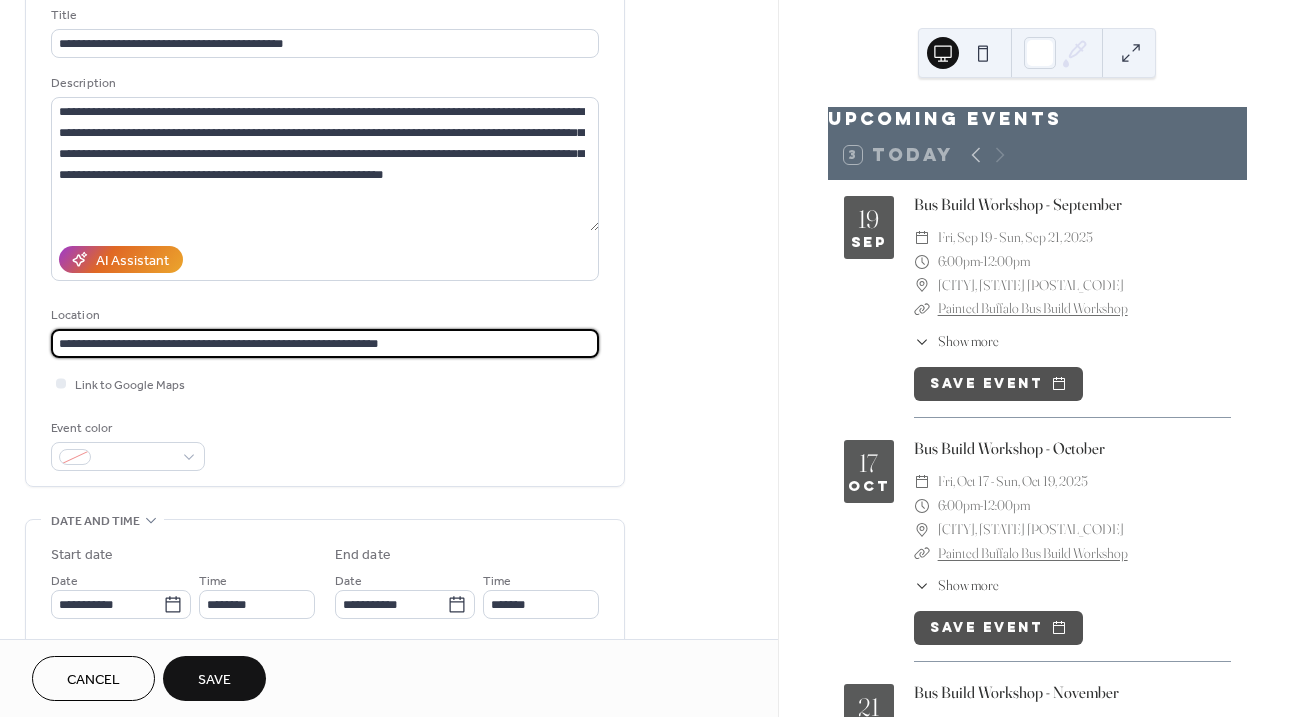 click on "**********" at bounding box center (325, 238) 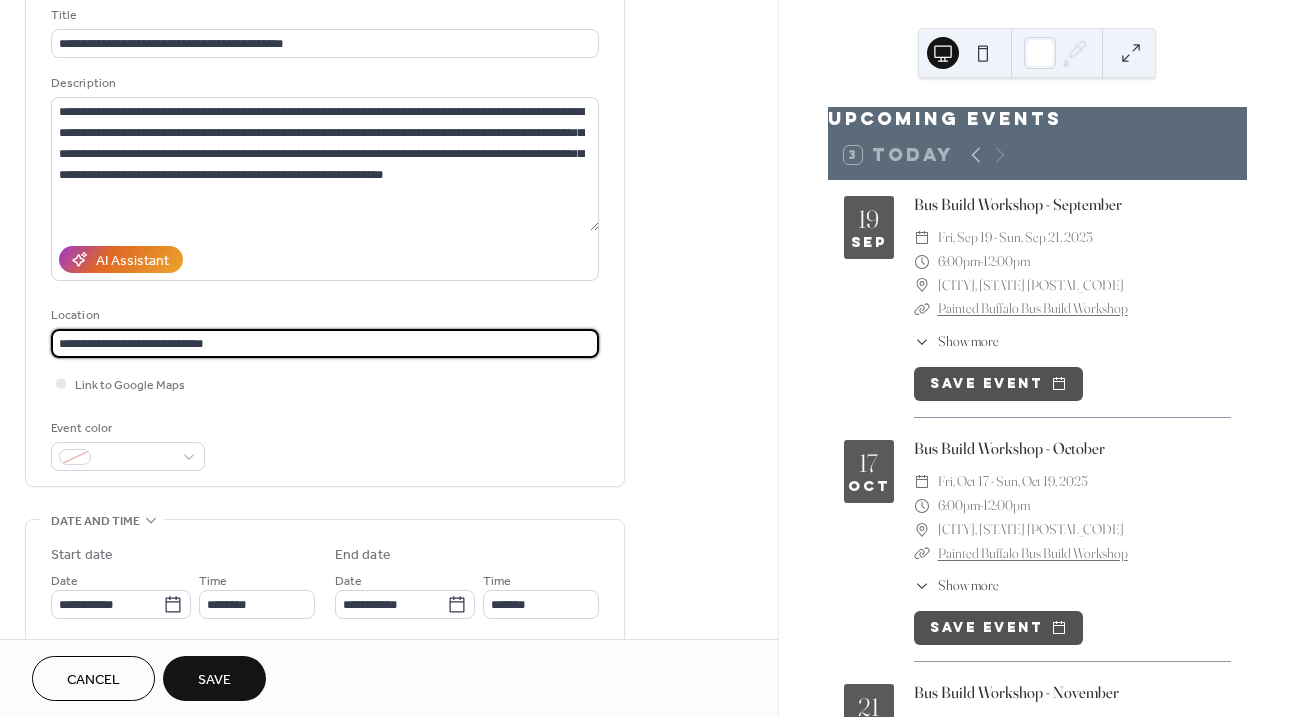 type on "**********" 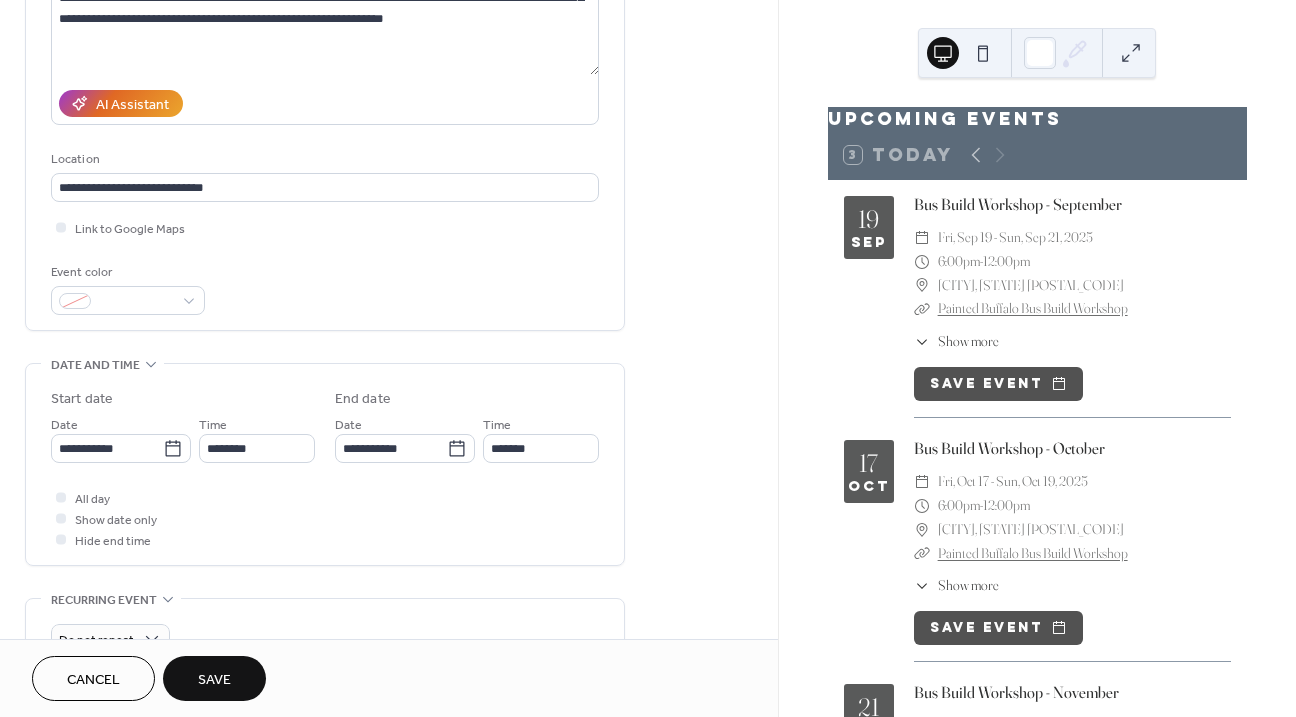 scroll, scrollTop: 337, scrollLeft: 0, axis: vertical 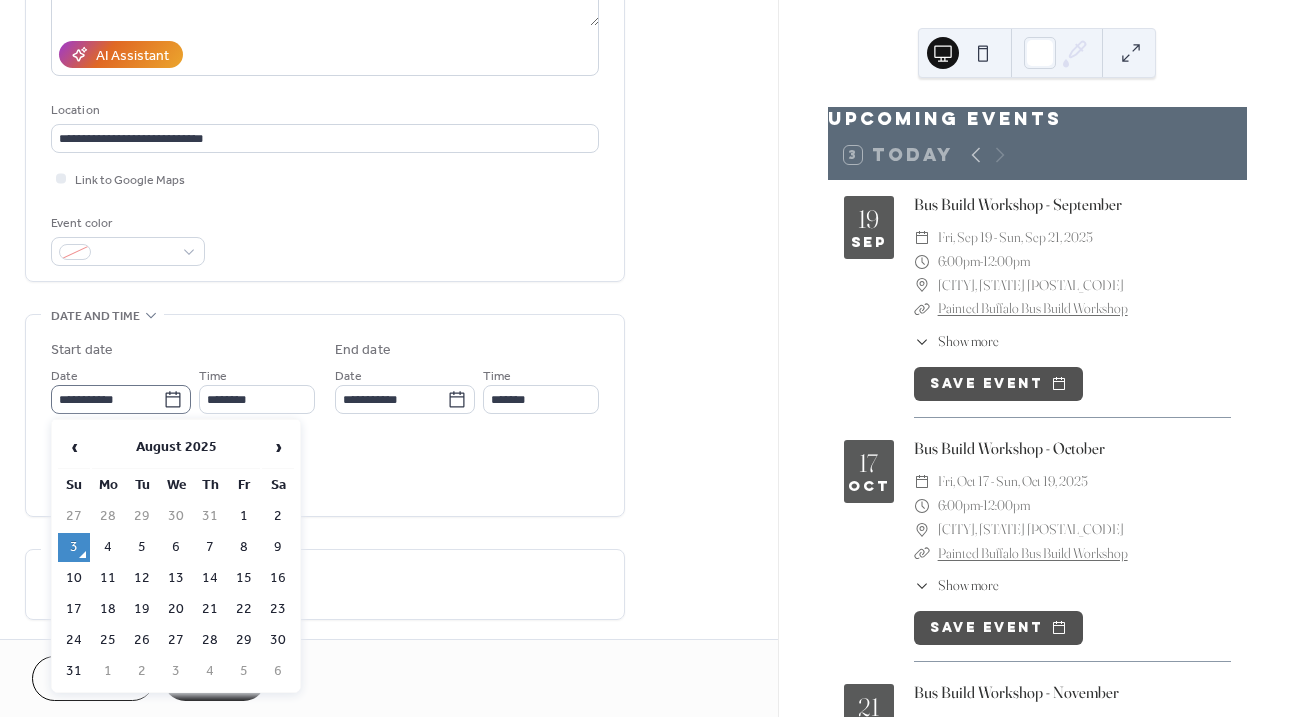 click 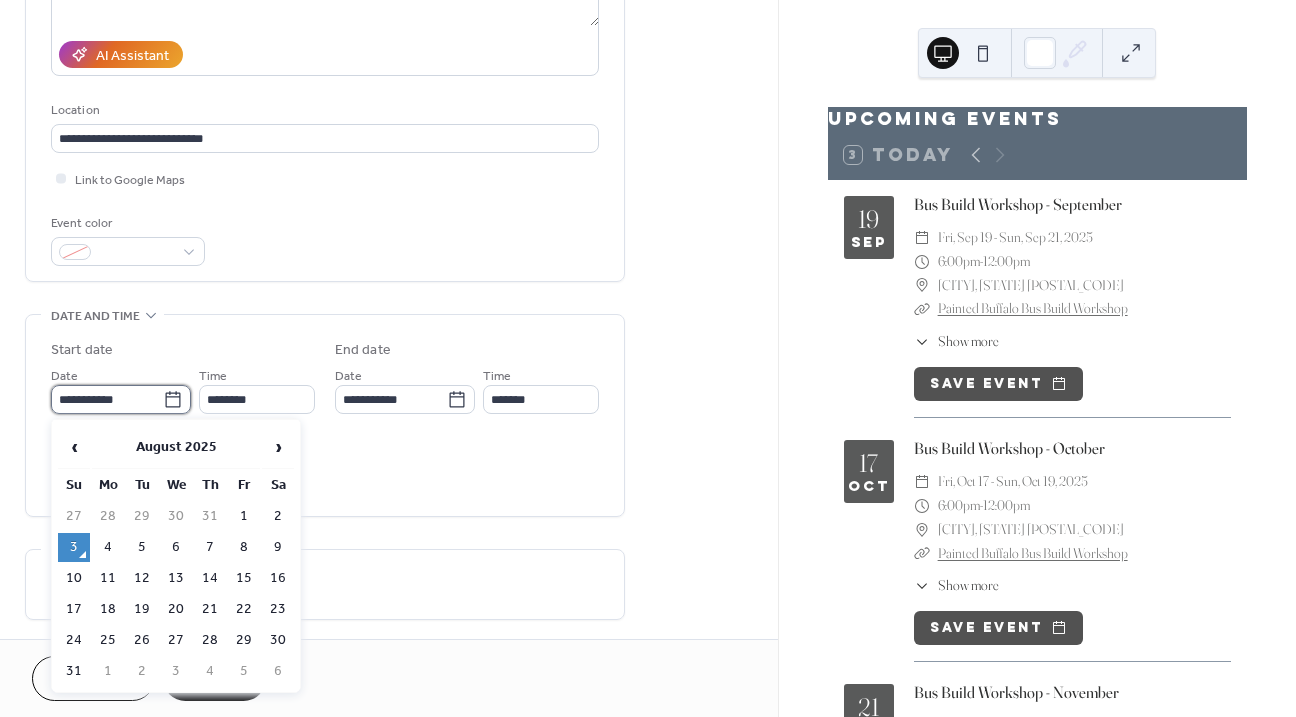click on "**********" at bounding box center (107, 399) 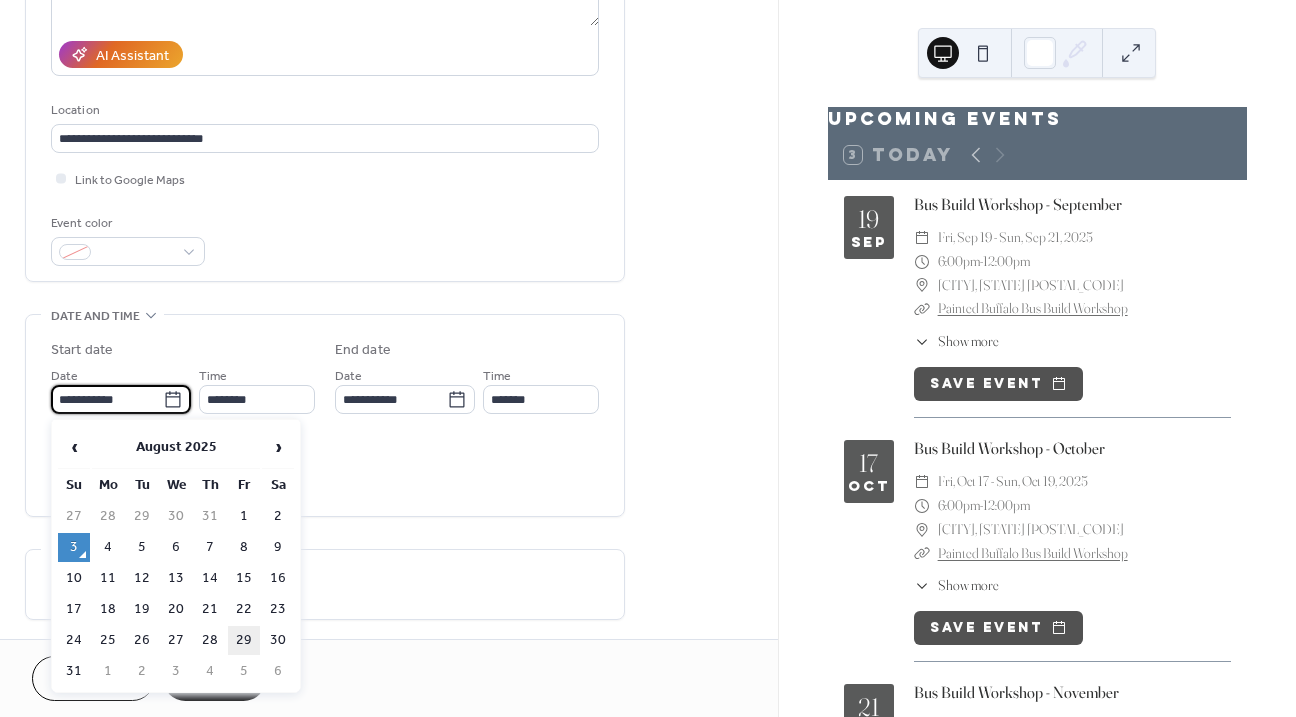 click on "29" at bounding box center [244, 640] 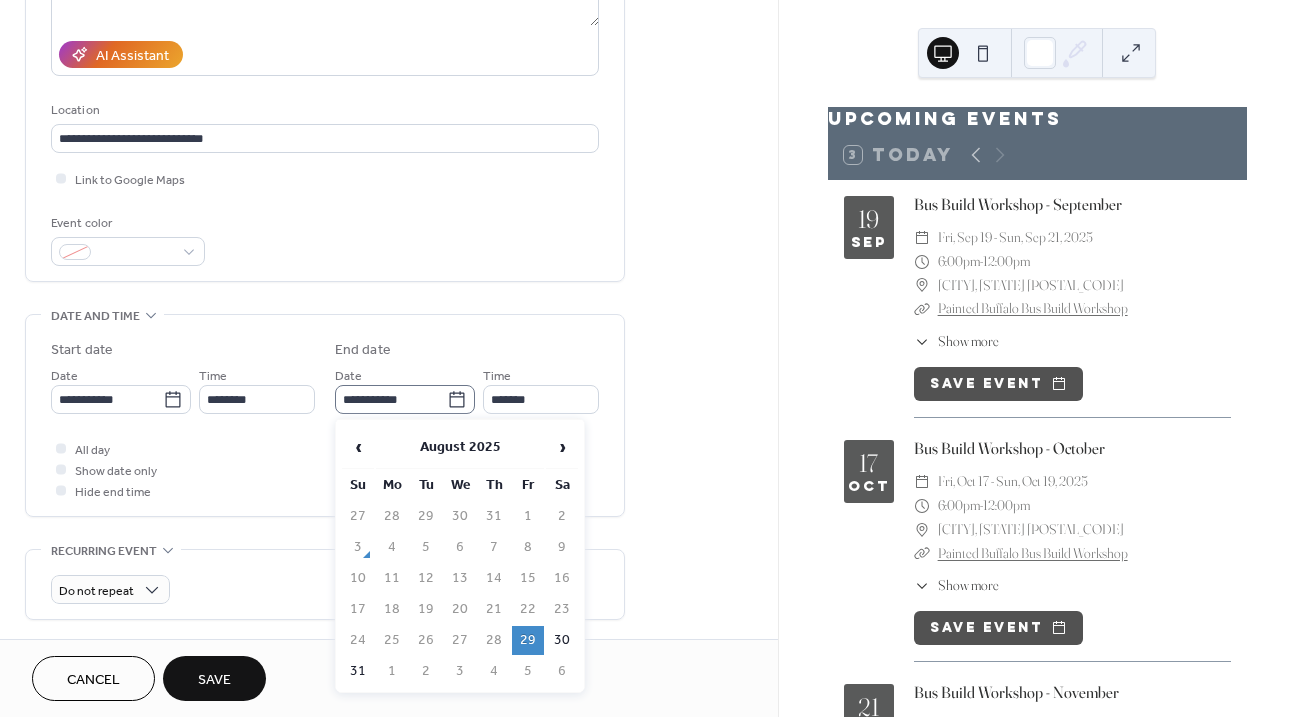 click 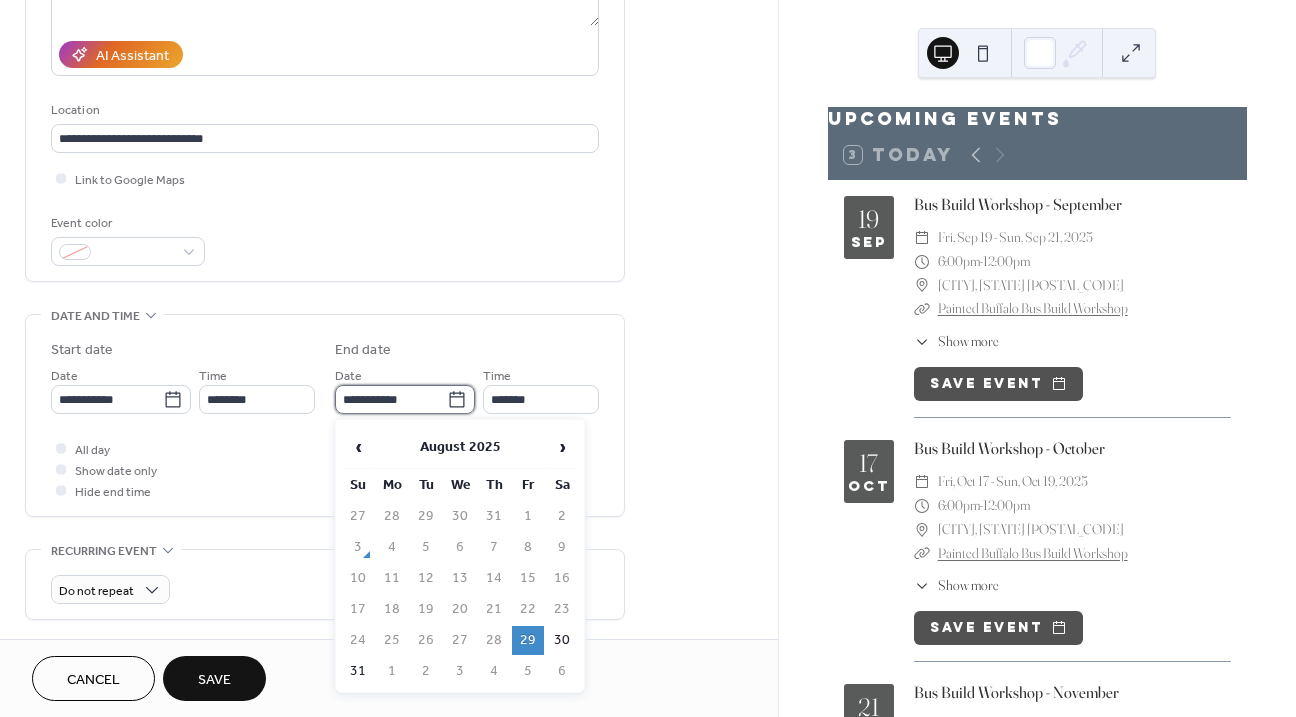 click on "**********" at bounding box center (391, 399) 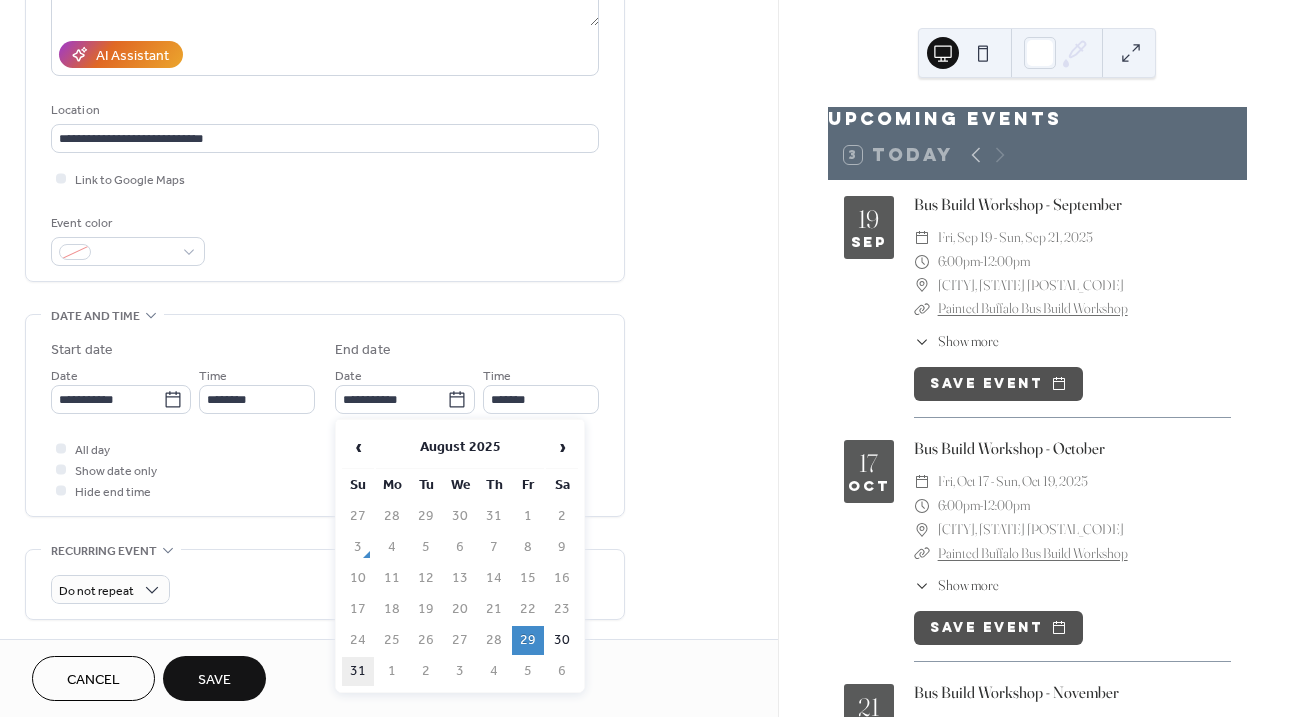 click on "31" at bounding box center (358, 671) 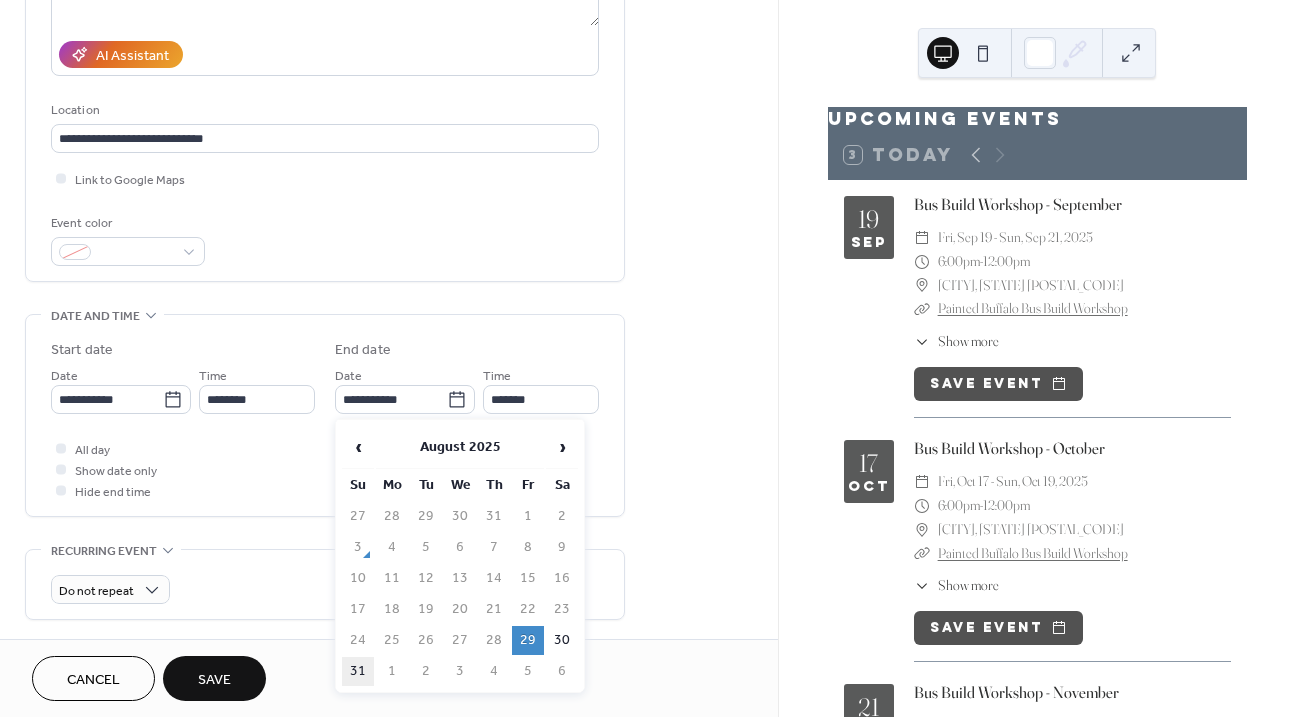 type on "**********" 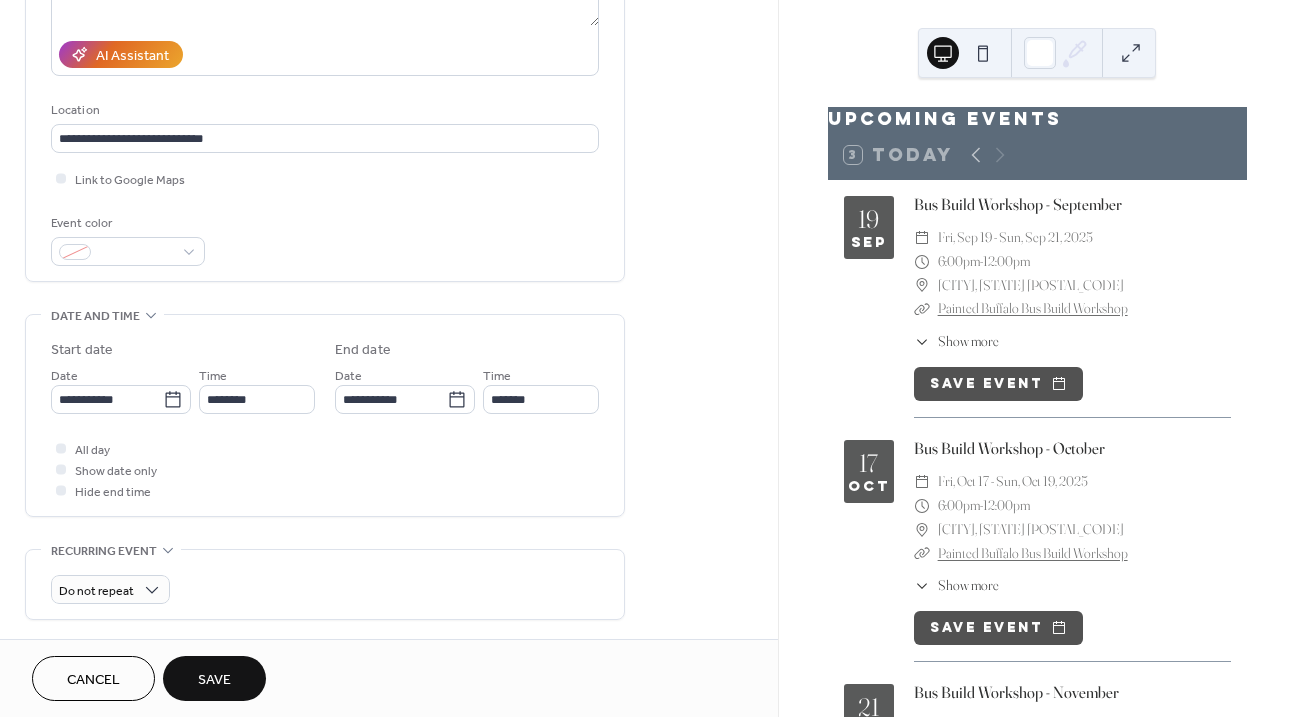 click on "**********" at bounding box center [325, 415] 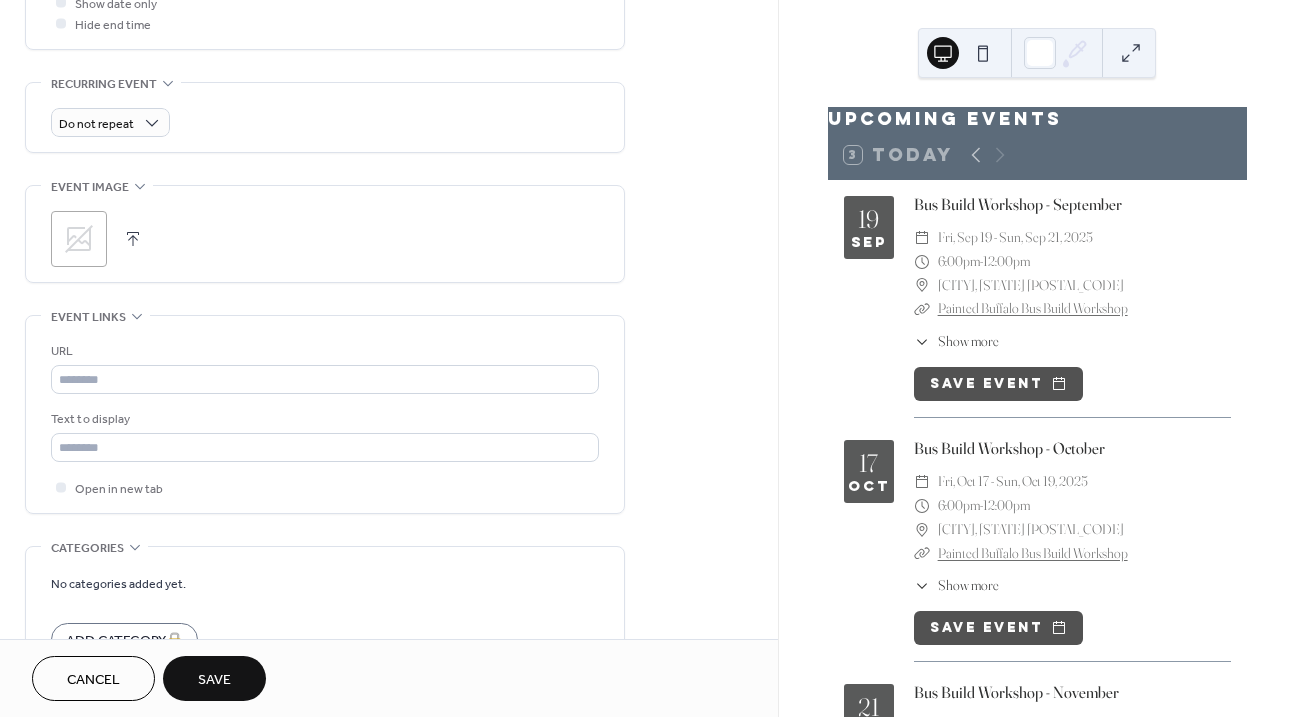 scroll, scrollTop: 842, scrollLeft: 0, axis: vertical 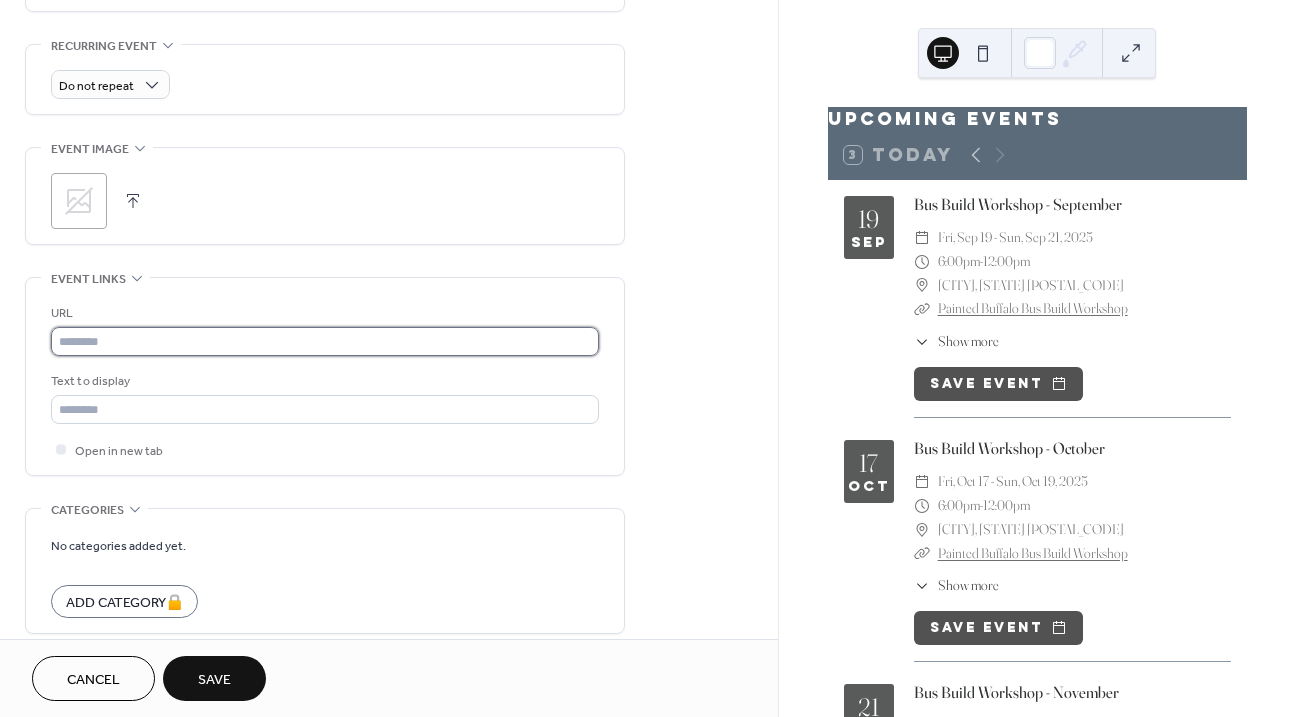 click at bounding box center (325, 341) 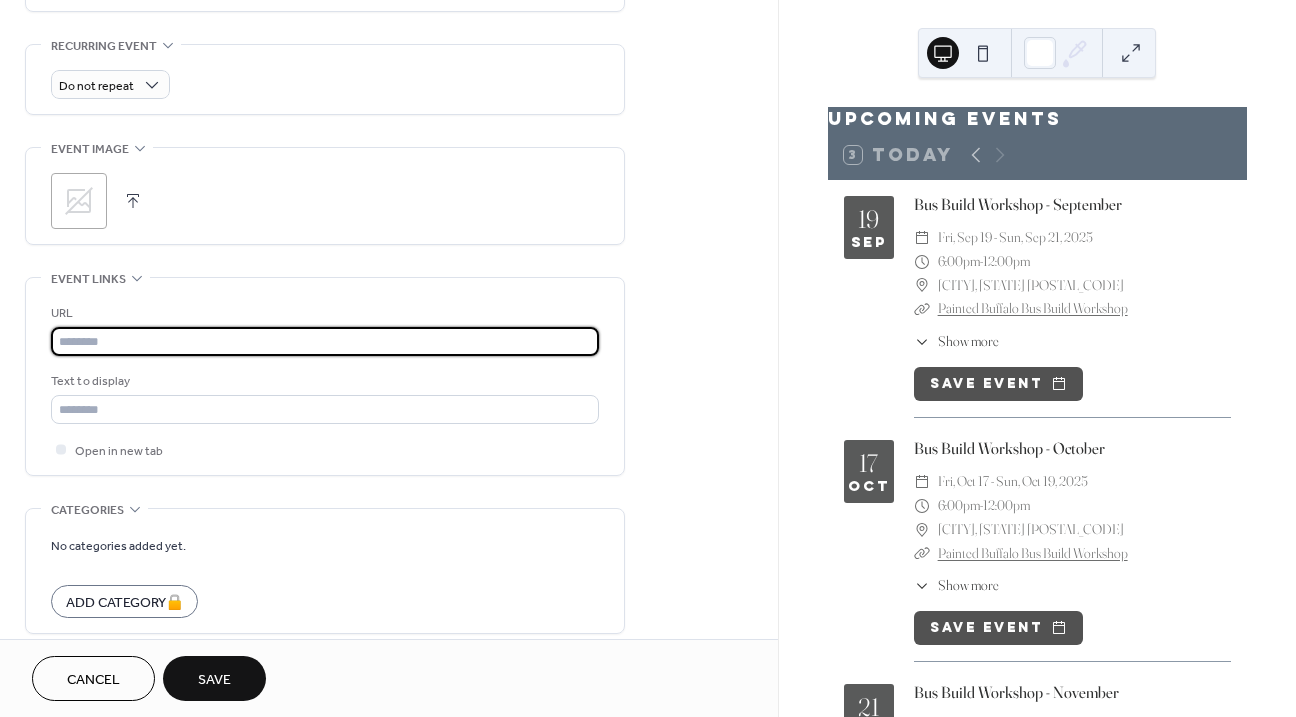 paste on "**********" 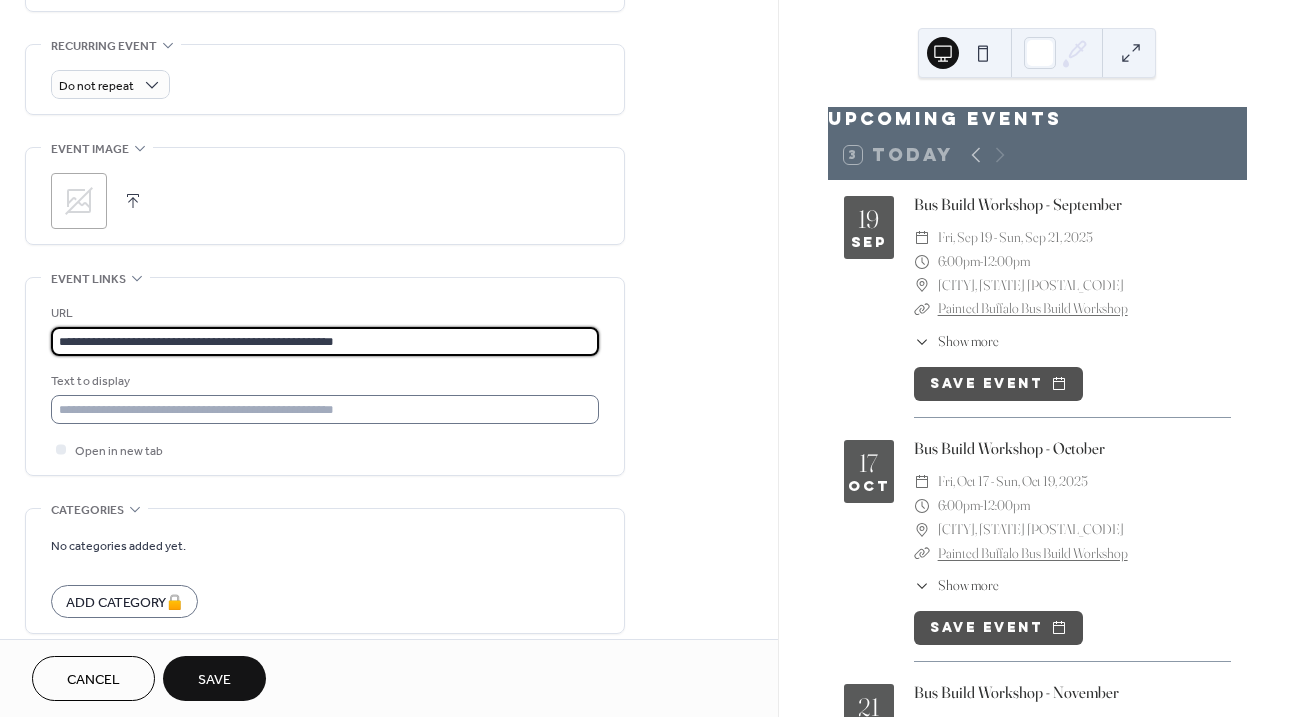 type on "**********" 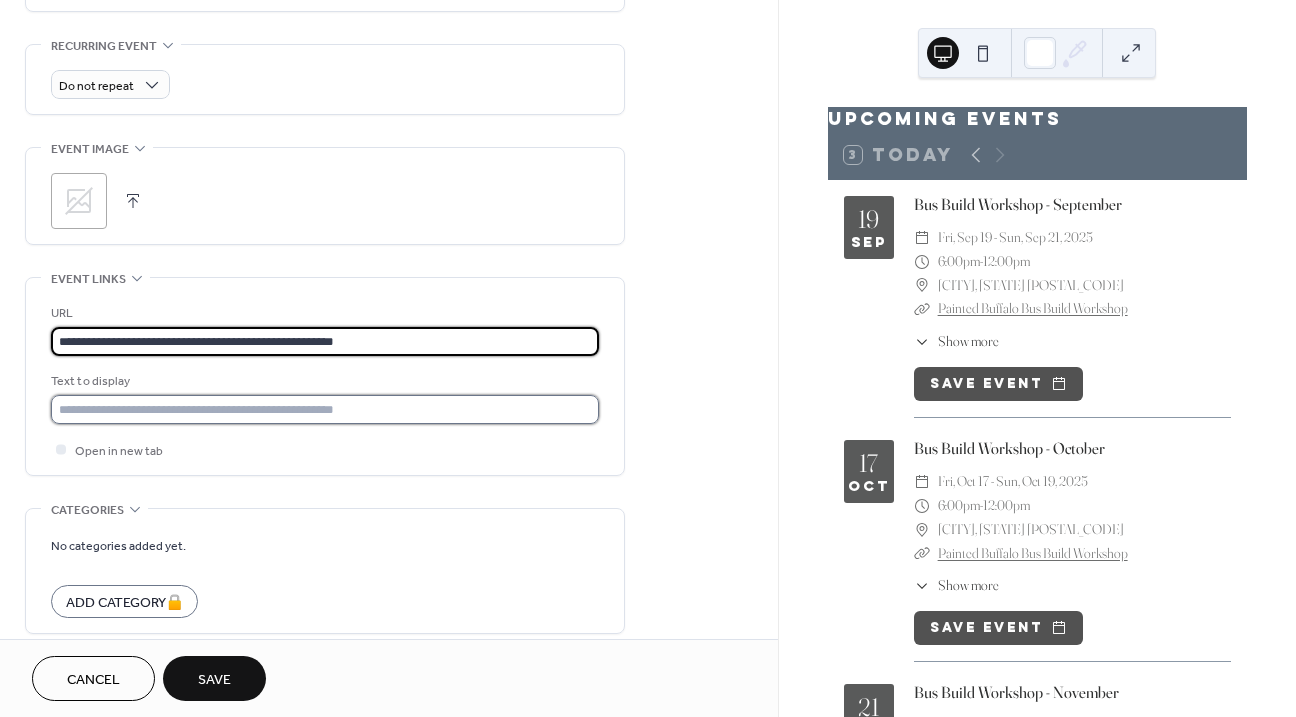 click at bounding box center [325, 409] 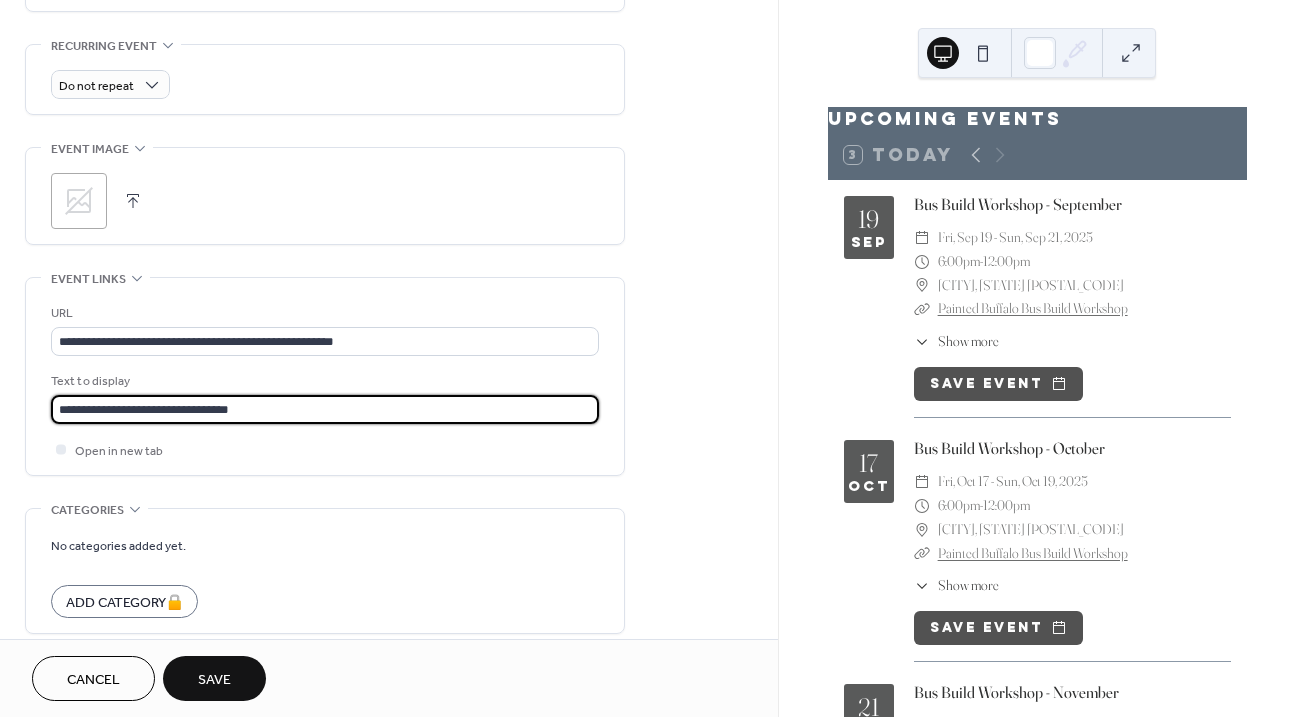 type on "**********" 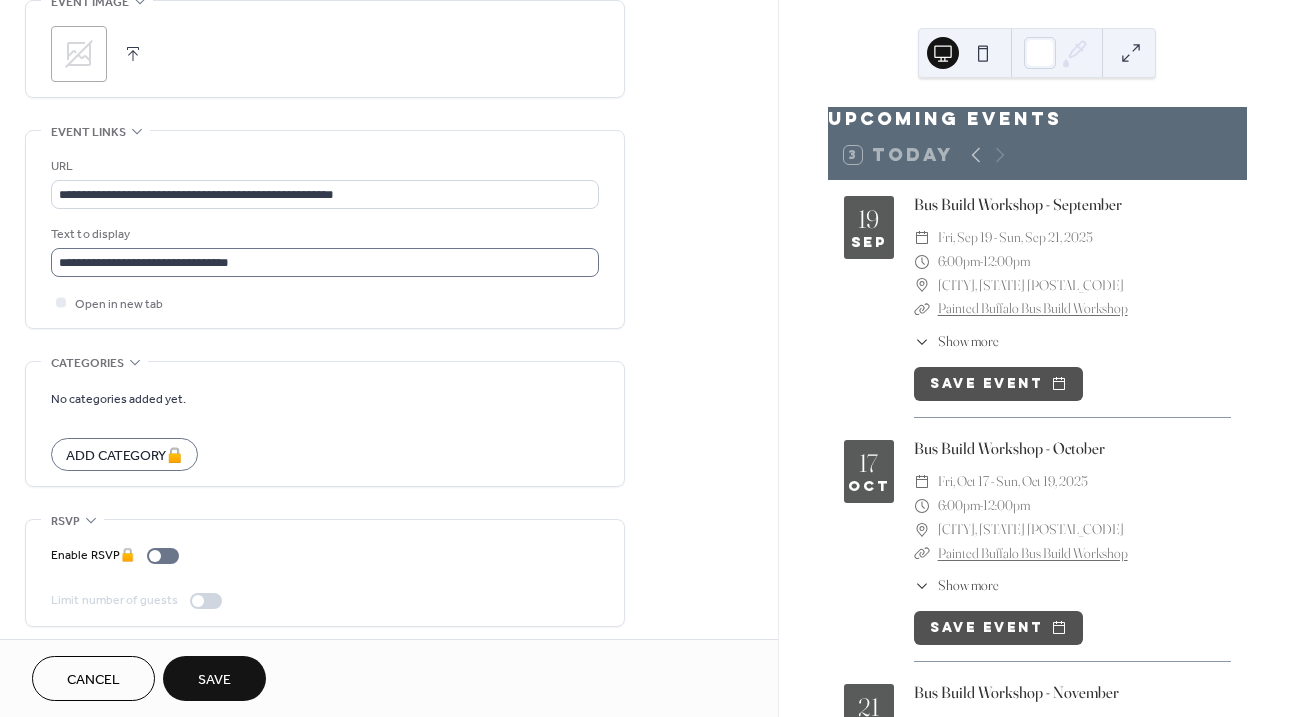 scroll, scrollTop: 997, scrollLeft: 0, axis: vertical 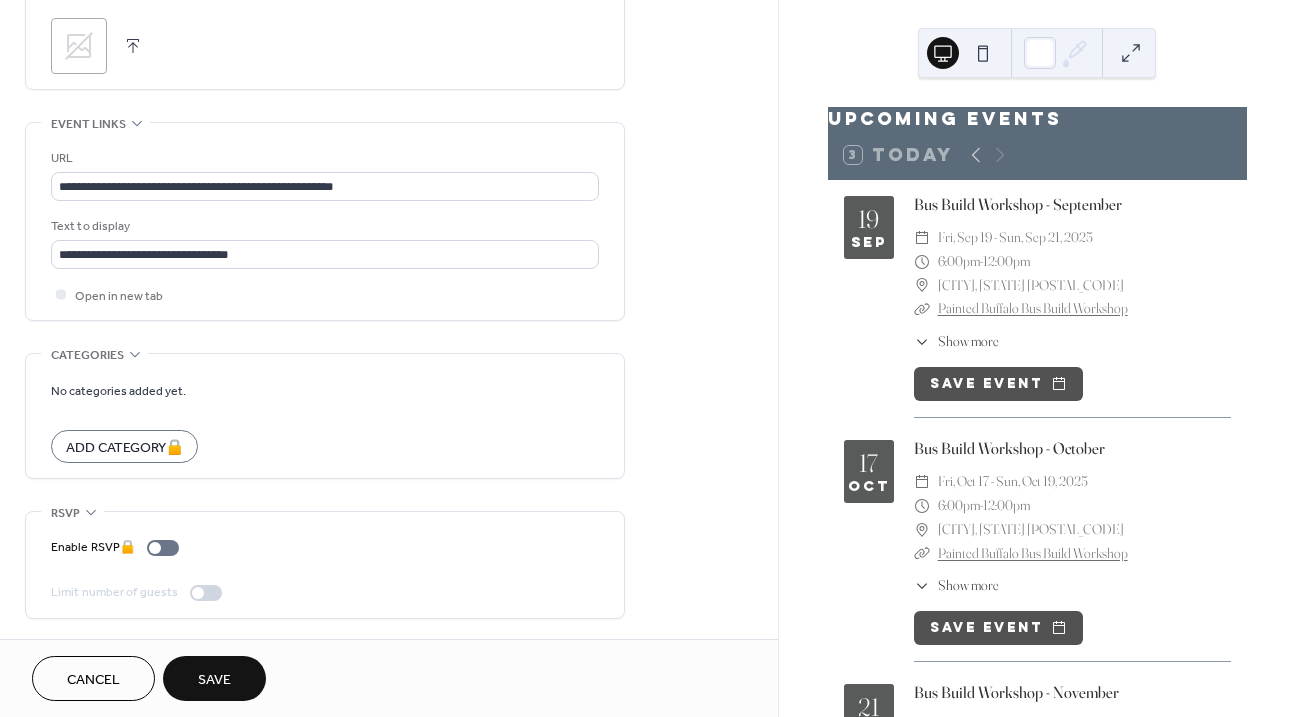 click 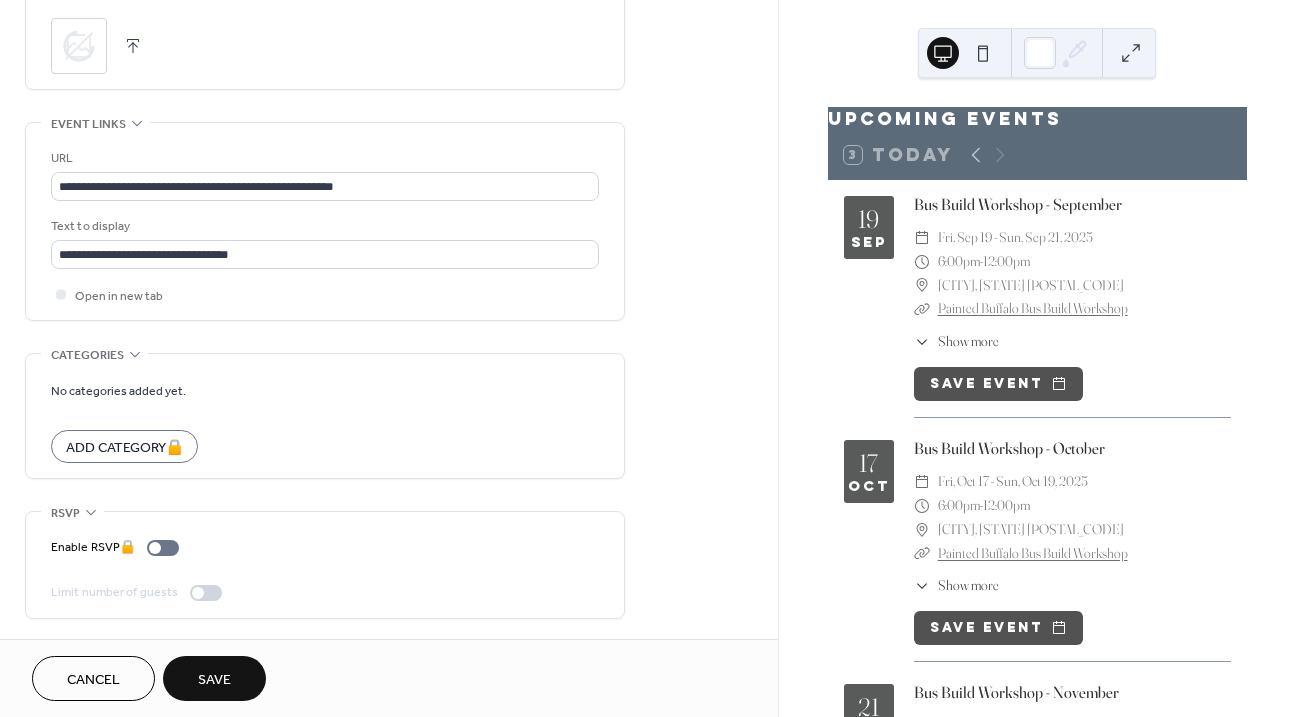 click on "Save" at bounding box center (214, 680) 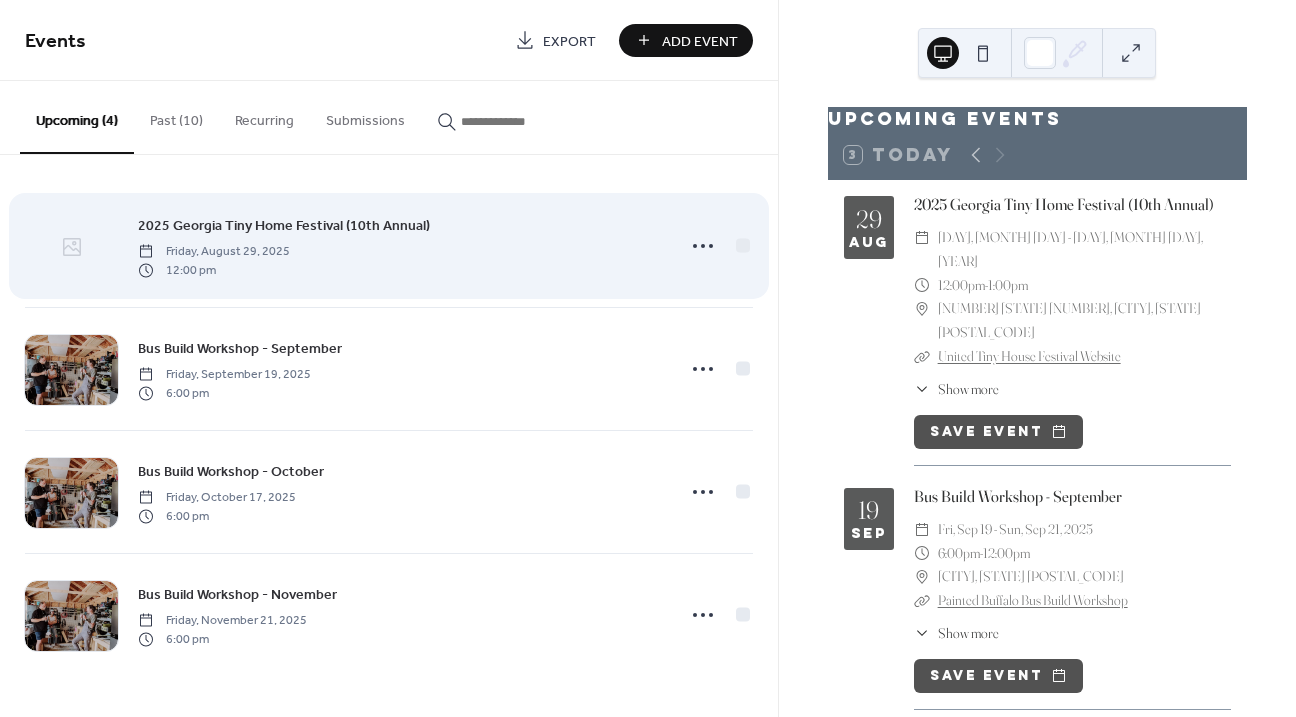 click at bounding box center (71, 247) 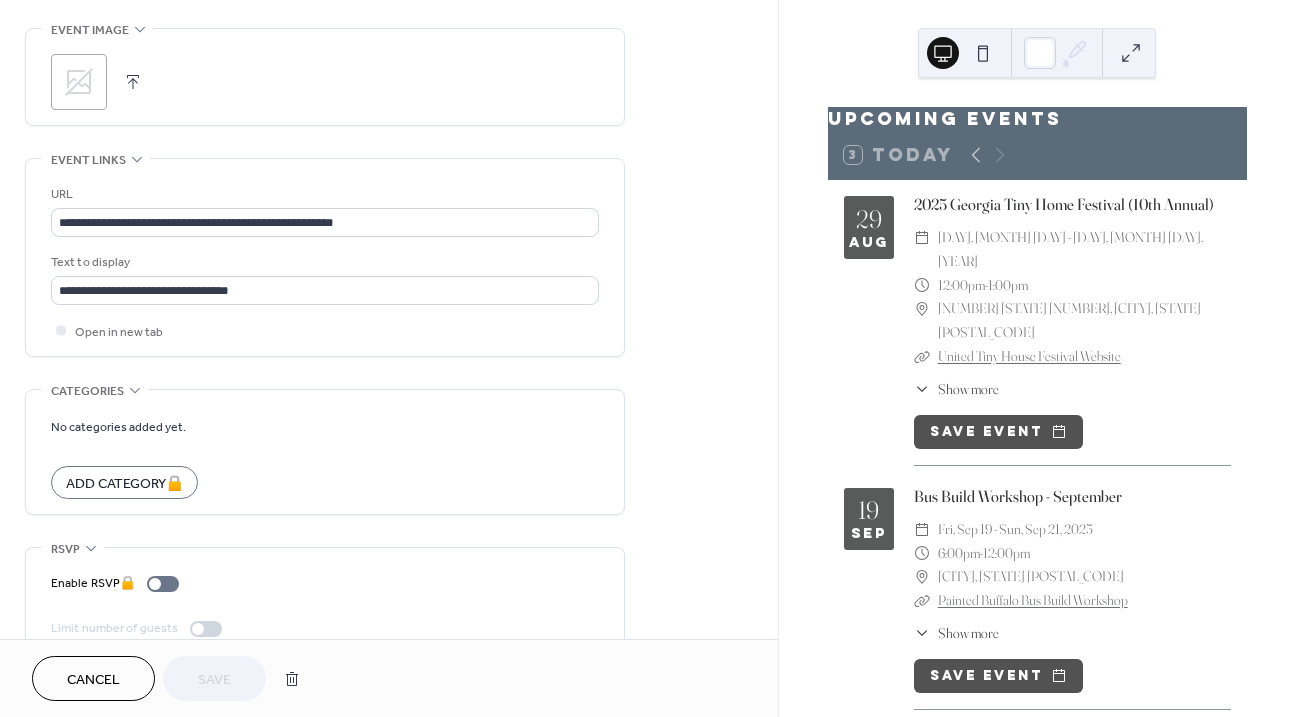 scroll, scrollTop: 974, scrollLeft: 0, axis: vertical 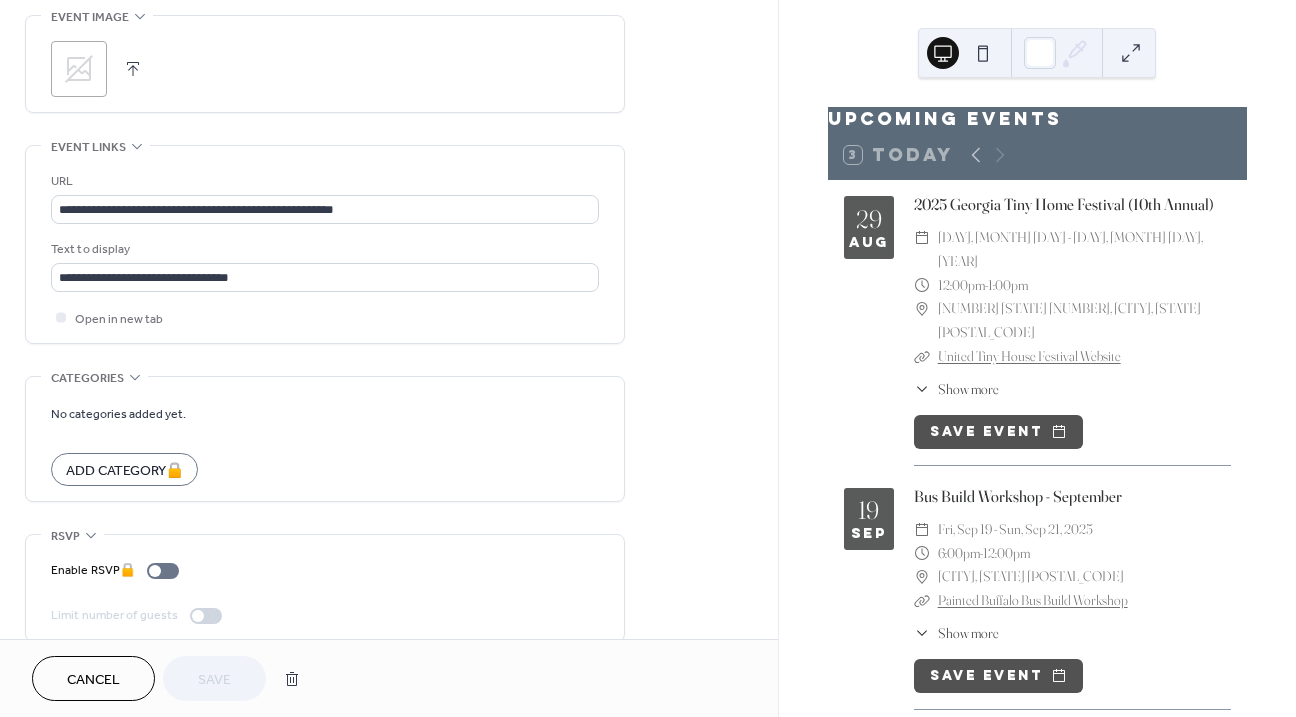 click 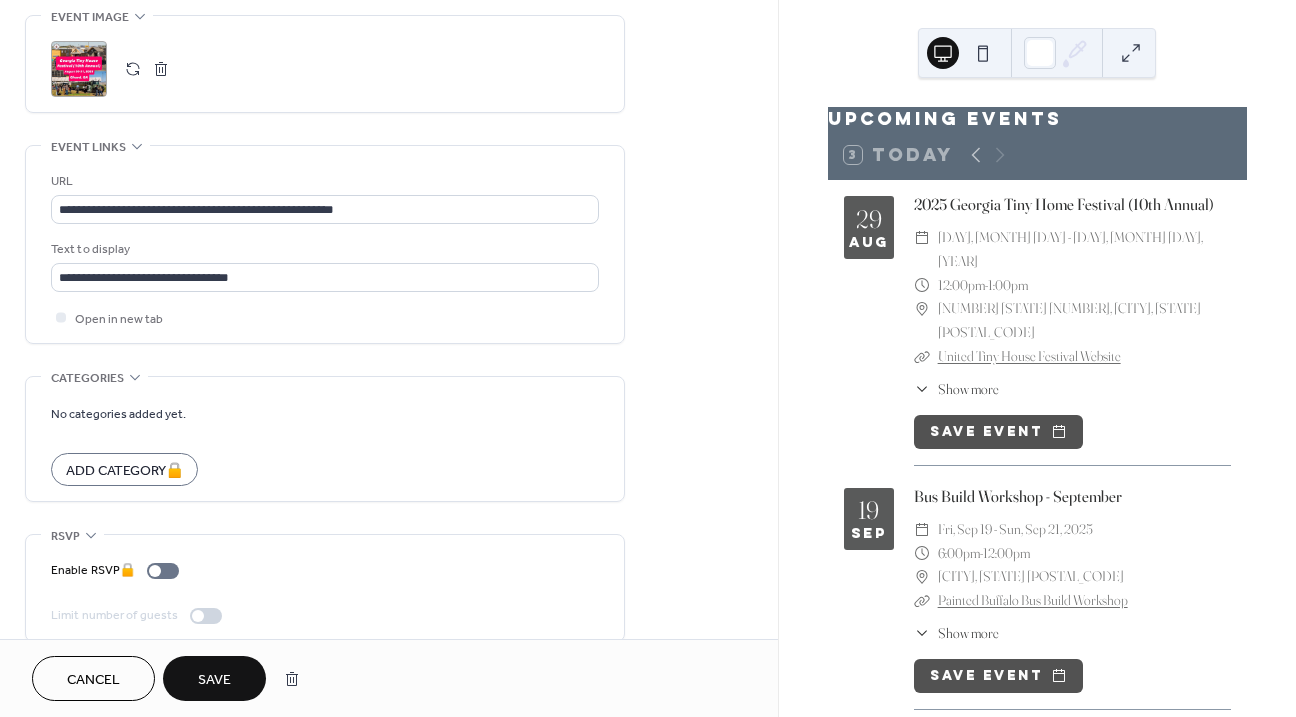 click on "Save" at bounding box center (214, 680) 